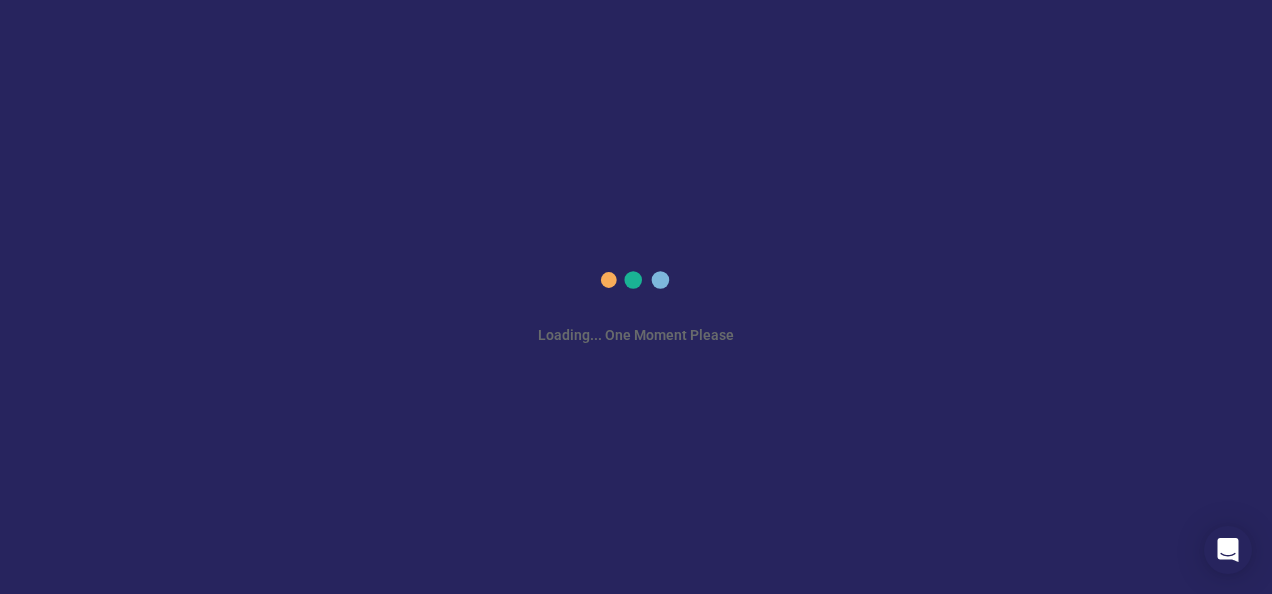 scroll, scrollTop: 0, scrollLeft: 0, axis: both 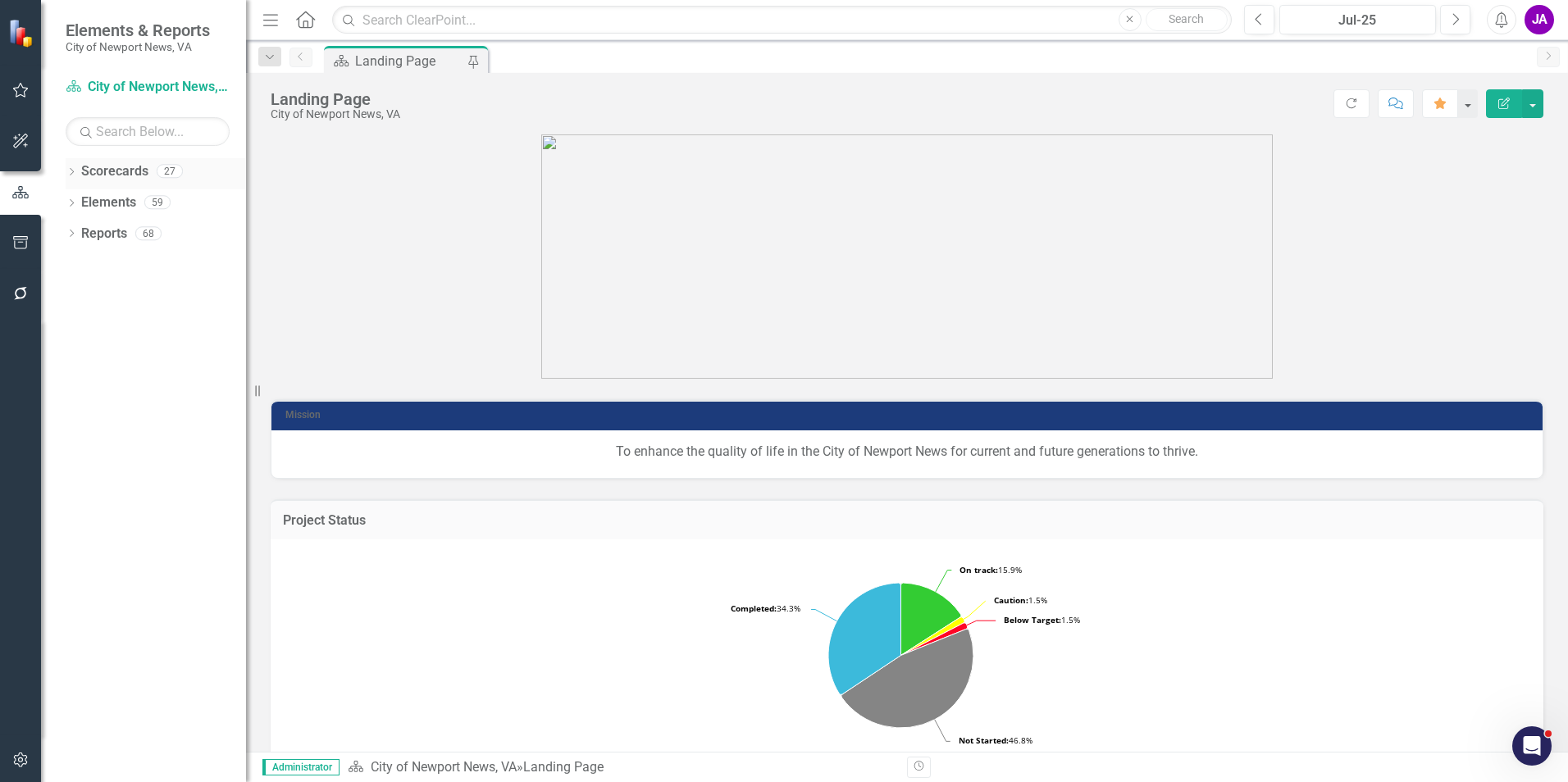 click on "Dropdown" 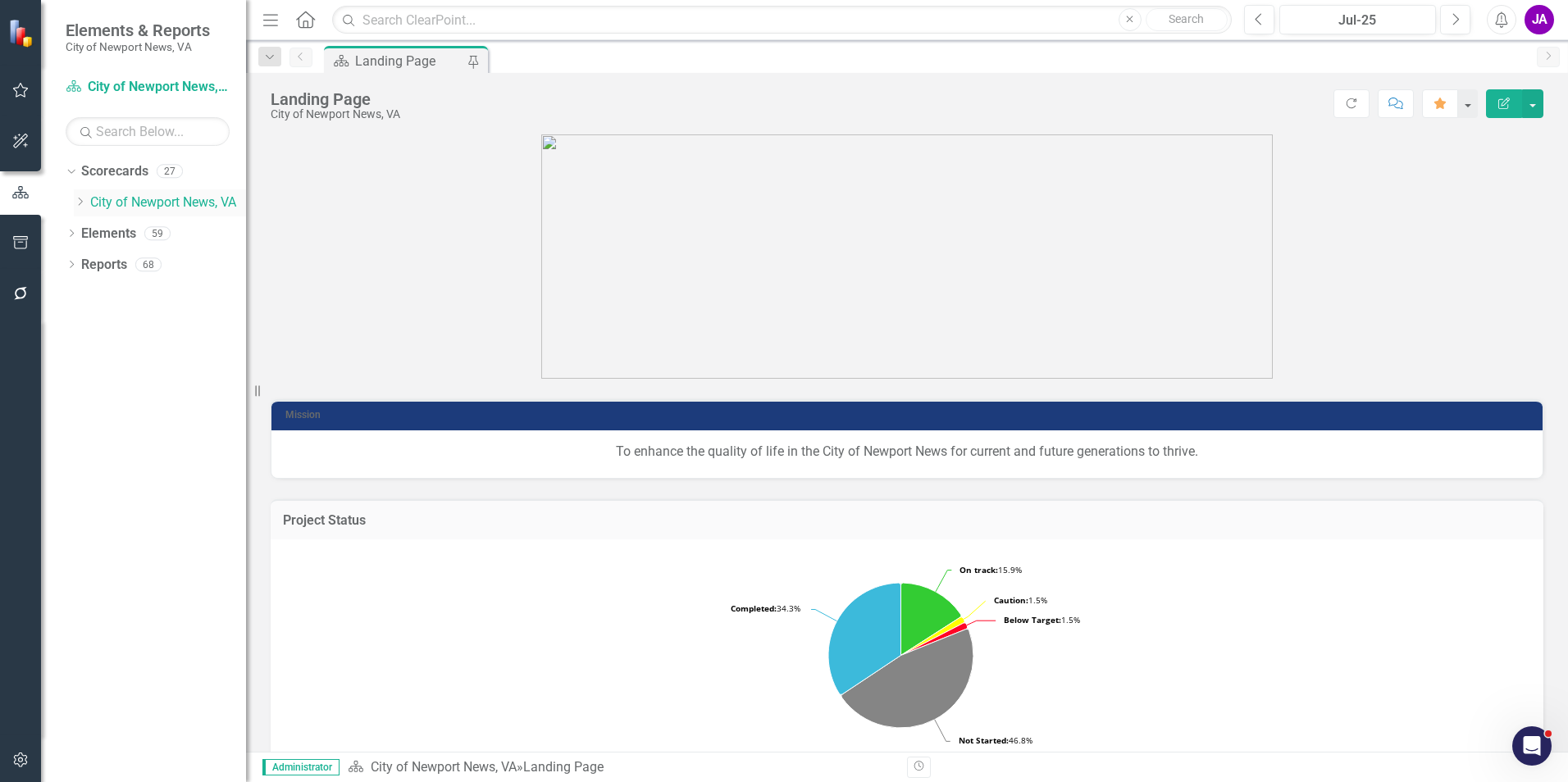 click on "Dropdown" 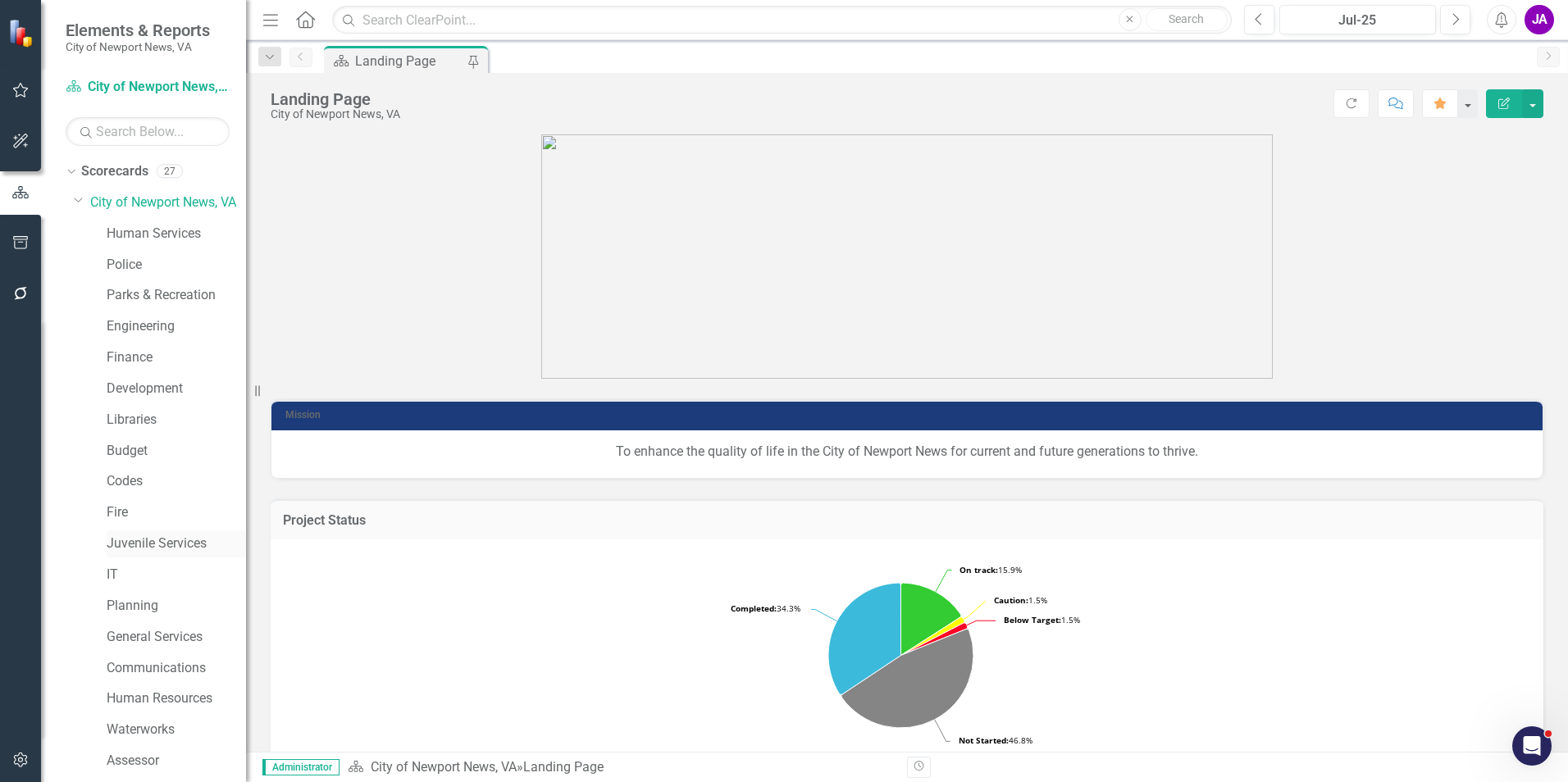 click on "Juvenile Services" at bounding box center [176, 543] 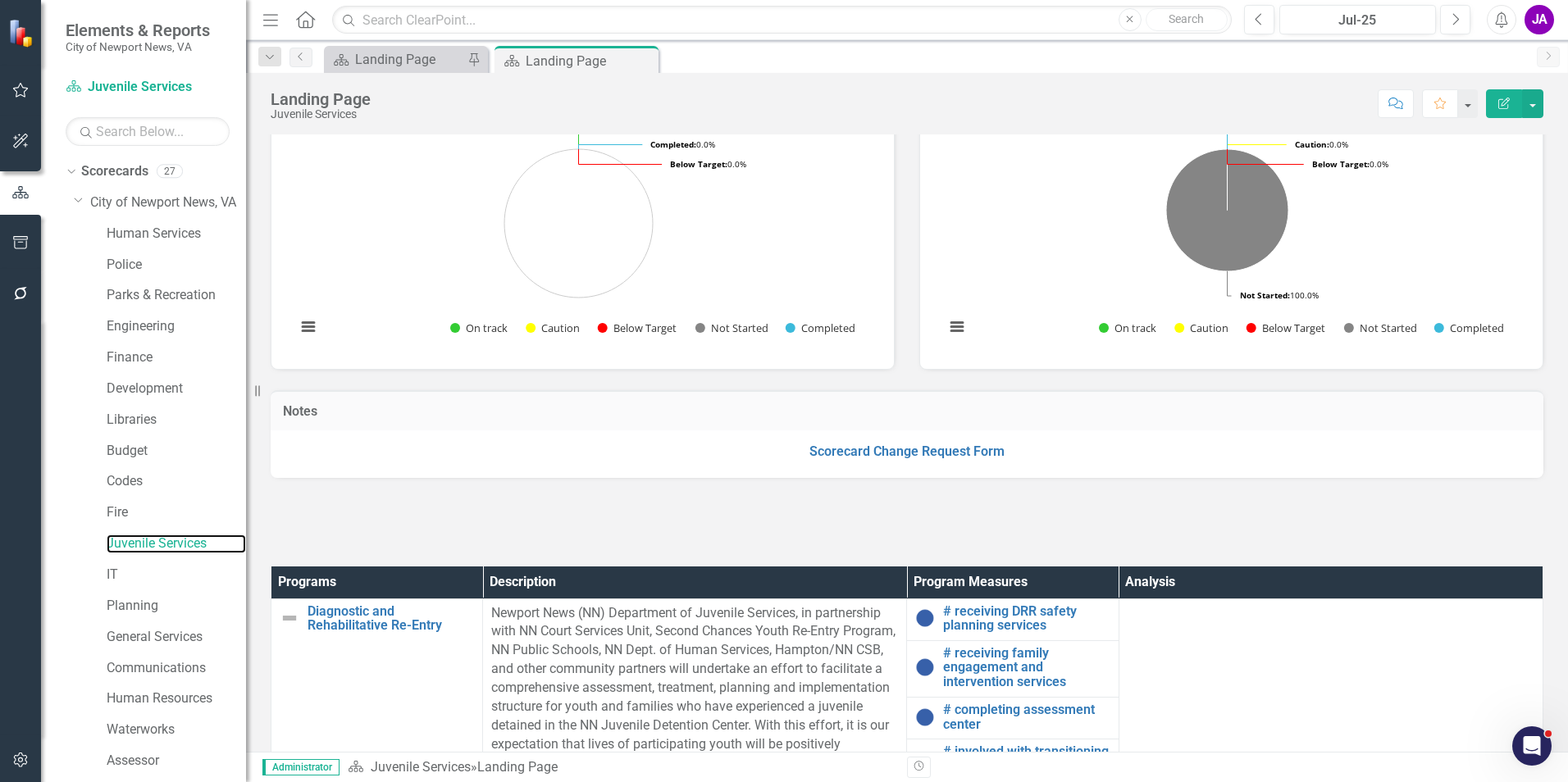 scroll, scrollTop: 164, scrollLeft: 0, axis: vertical 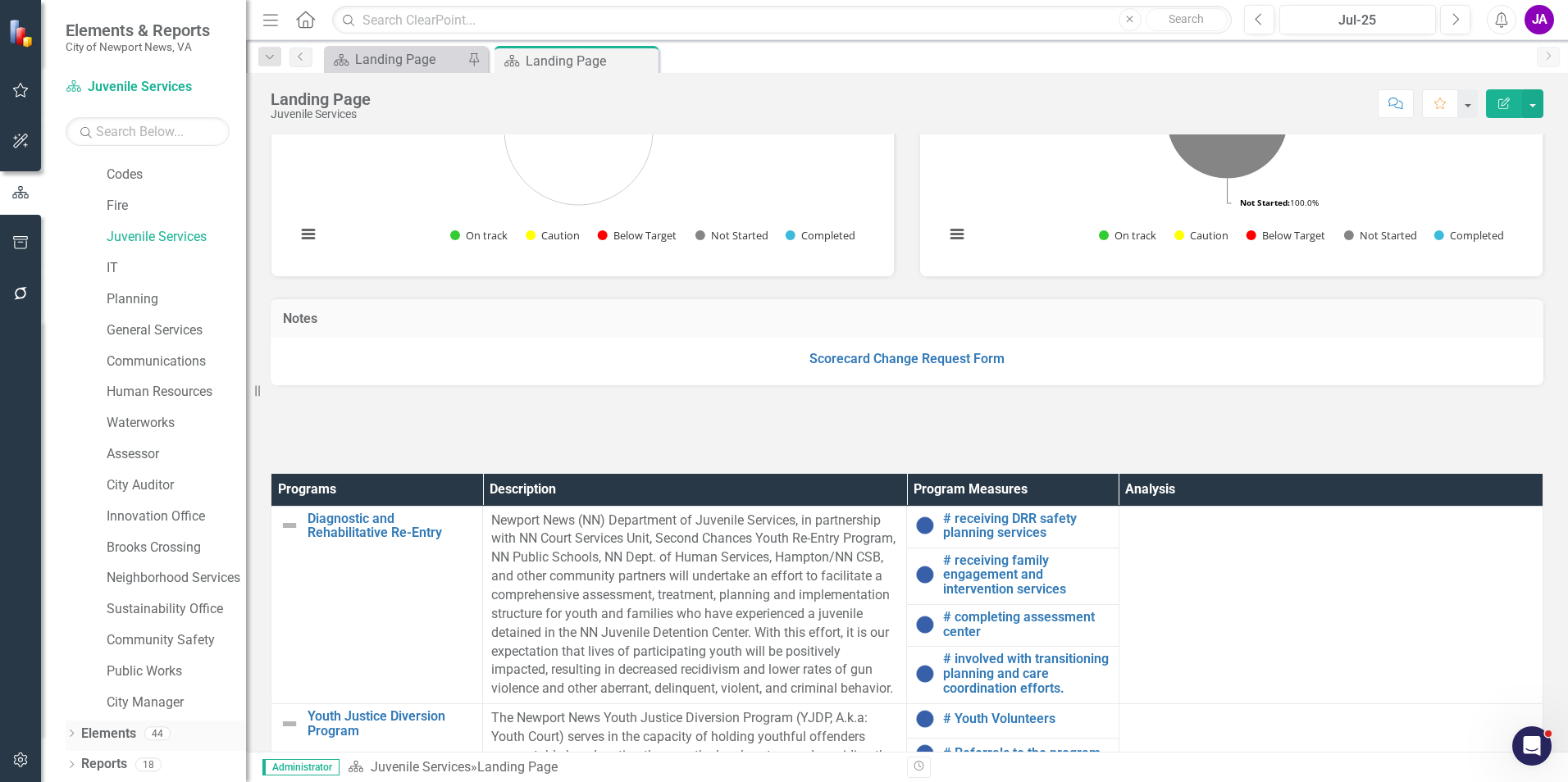 click on "Elements" at bounding box center (108, 734) 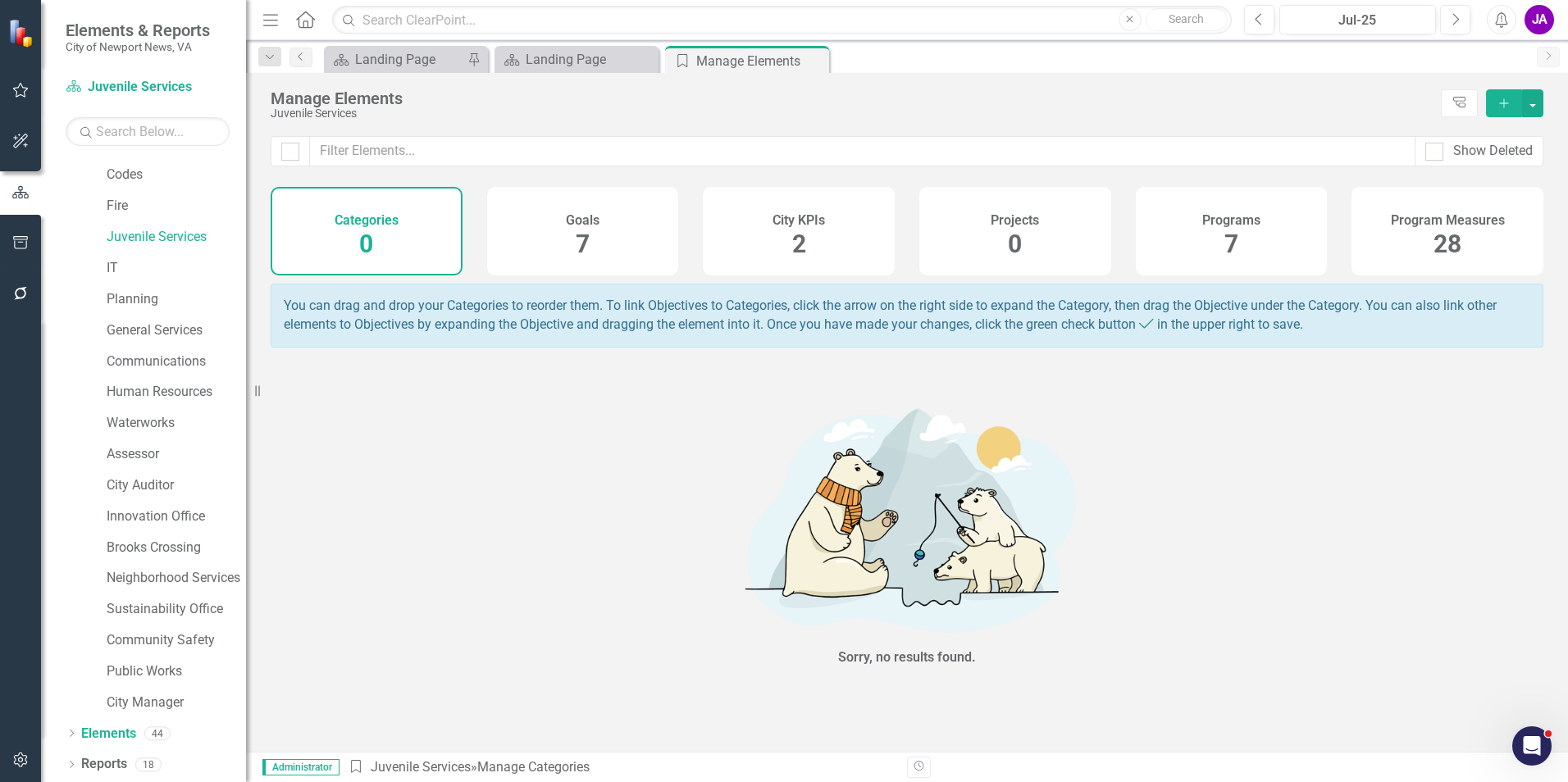 click on "Projects 0" at bounding box center (1015, 231) 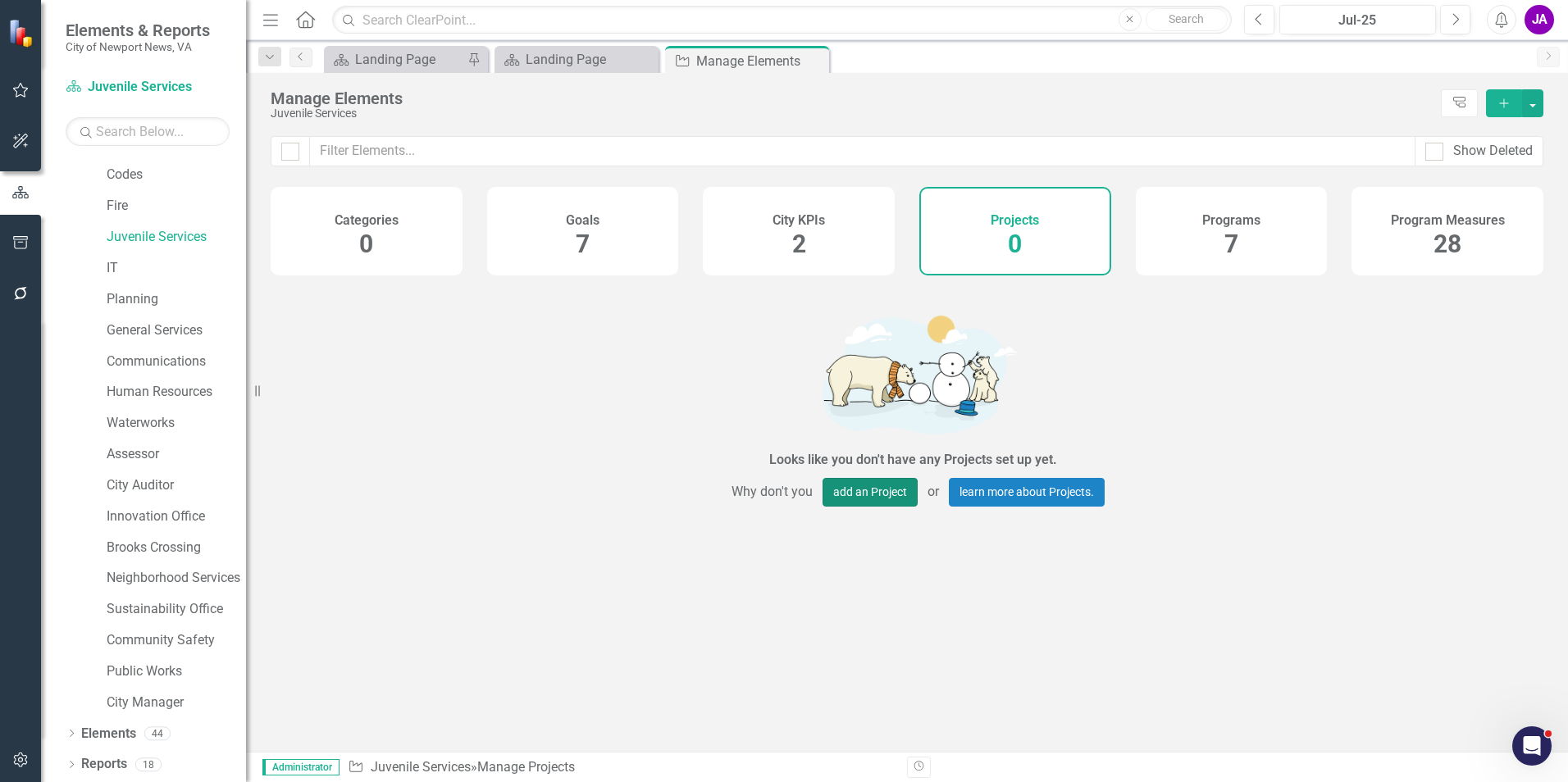 click on "add an Project" at bounding box center (870, 492) 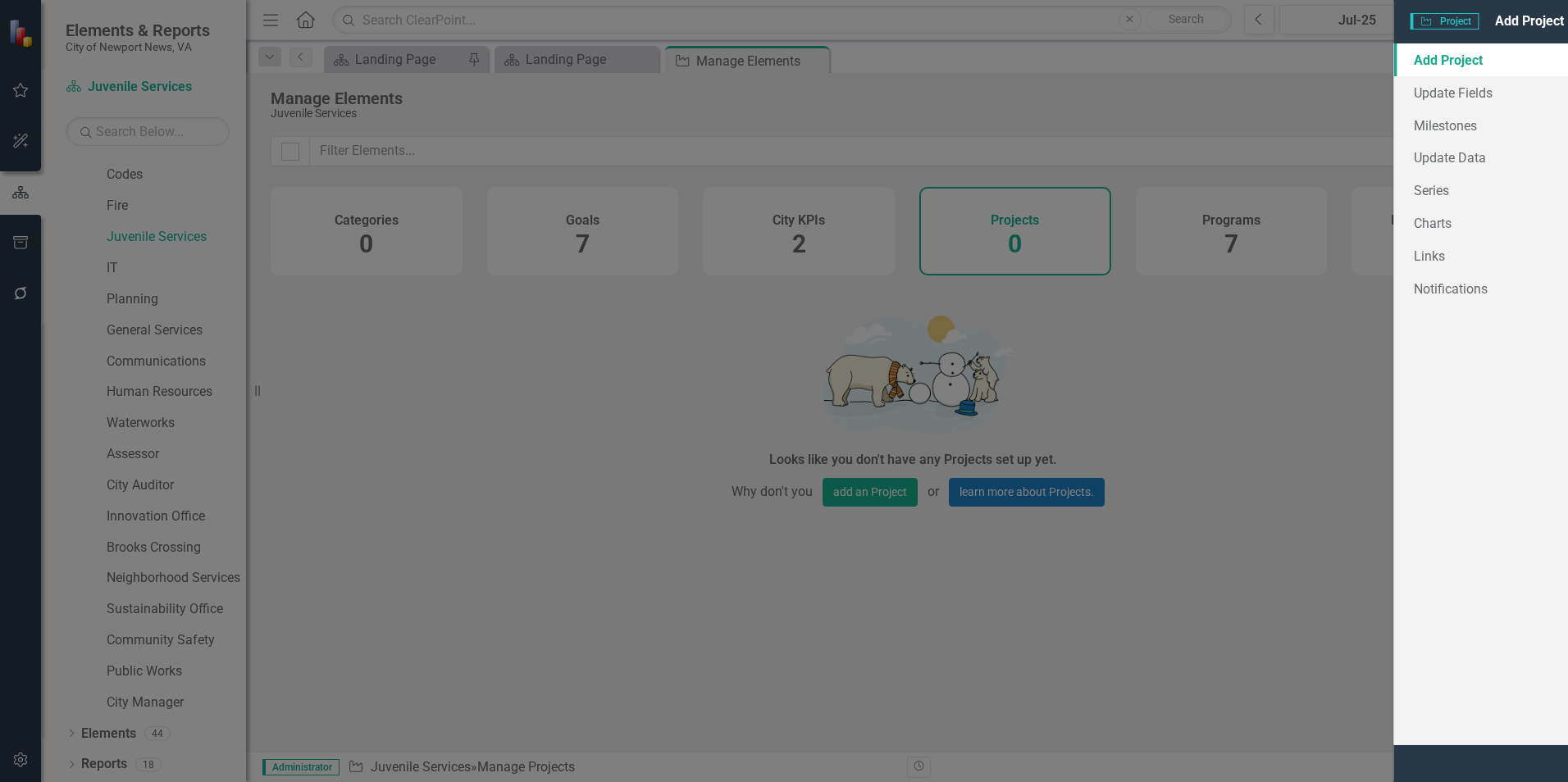 click on "Name" at bounding box center [1003, 93] 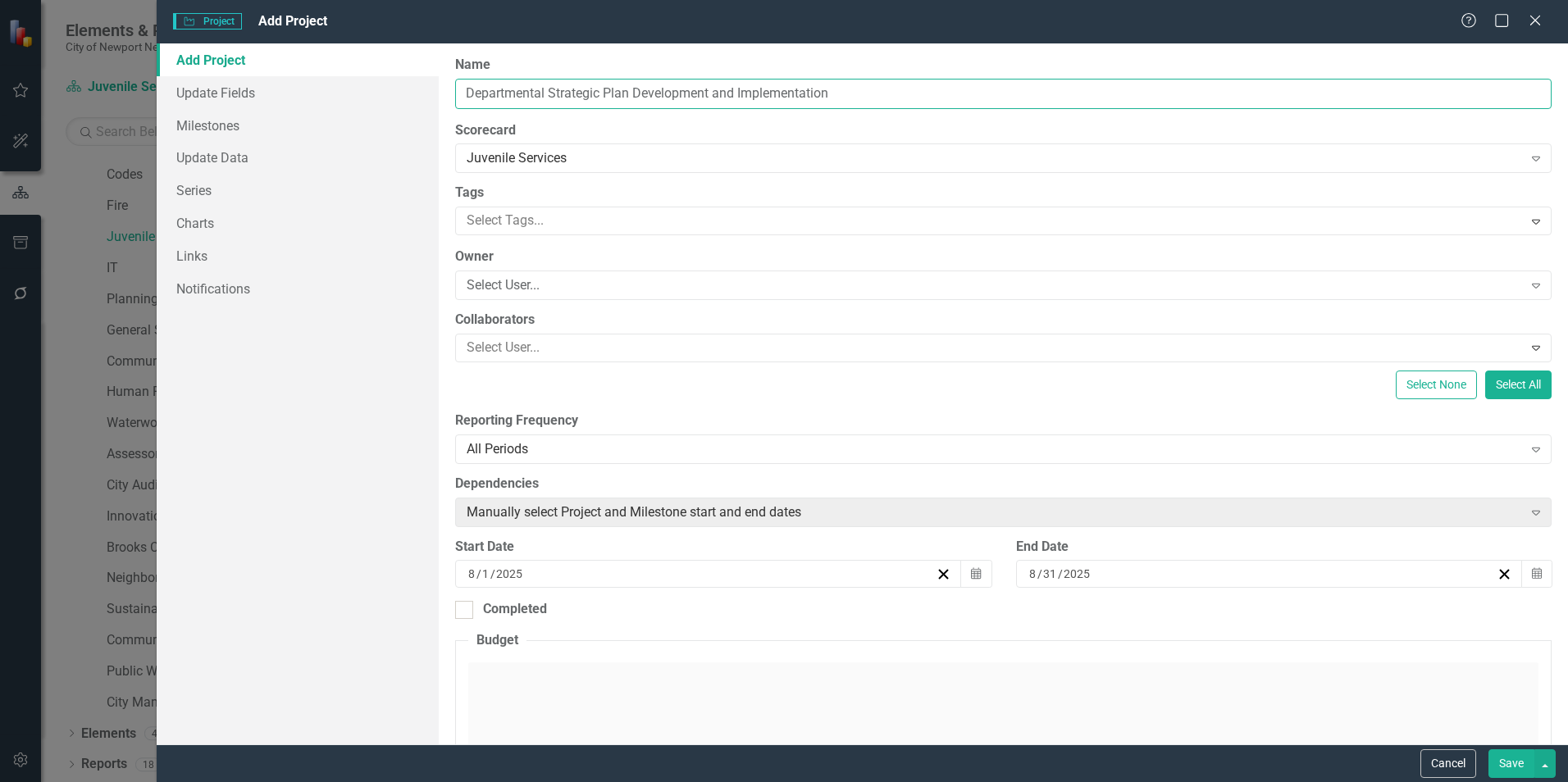 drag, startPoint x: 868, startPoint y: 95, endPoint x: 711, endPoint y: 105, distance: 157.31815 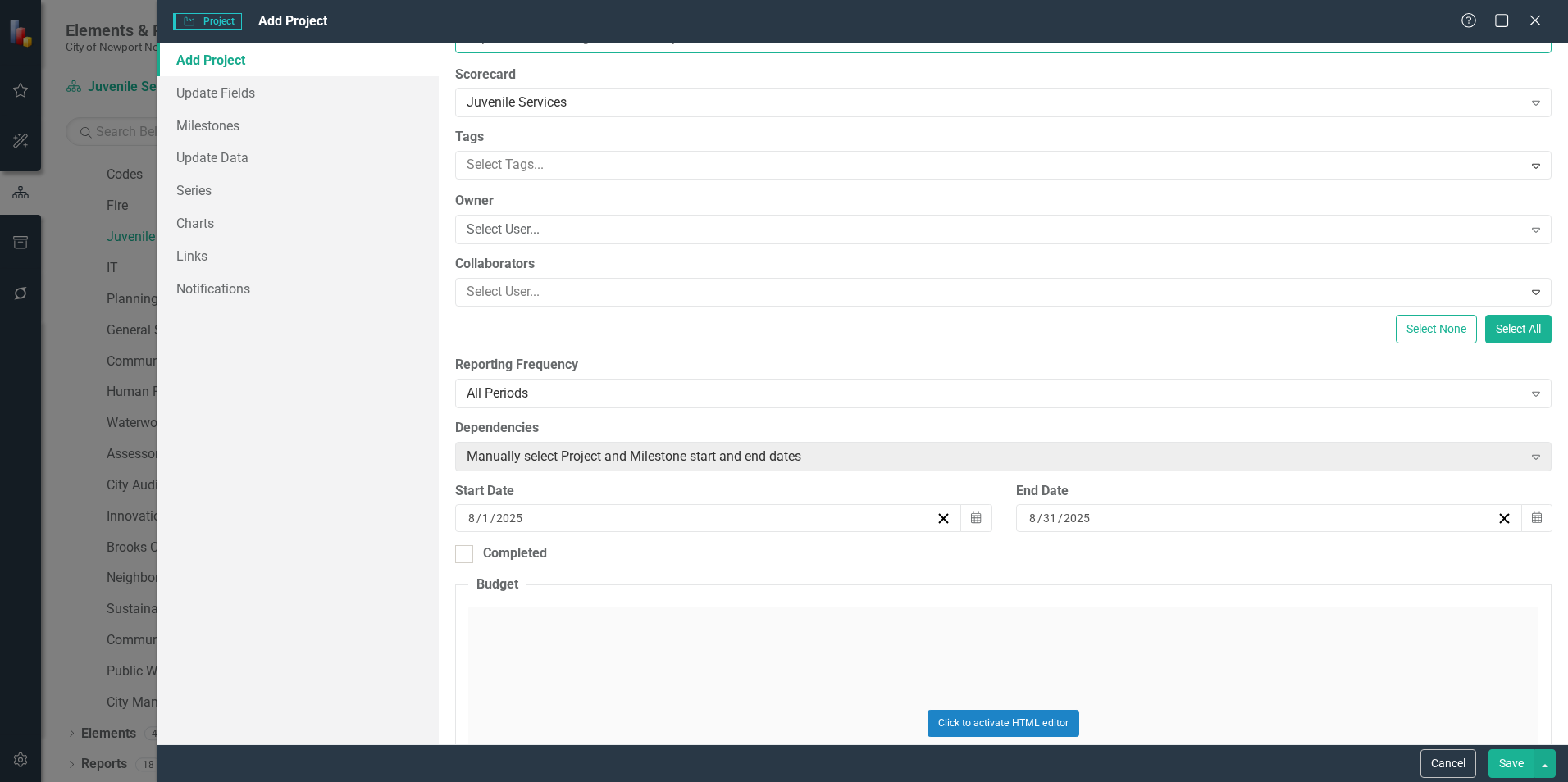 scroll, scrollTop: 82, scrollLeft: 0, axis: vertical 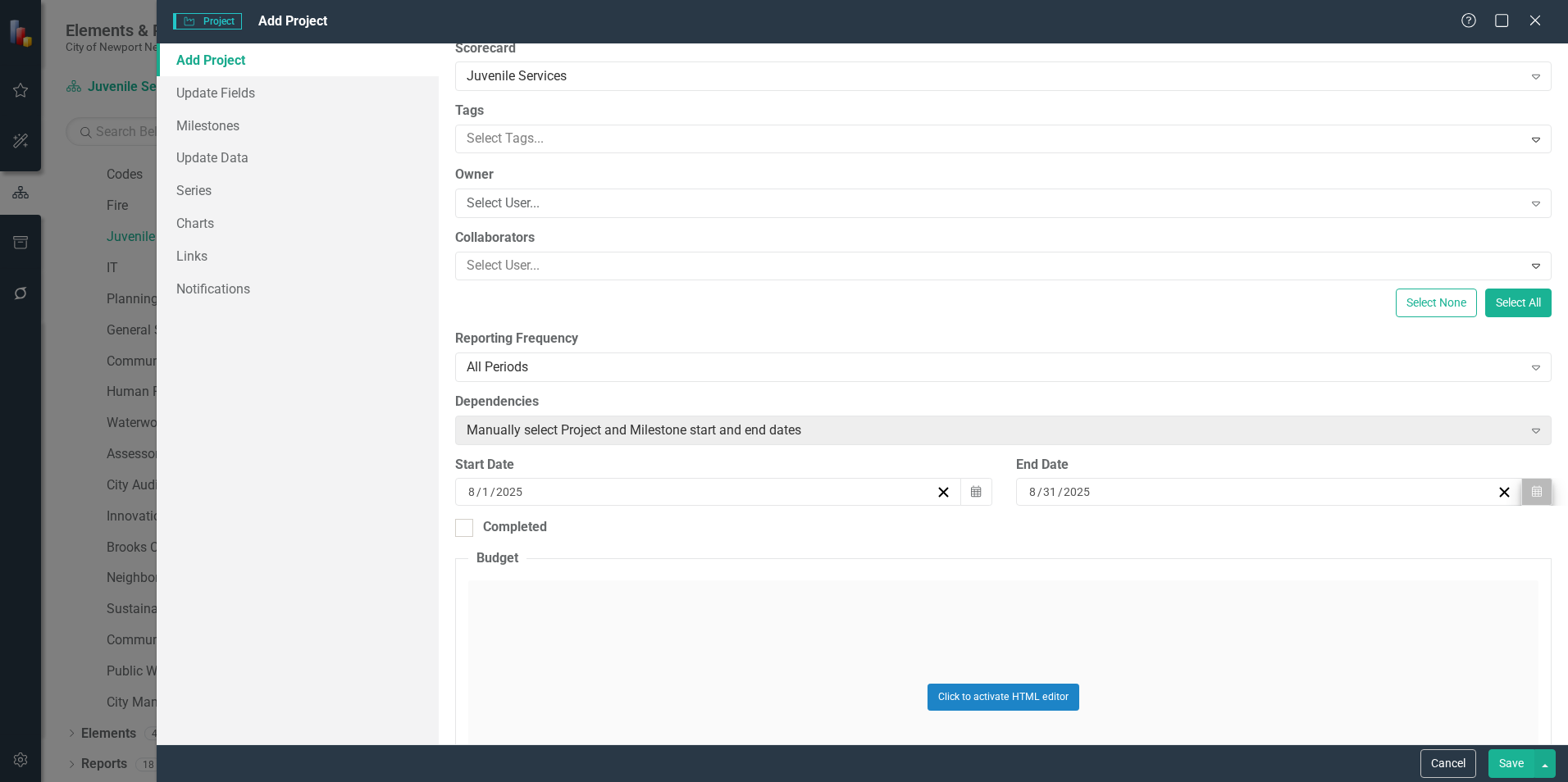 type on "Departmental Strategic Plan Development" 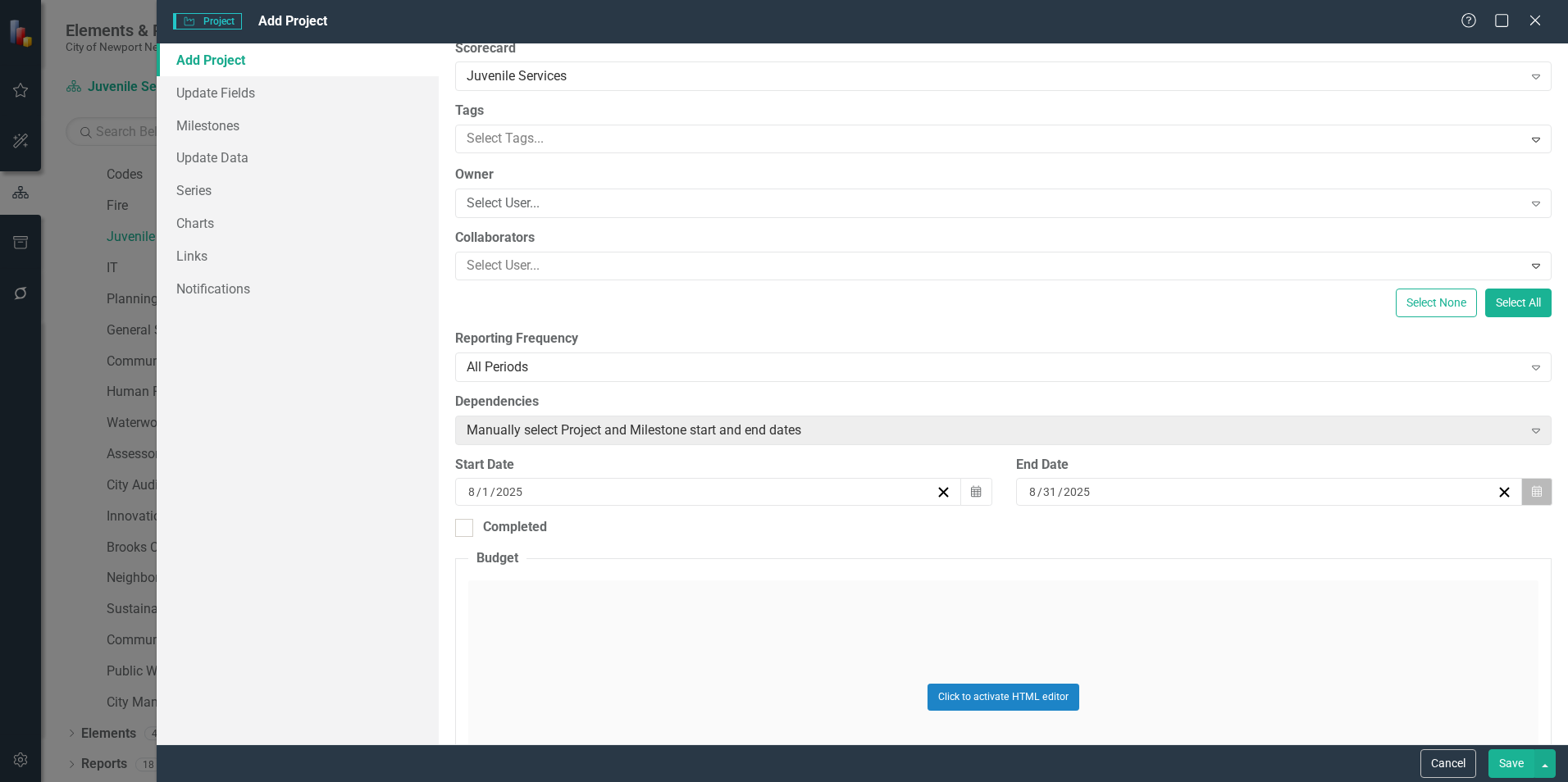 click on "Calendar" at bounding box center [1537, 492] 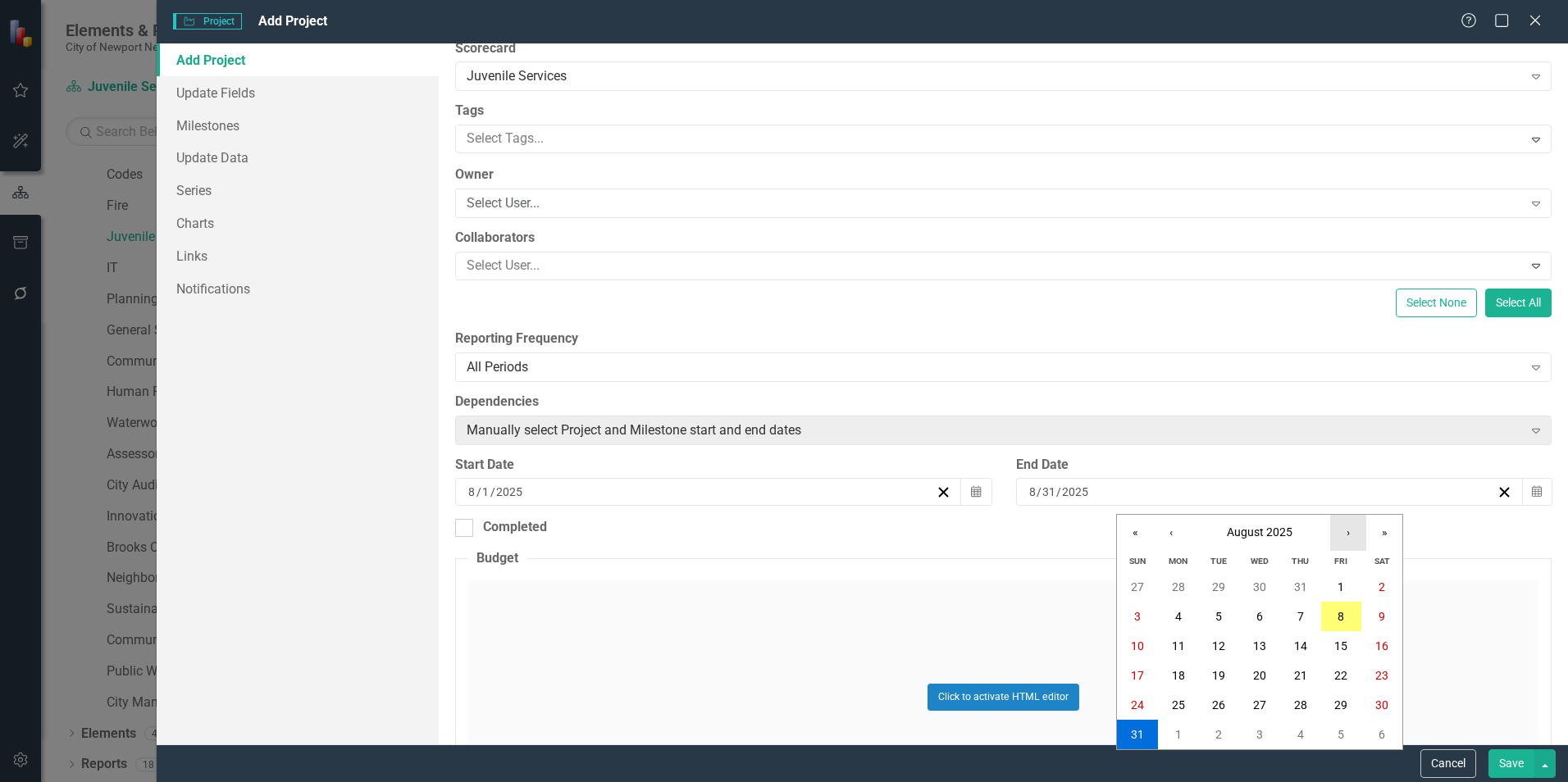 click on "›" at bounding box center (1348, 533) 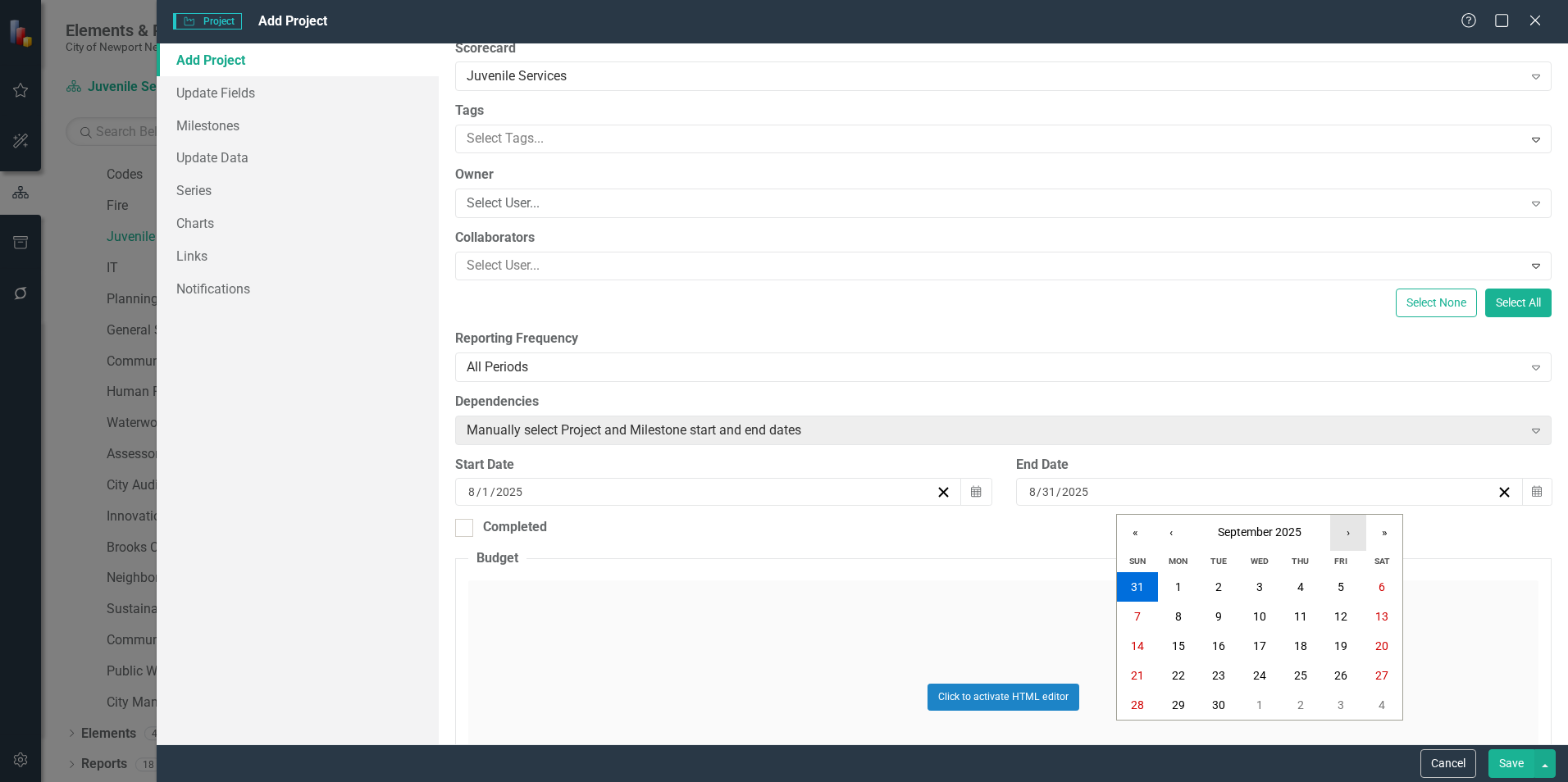 click on "›" at bounding box center [1348, 533] 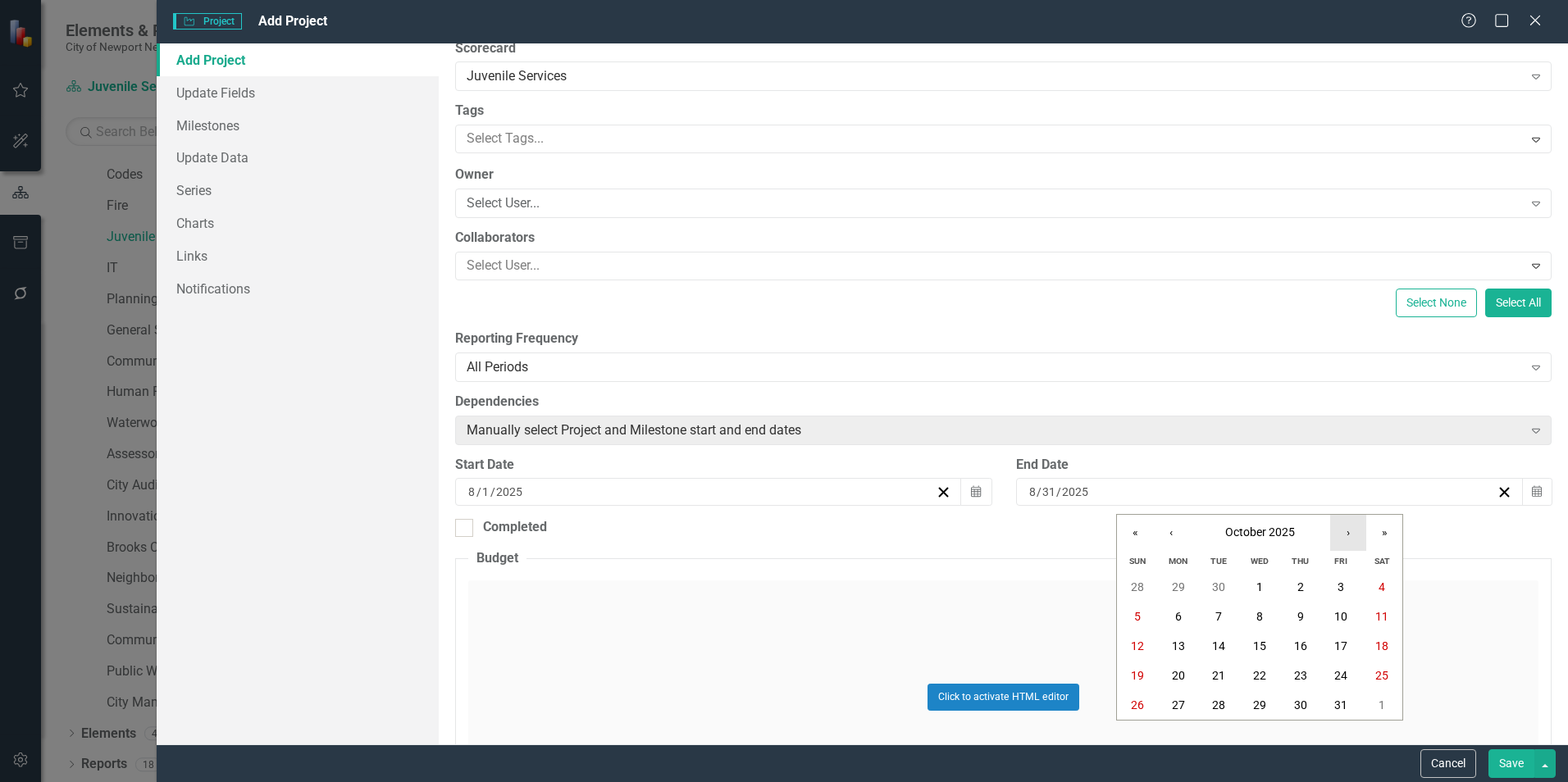 click on "›" at bounding box center (1348, 533) 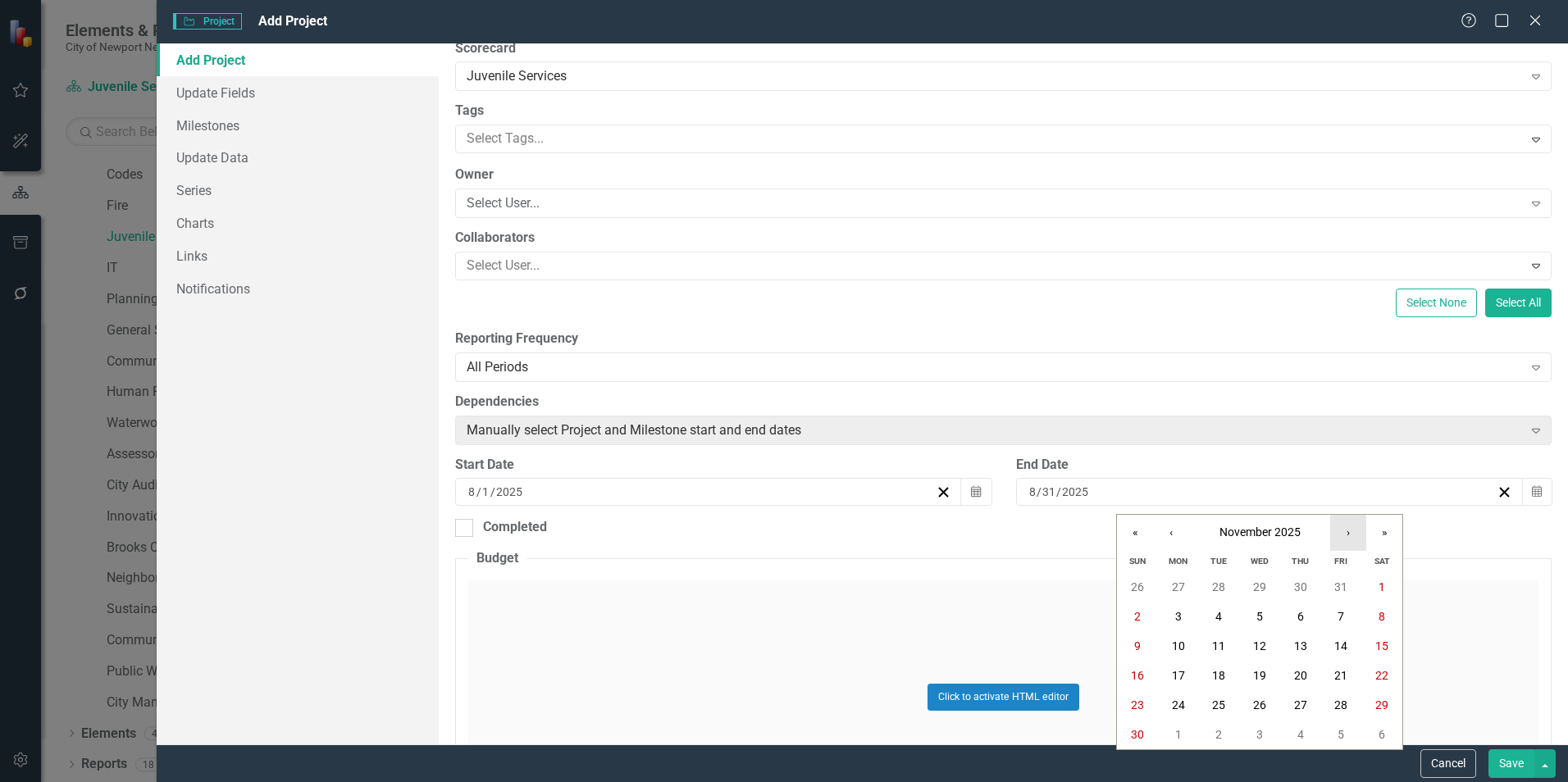 click on "›" at bounding box center (1348, 533) 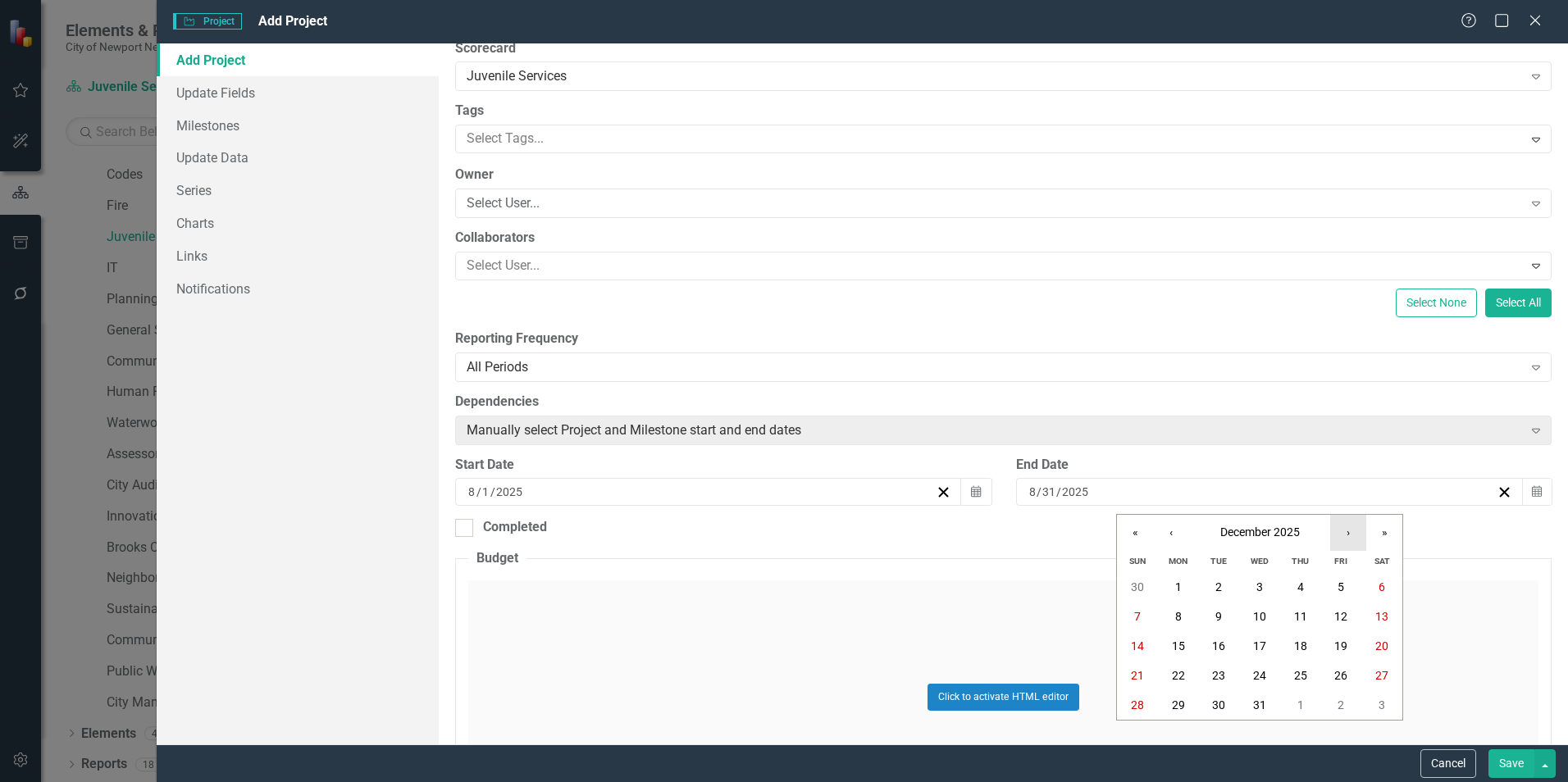 click on "›" at bounding box center [1348, 533] 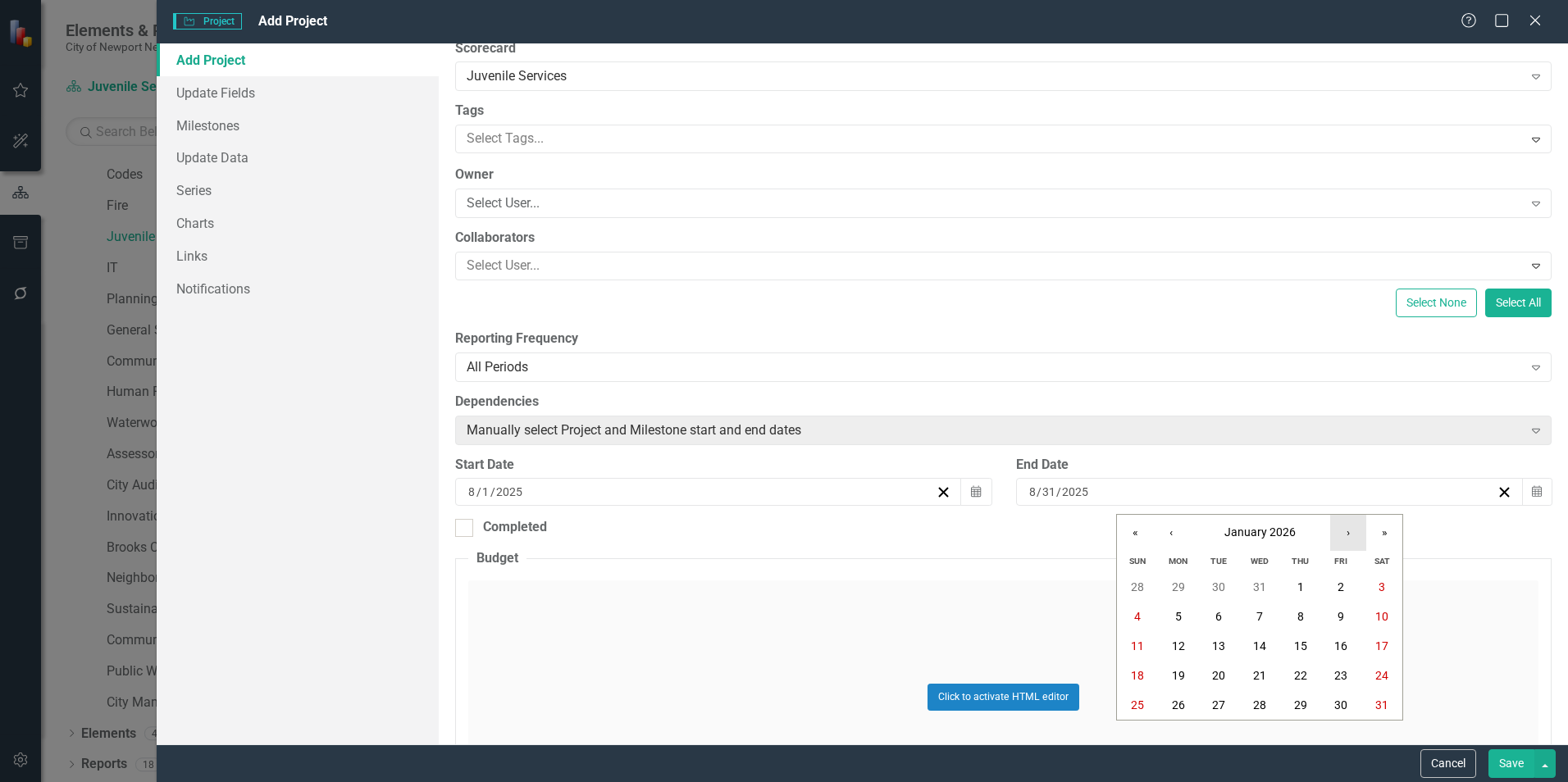 click on "›" at bounding box center [1348, 533] 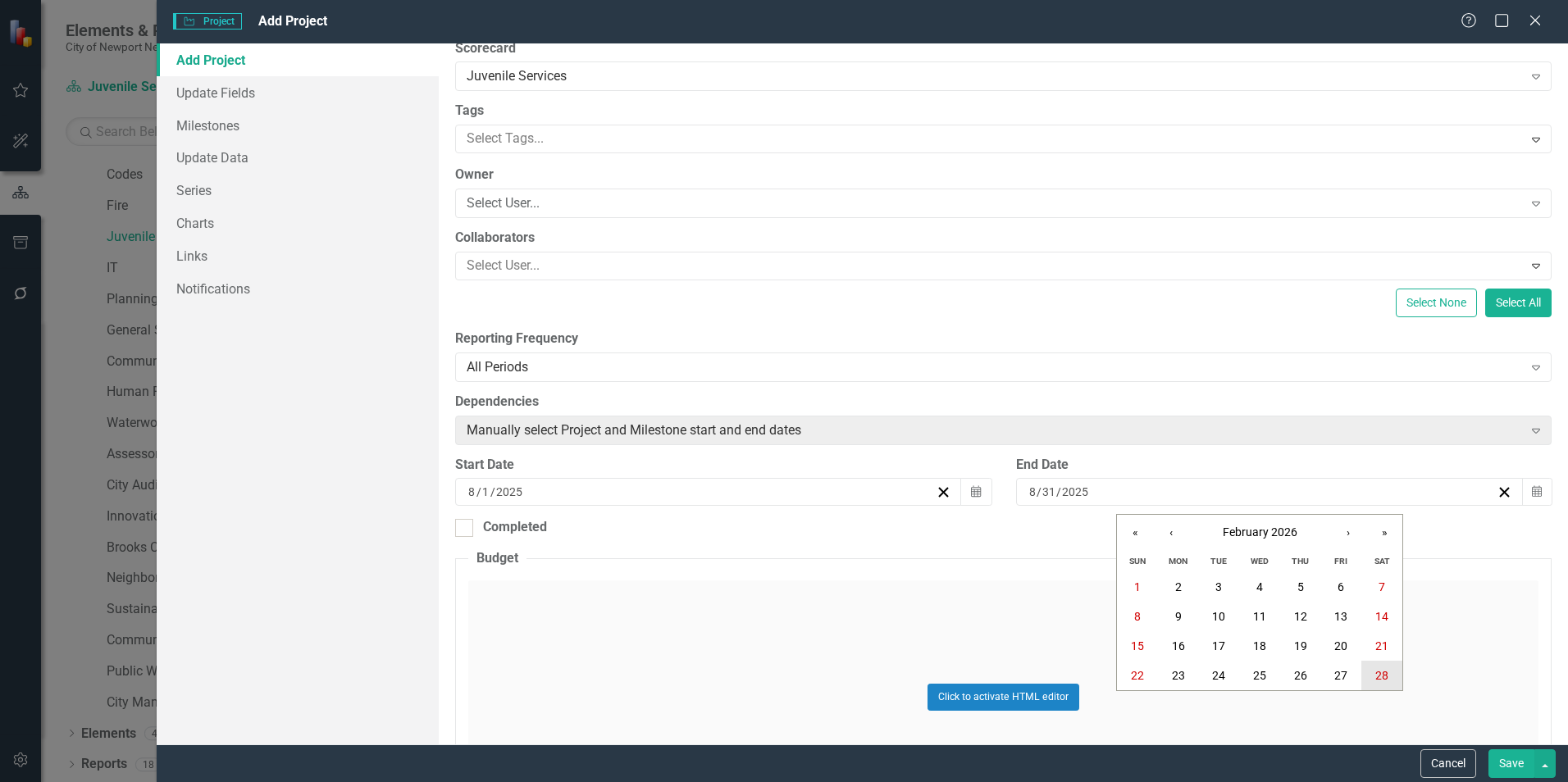 click on "28" at bounding box center [1382, 675] 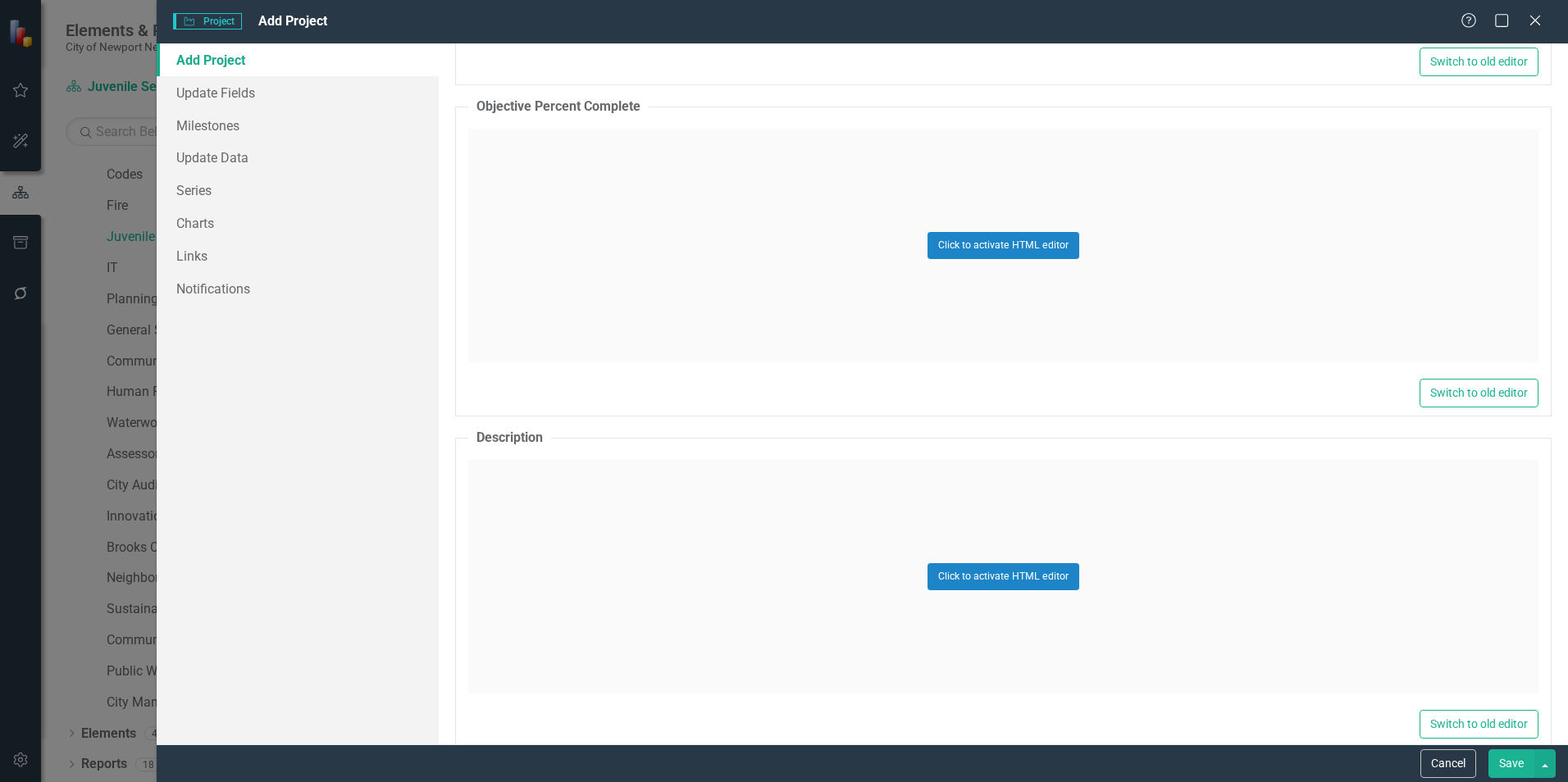 scroll, scrollTop: 902, scrollLeft: 0, axis: vertical 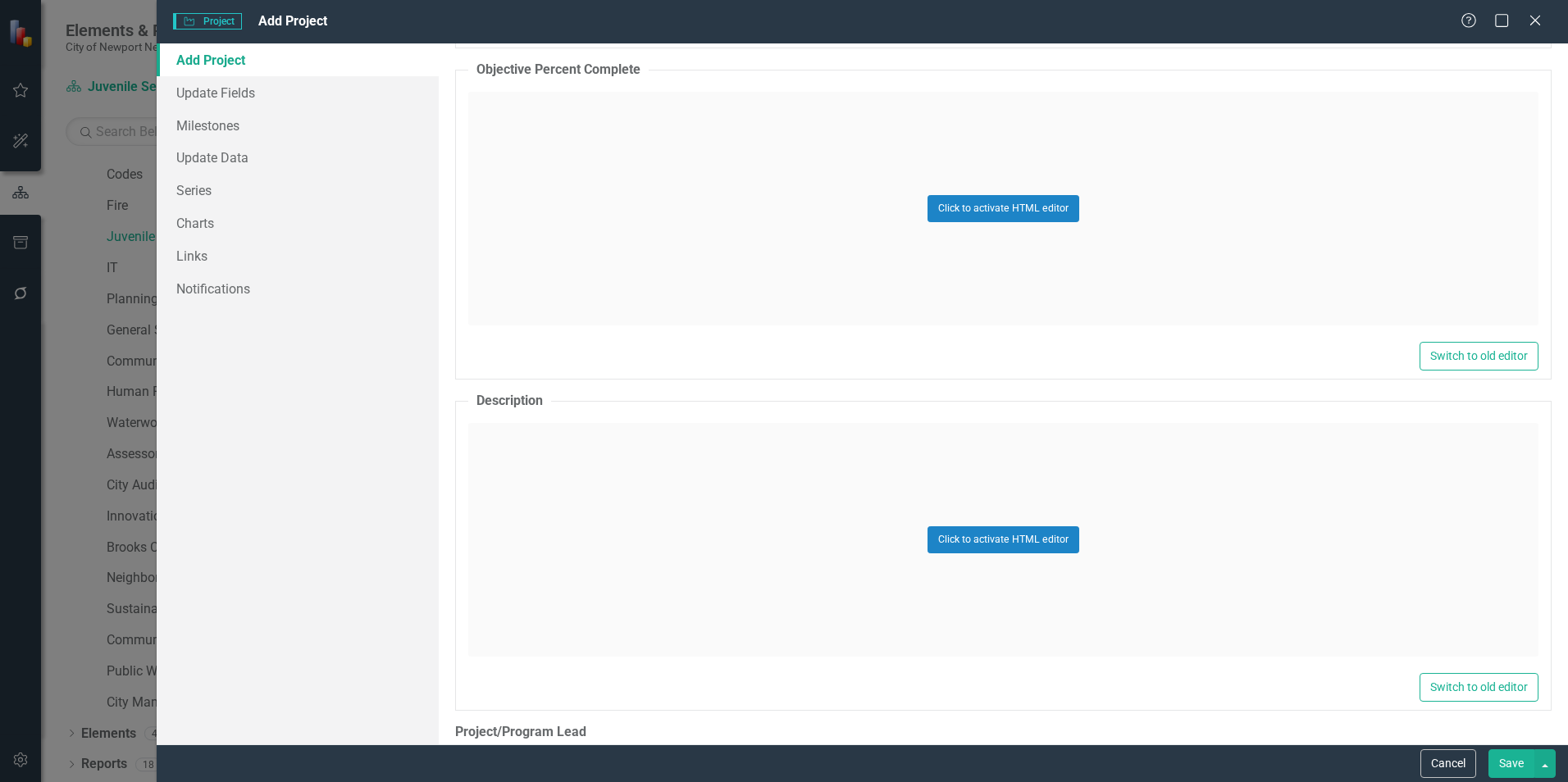 click on "Click to activate HTML editor" at bounding box center [1003, 539] 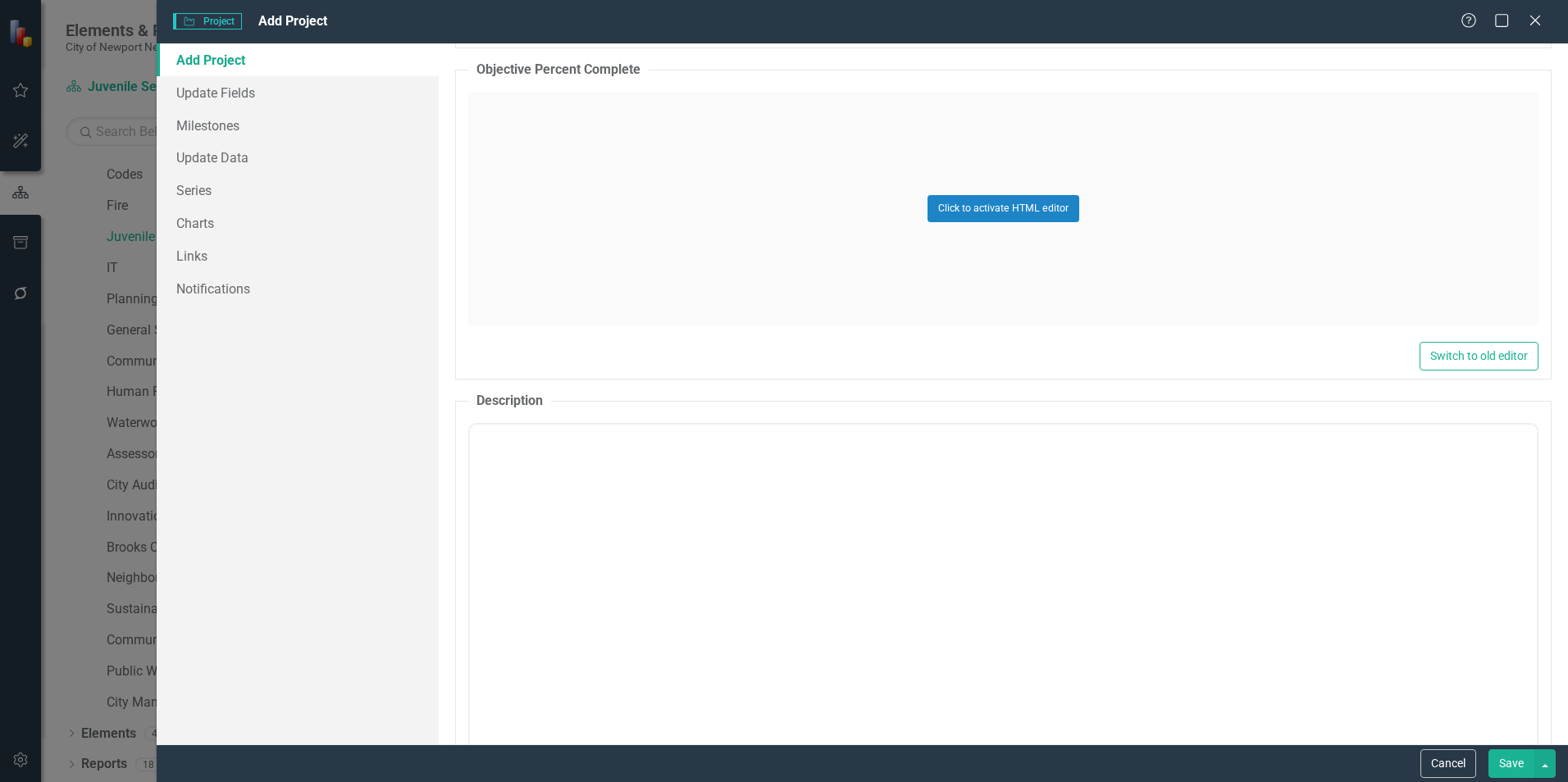 scroll, scrollTop: 0, scrollLeft: 0, axis: both 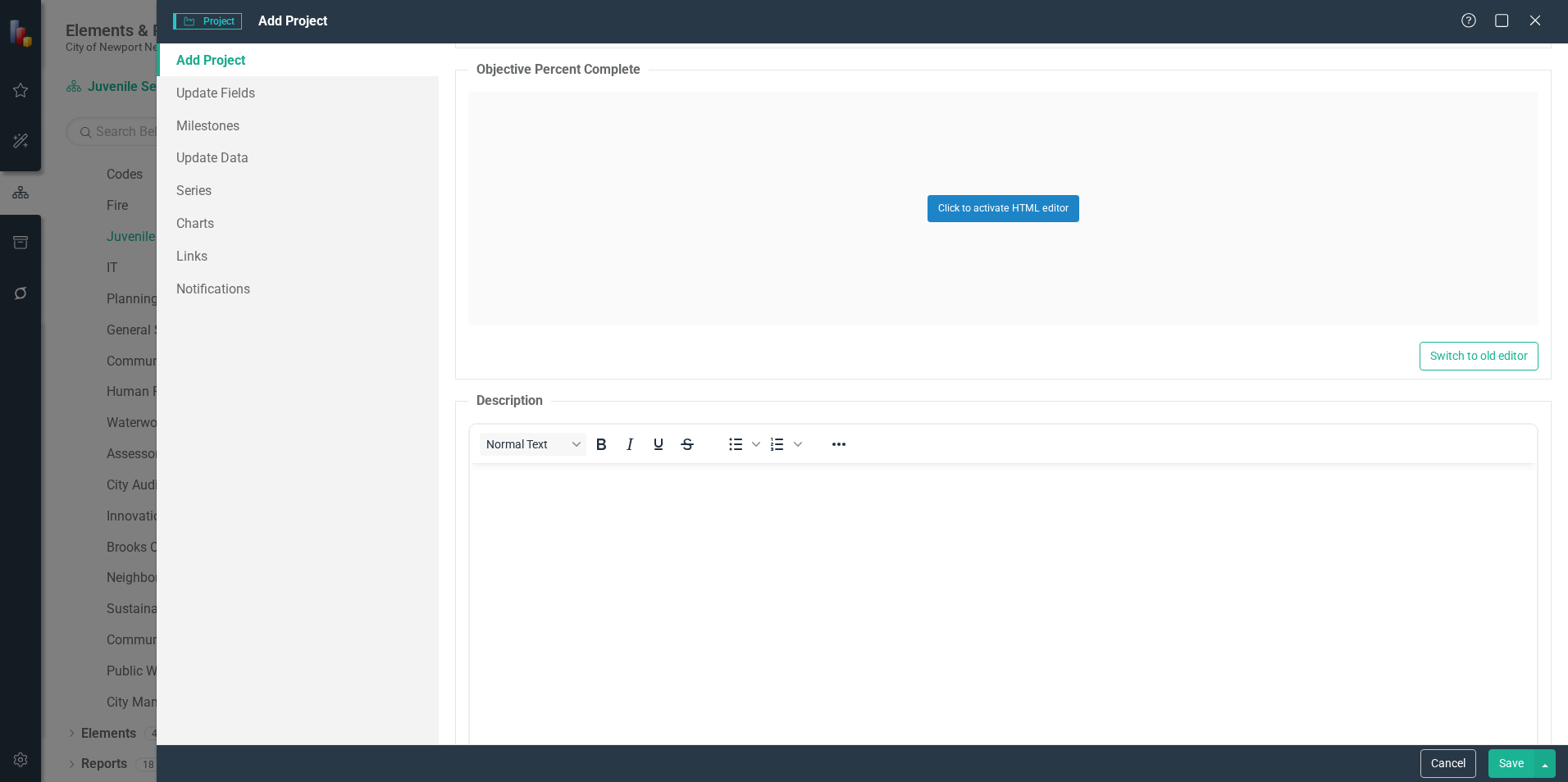 click at bounding box center (1003, 585) 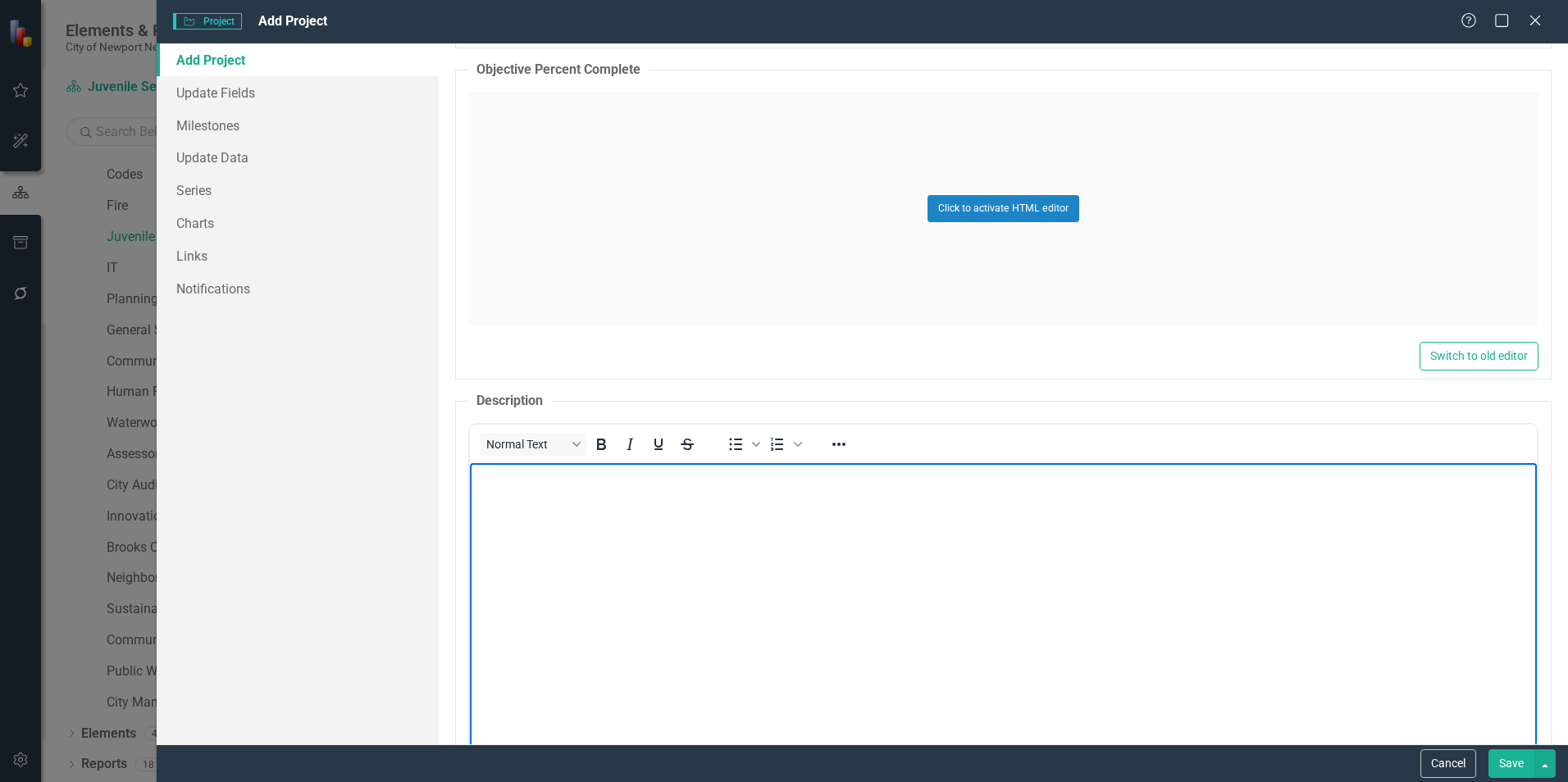 type 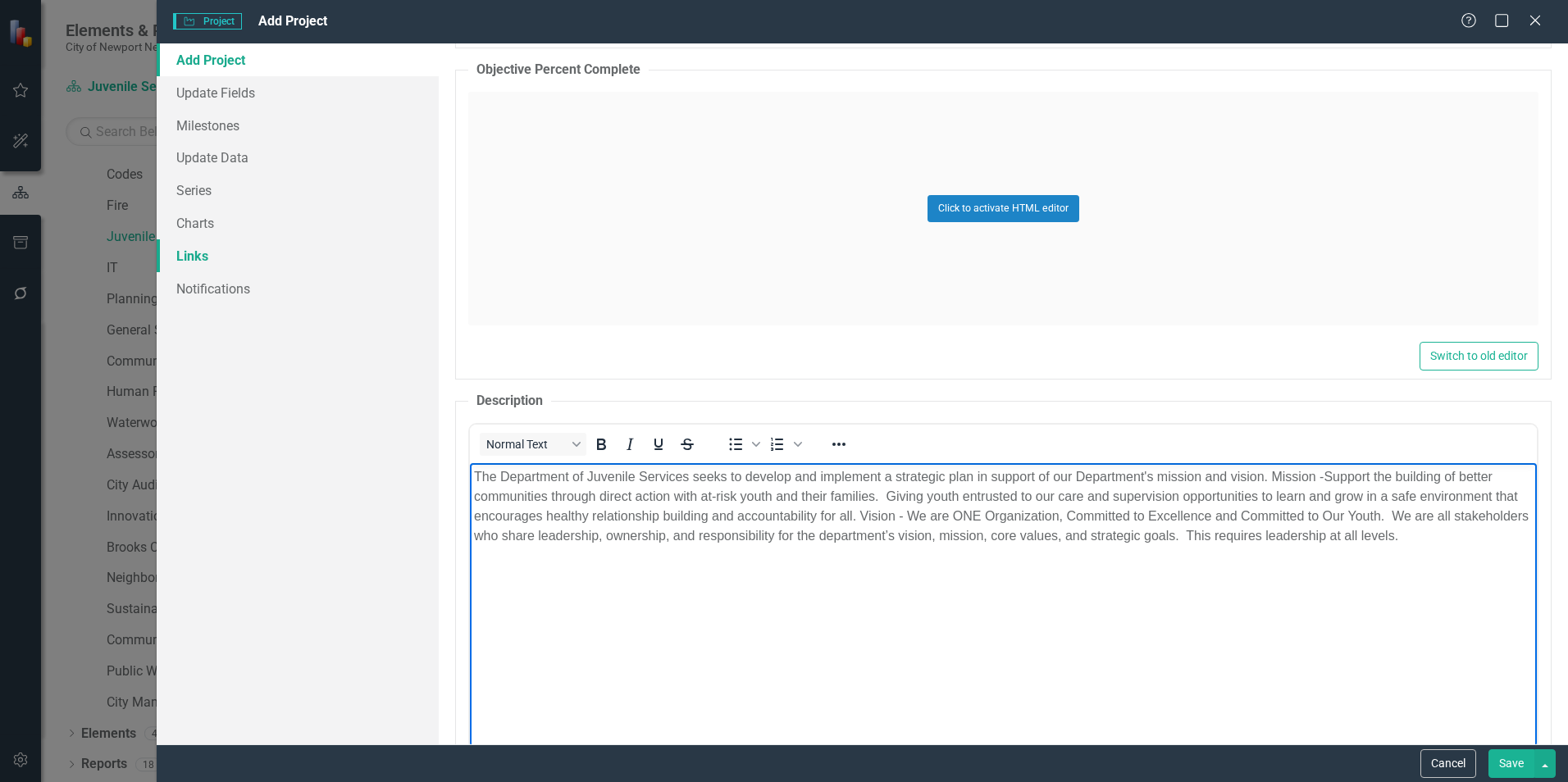 click on "Links" at bounding box center [298, 256] 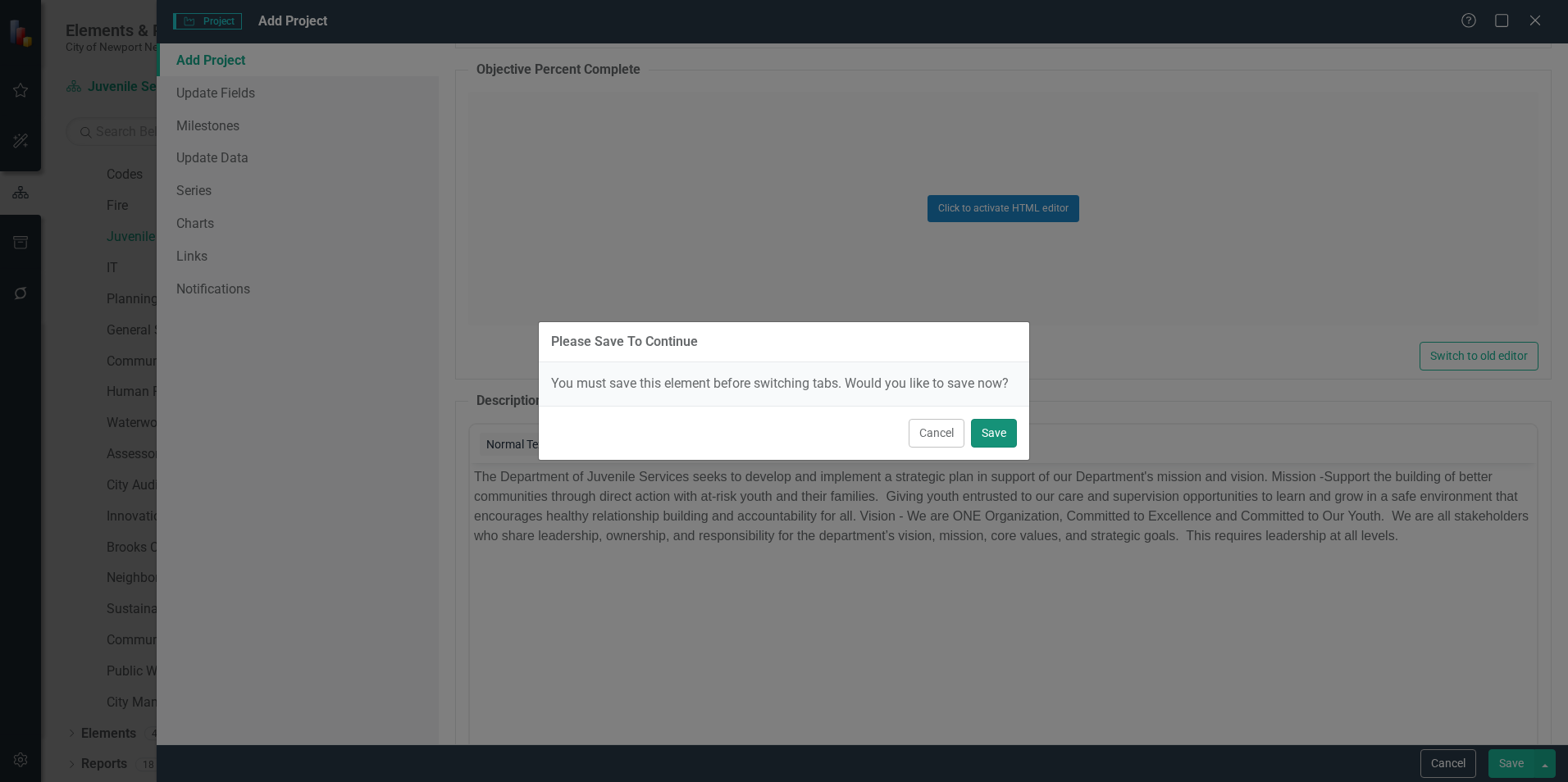 click on "Save" at bounding box center [994, 433] 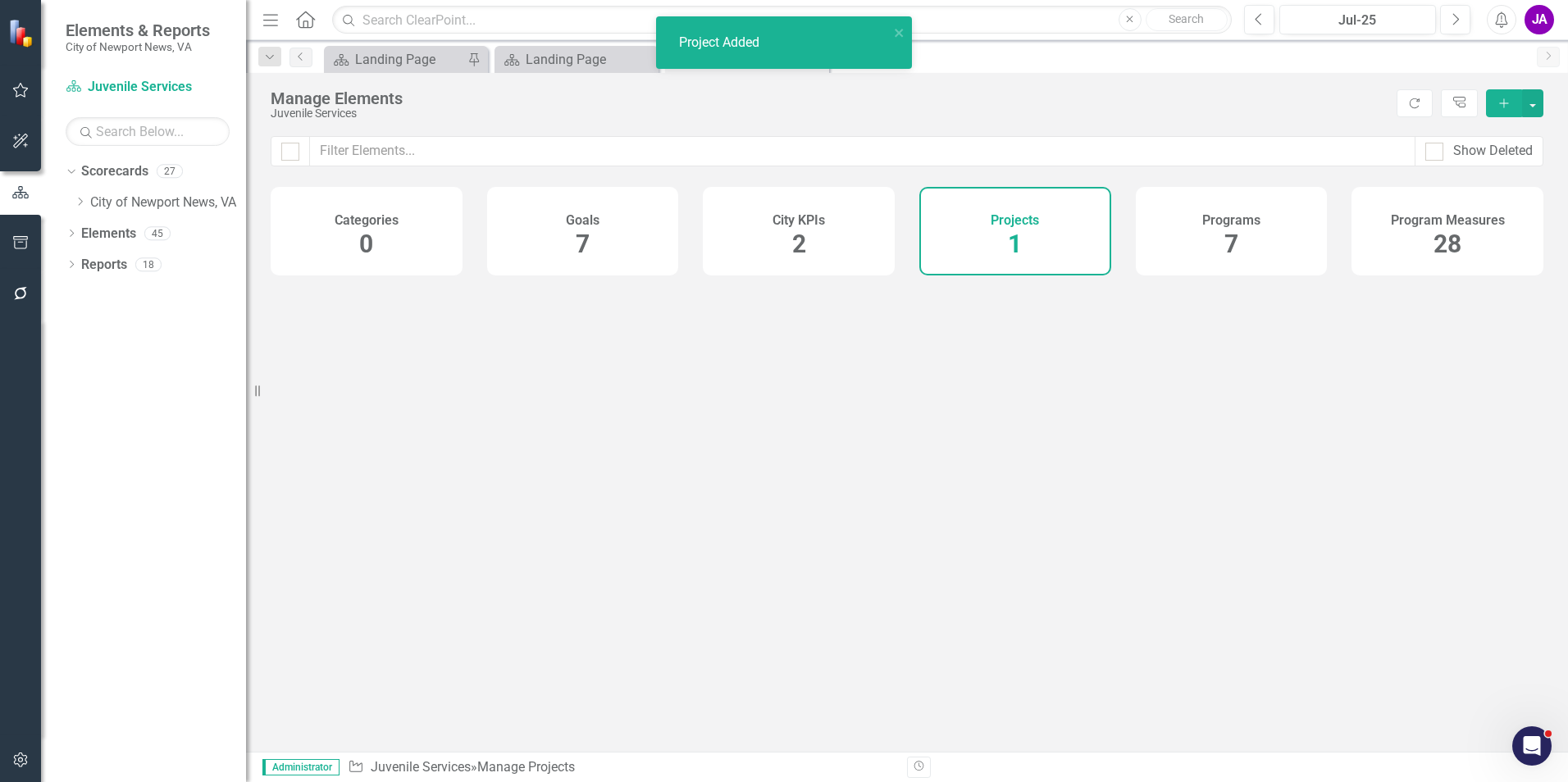 scroll, scrollTop: 0, scrollLeft: 0, axis: both 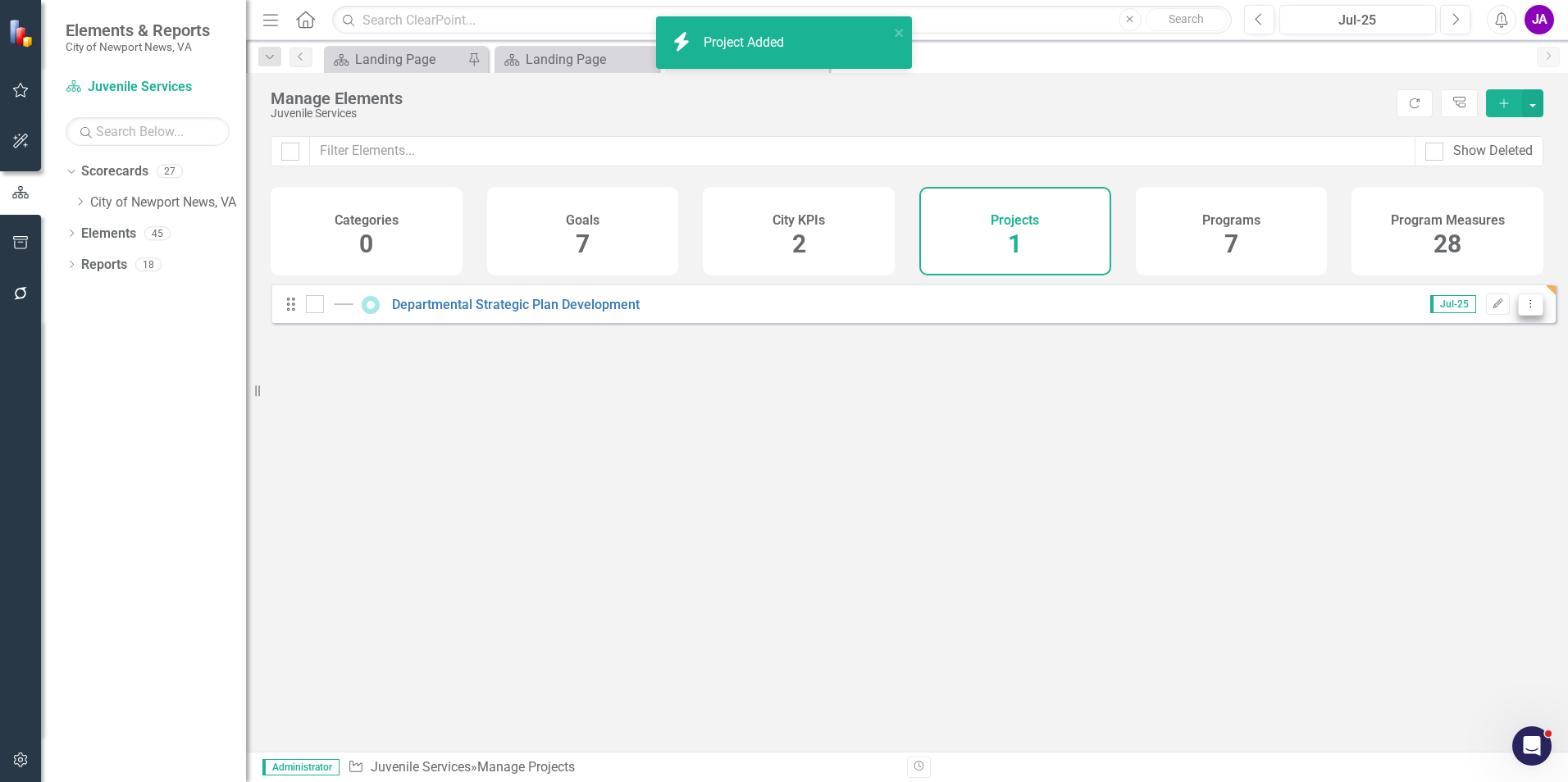 click on "Dropdown Menu" at bounding box center [1530, 304] 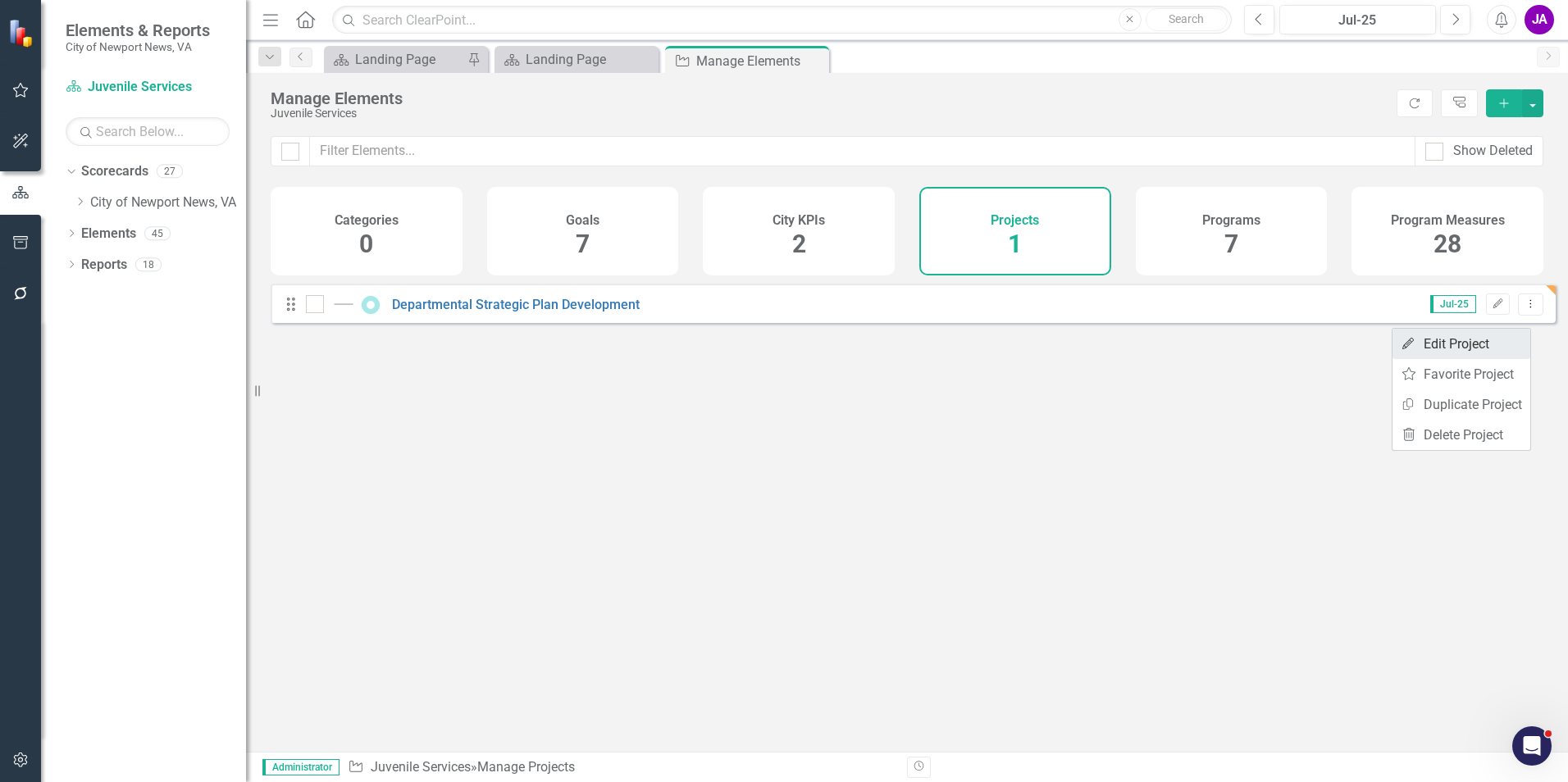 click on "Edit Edit Project" at bounding box center (1461, 343) 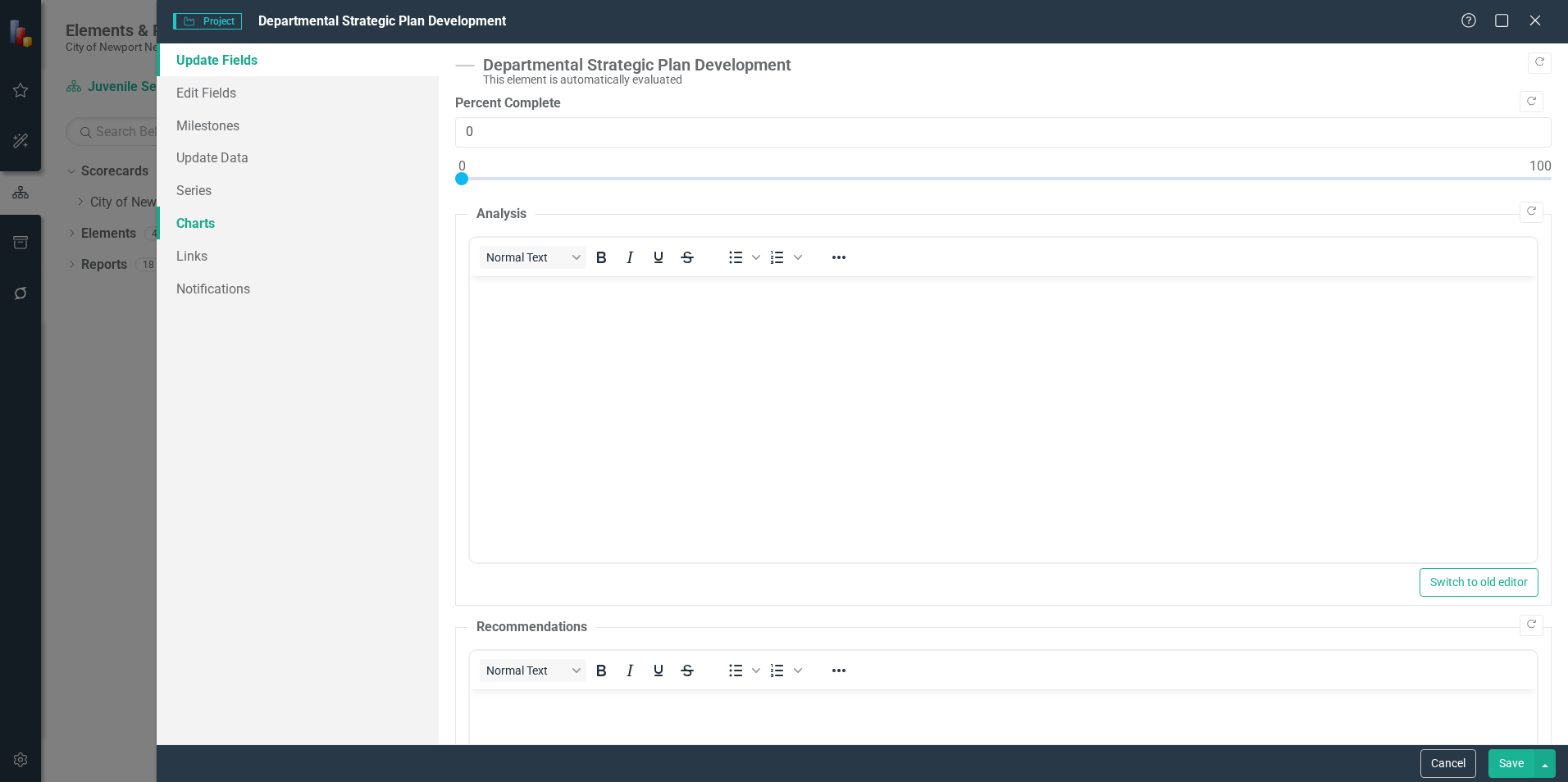 scroll, scrollTop: 0, scrollLeft: 0, axis: both 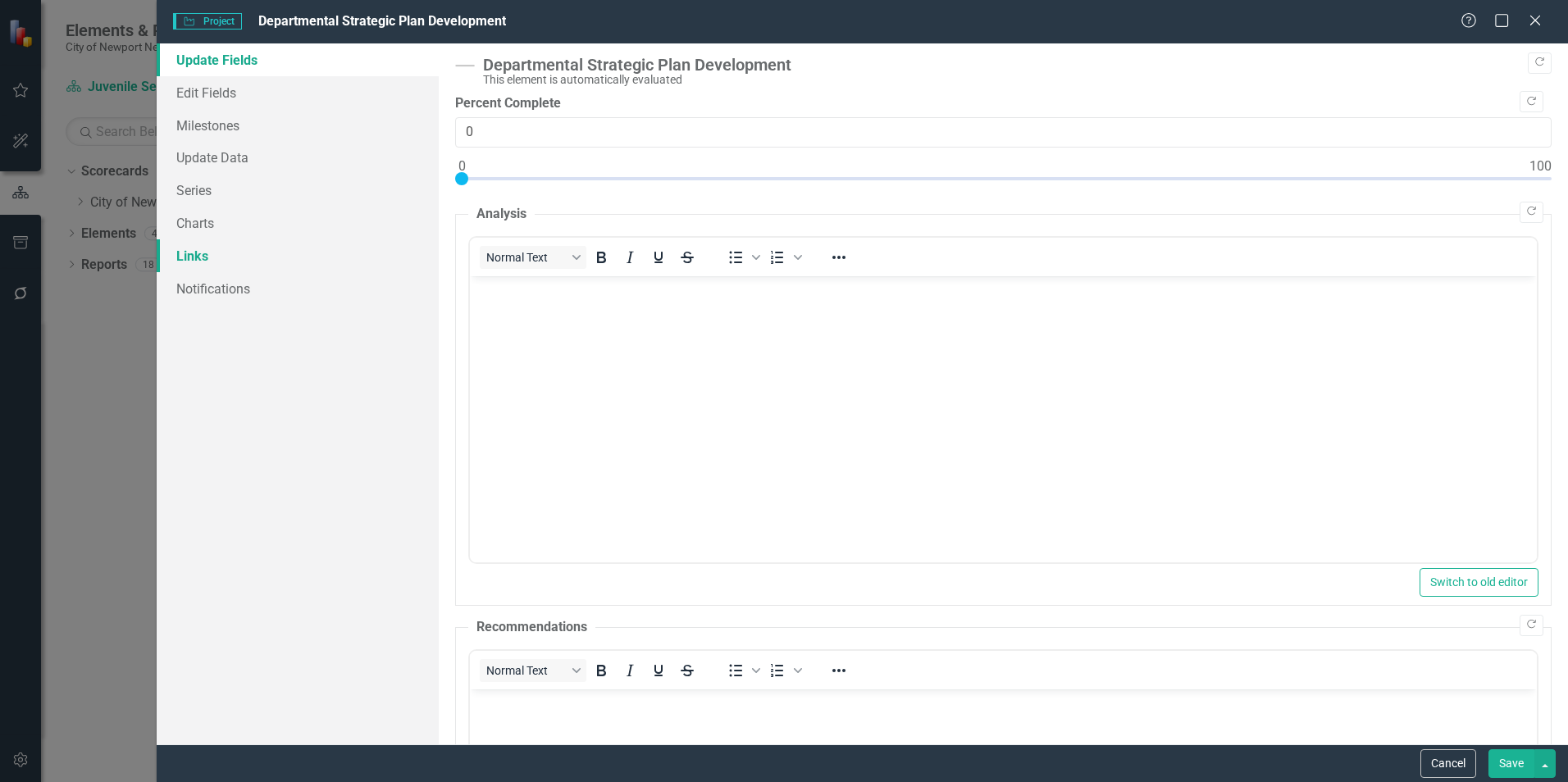 click on "Links" at bounding box center (298, 256) 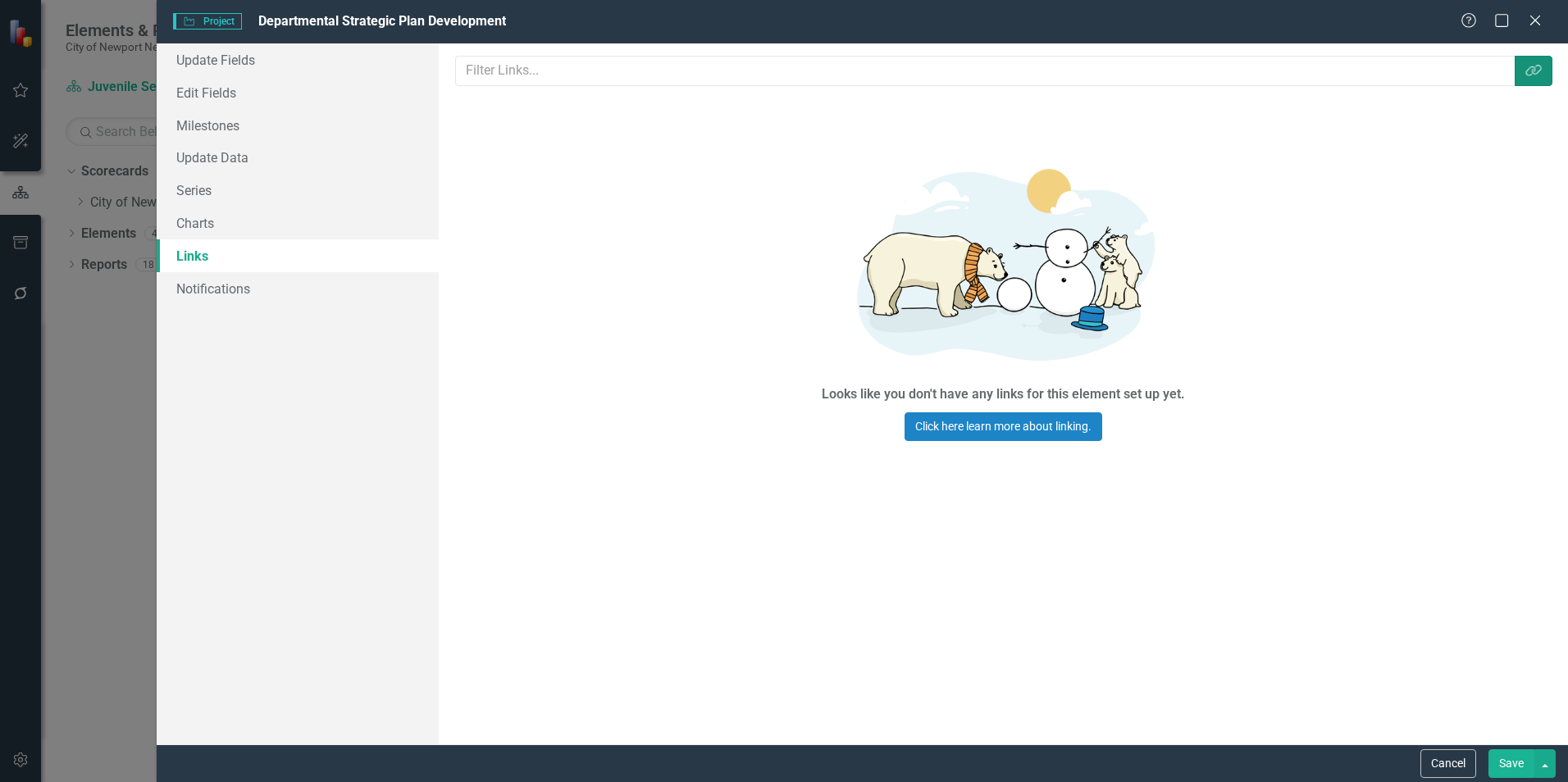 click on "Link Tag" at bounding box center (1534, 70) 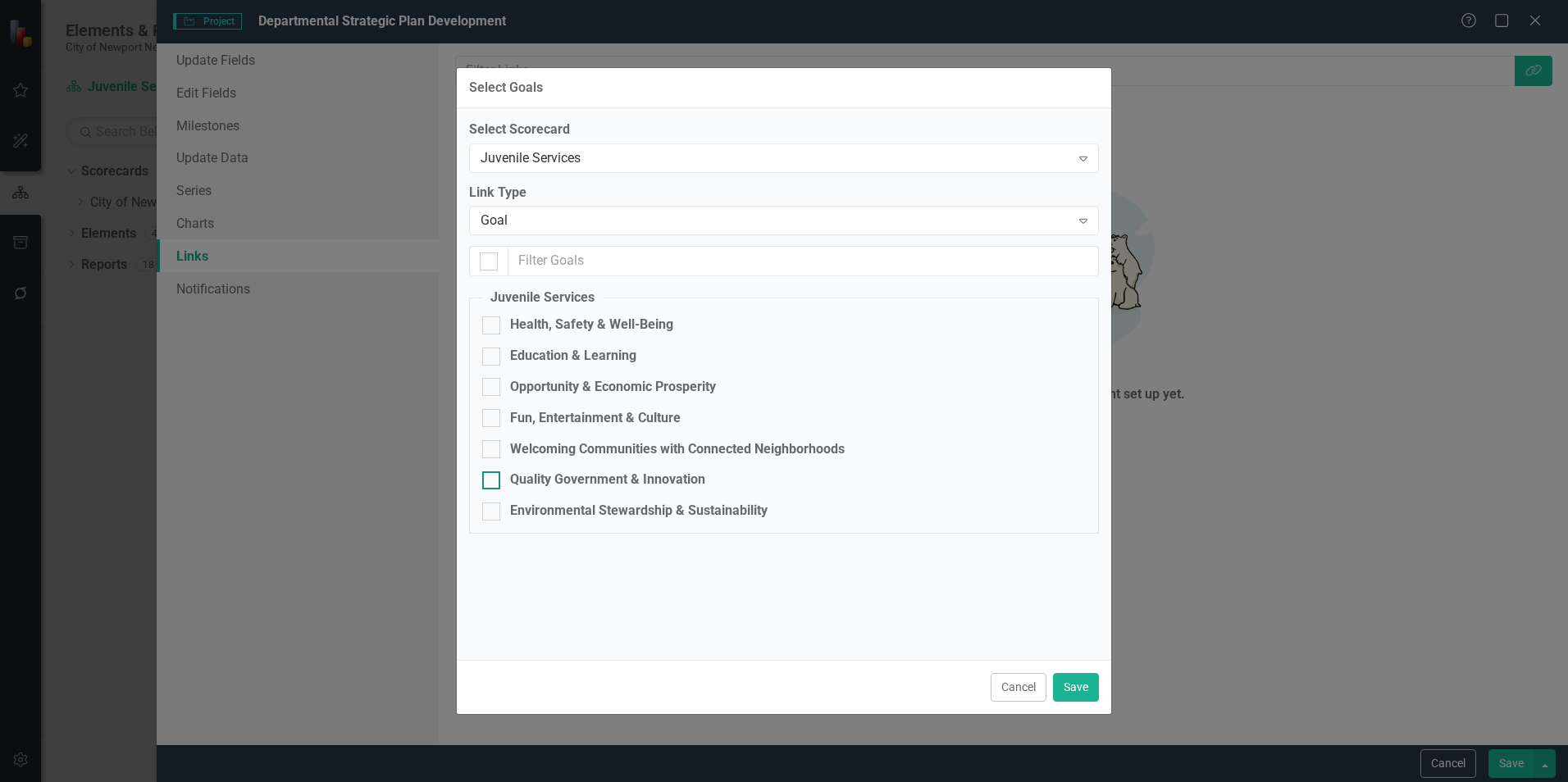 click on "Quality Government & Innovation" at bounding box center [608, 480] 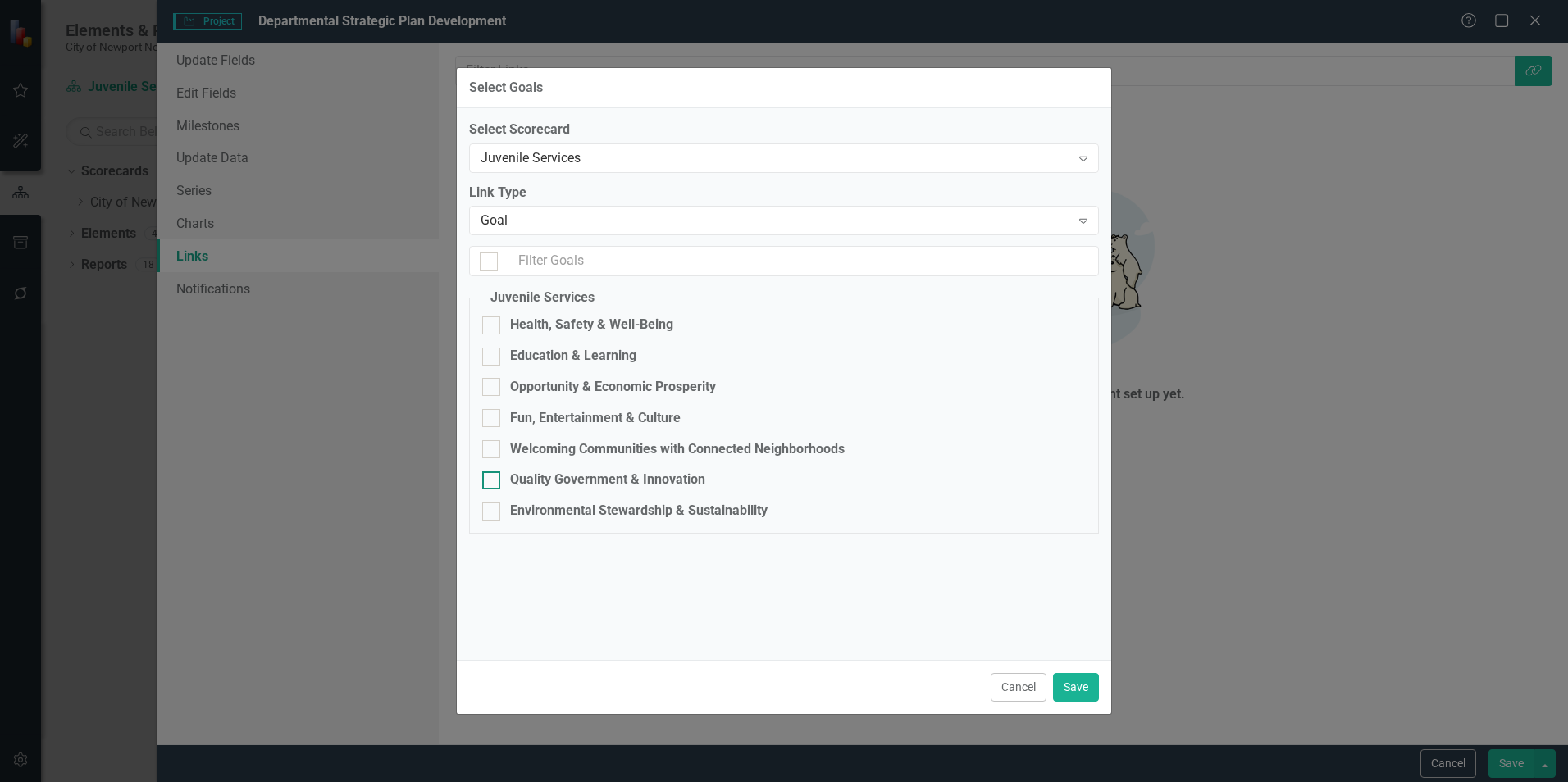 checkbox on "true" 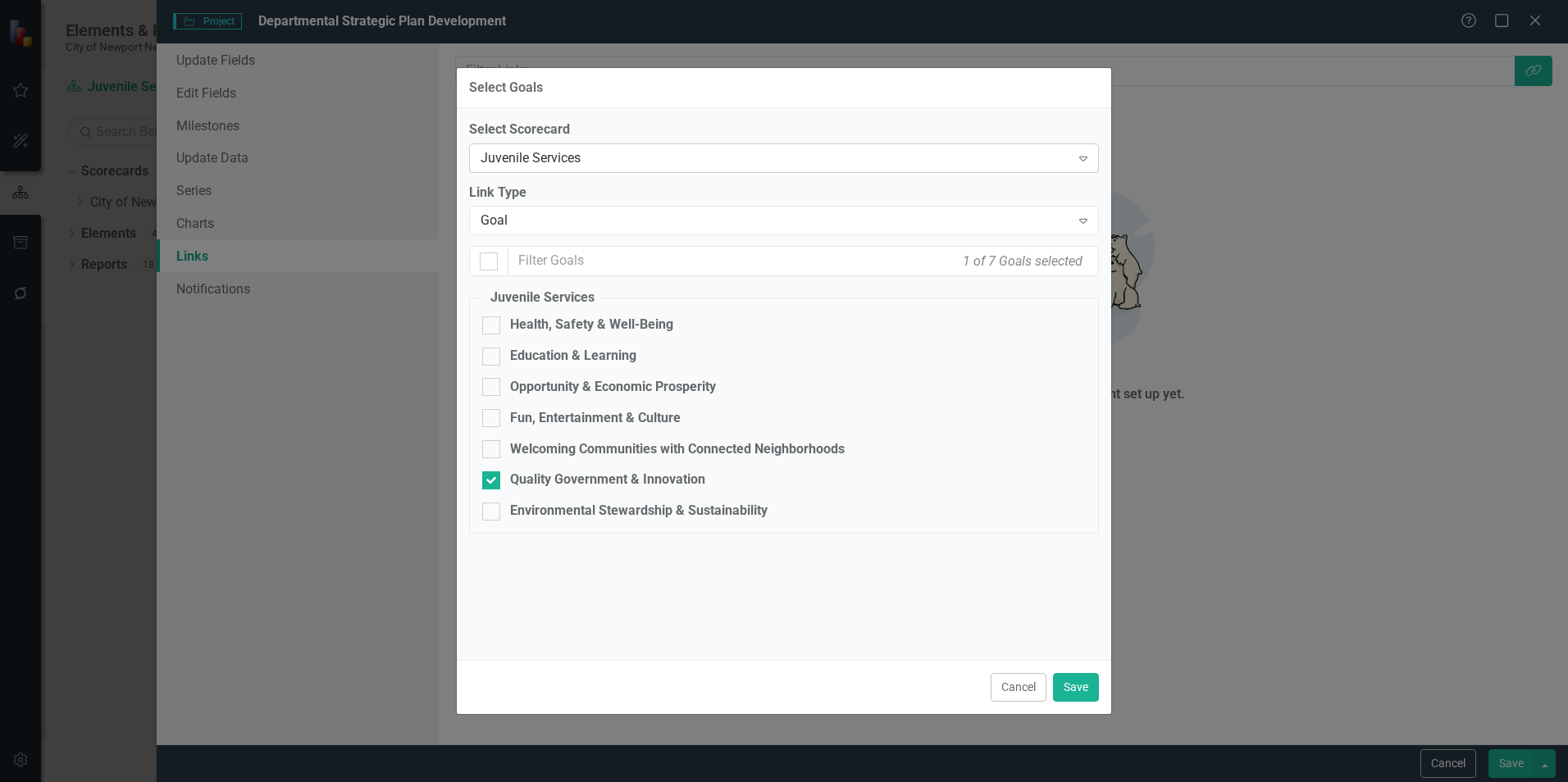 click on "Juvenile Services" at bounding box center [775, 157] 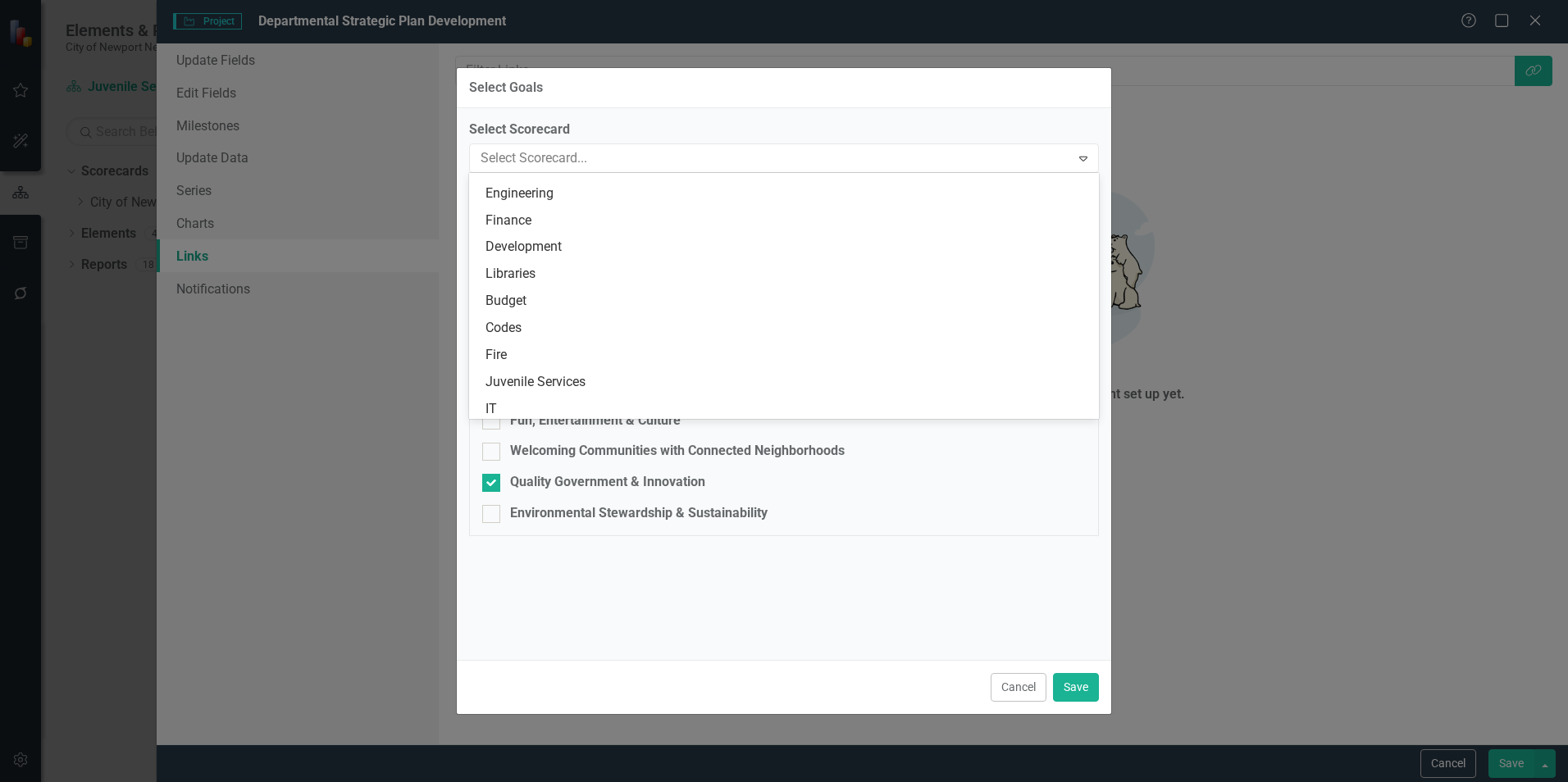 scroll, scrollTop: 0, scrollLeft: 0, axis: both 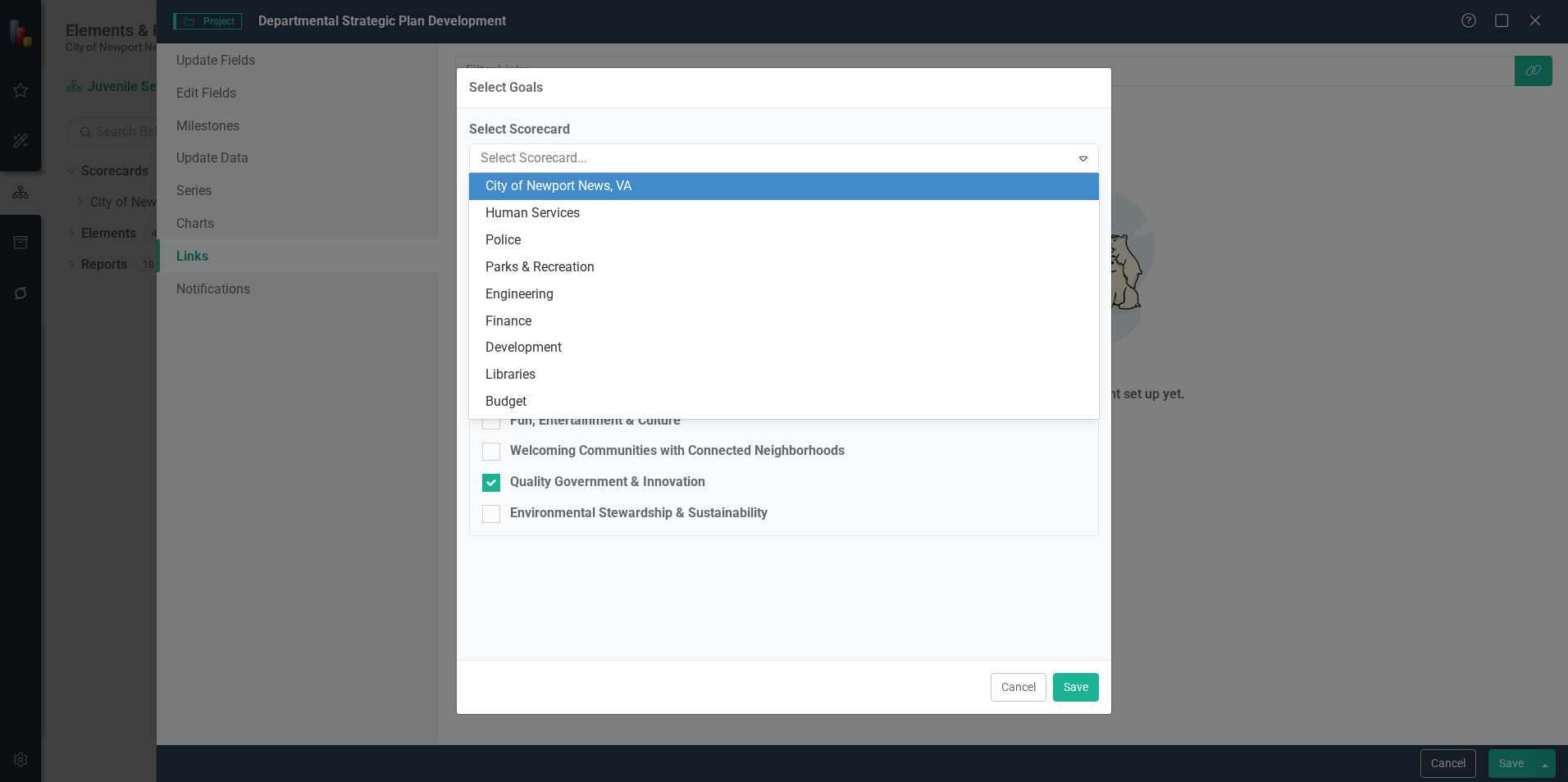 click on "City of Newport News, VA" at bounding box center (784, 186) 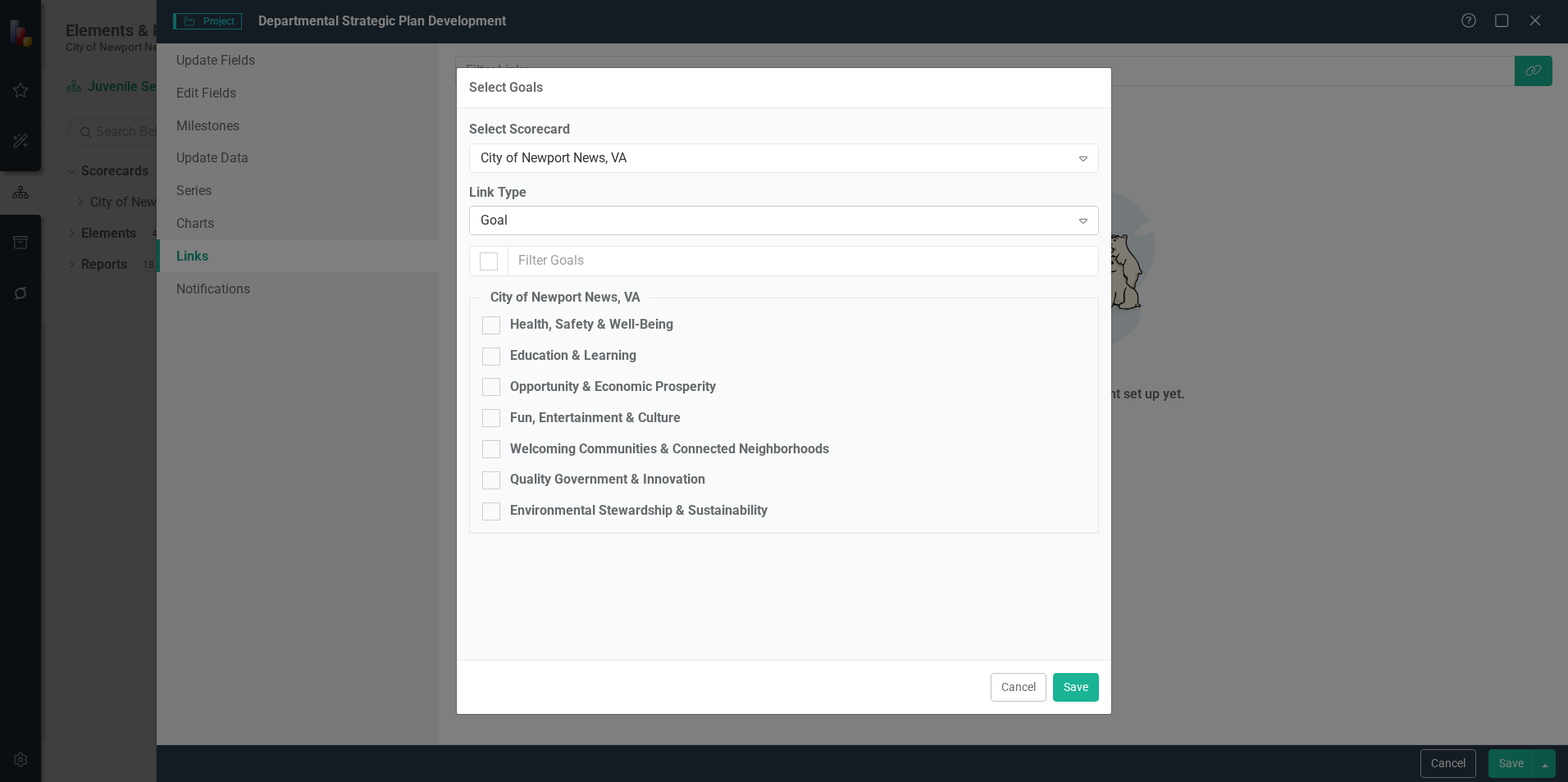click on "Goal" at bounding box center (775, 221) 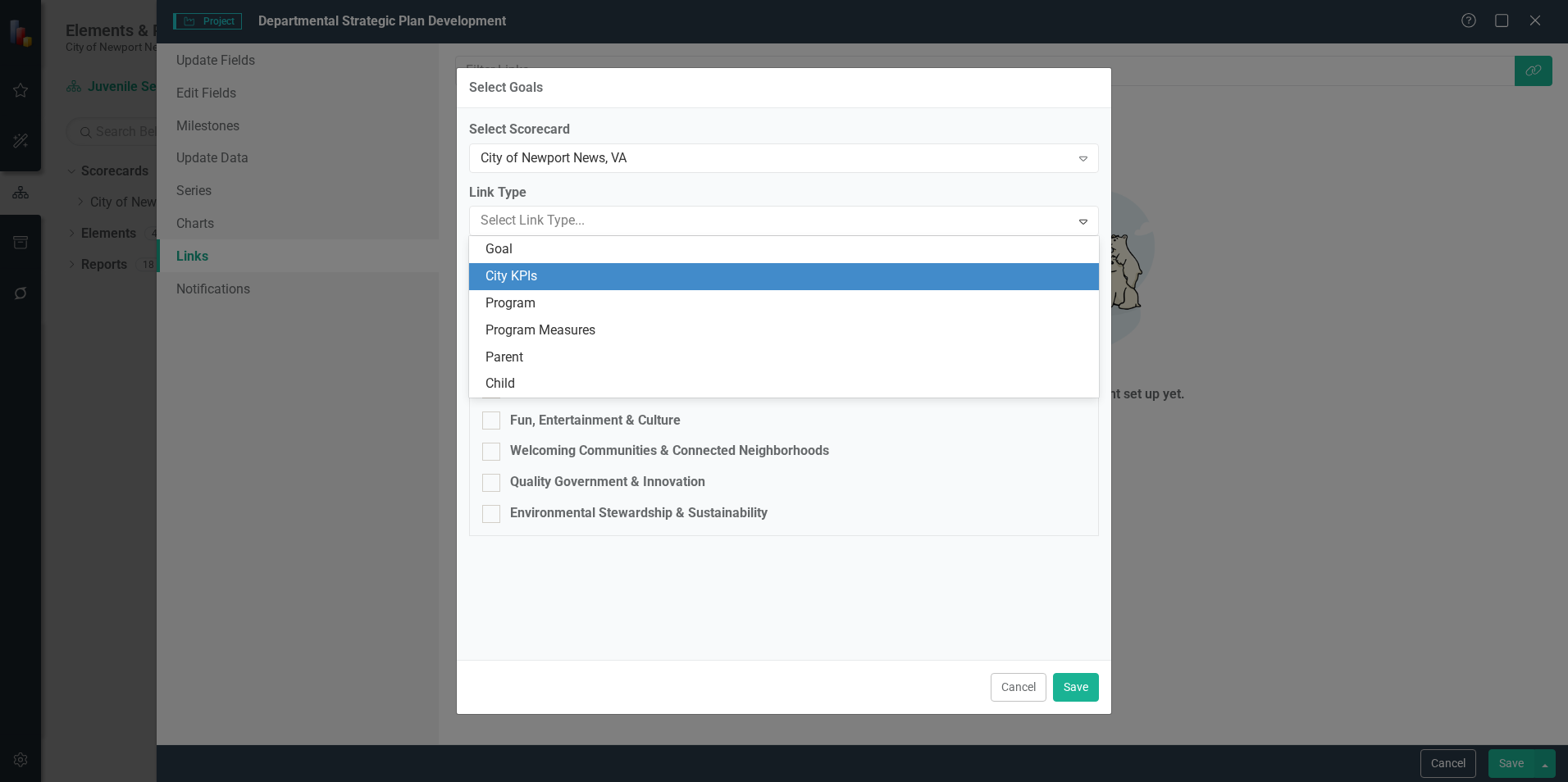 click on "City KPIs" at bounding box center [784, 276] 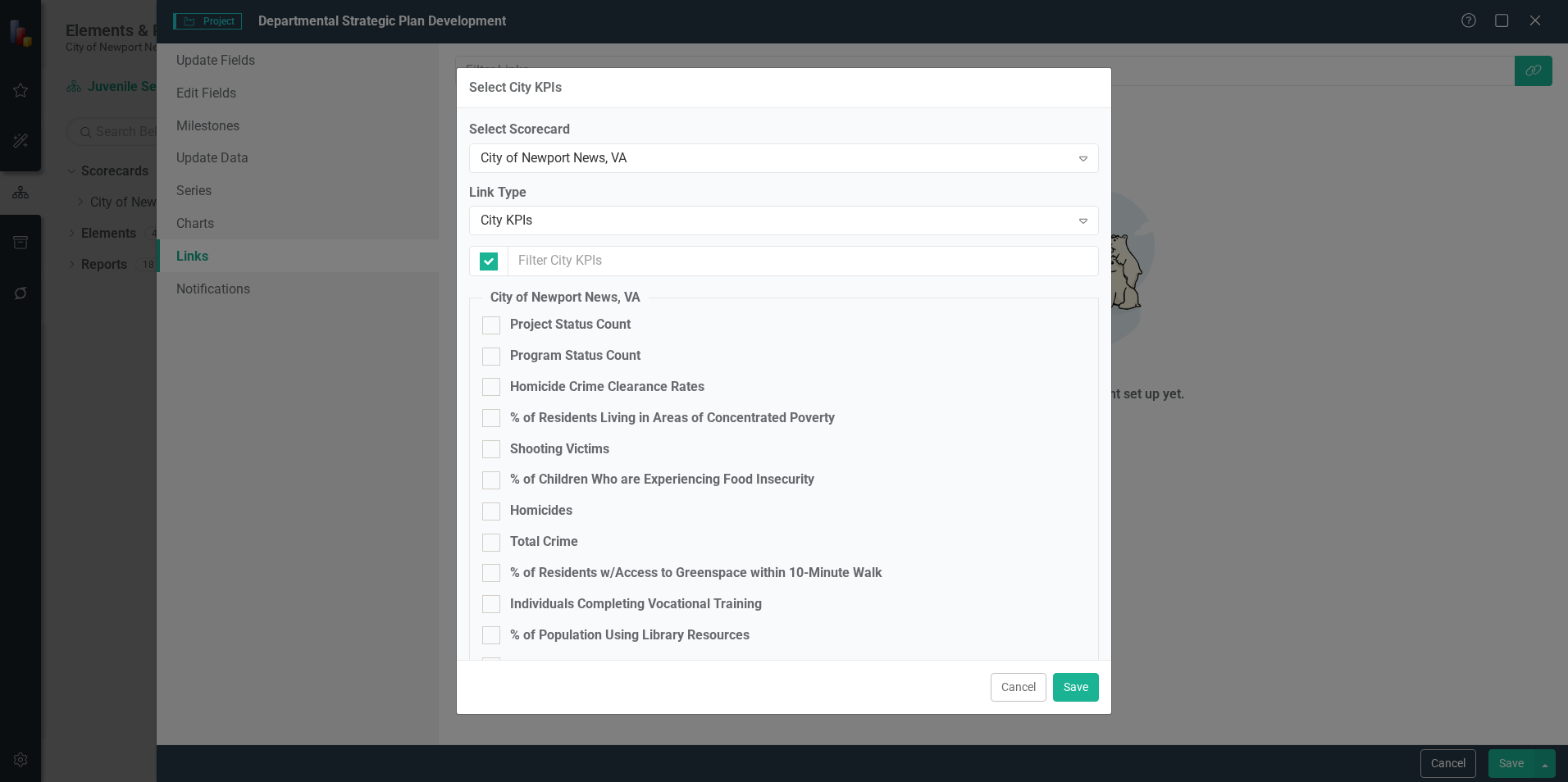 checkbox on "false" 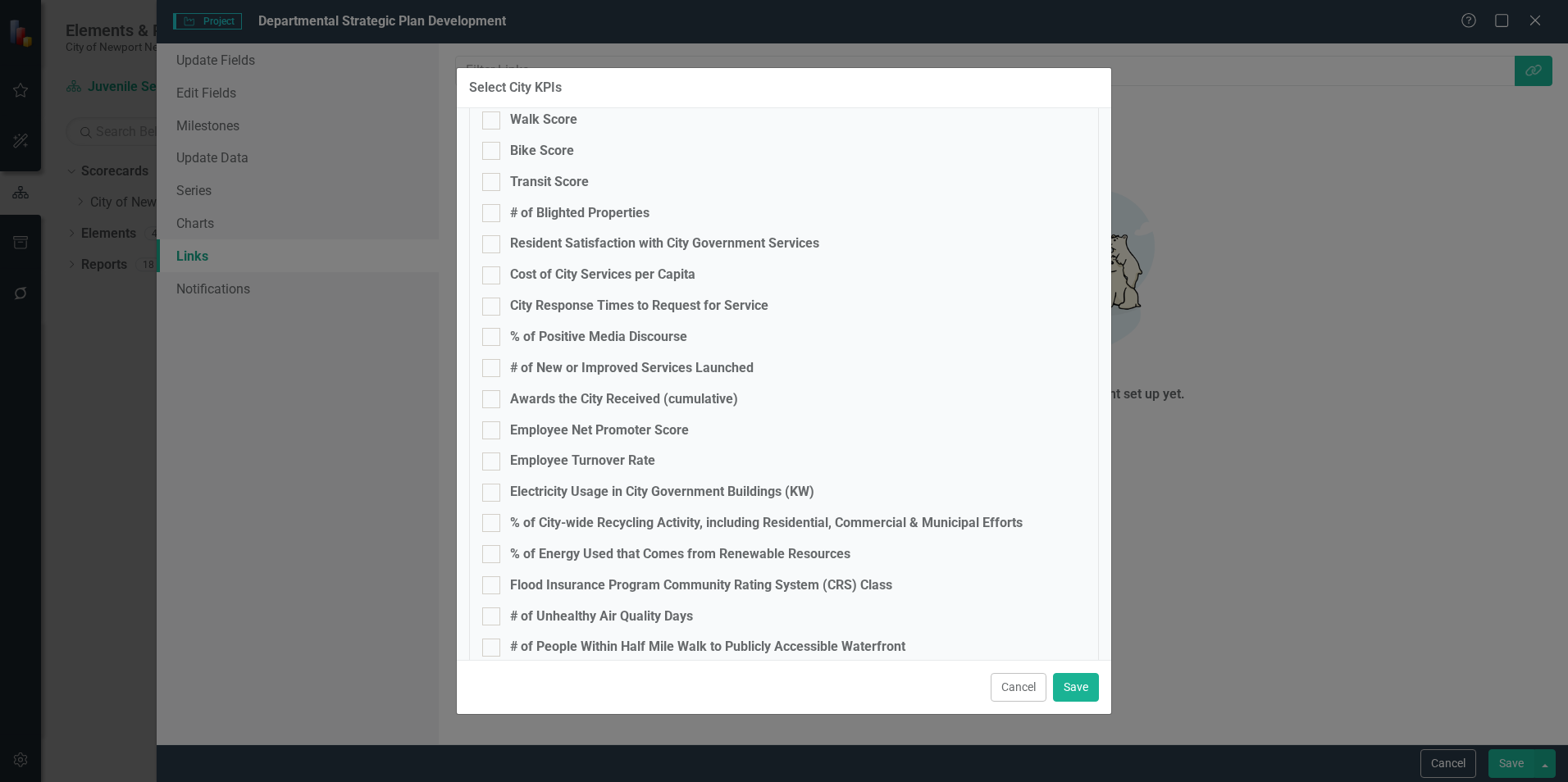 scroll, scrollTop: 1230, scrollLeft: 0, axis: vertical 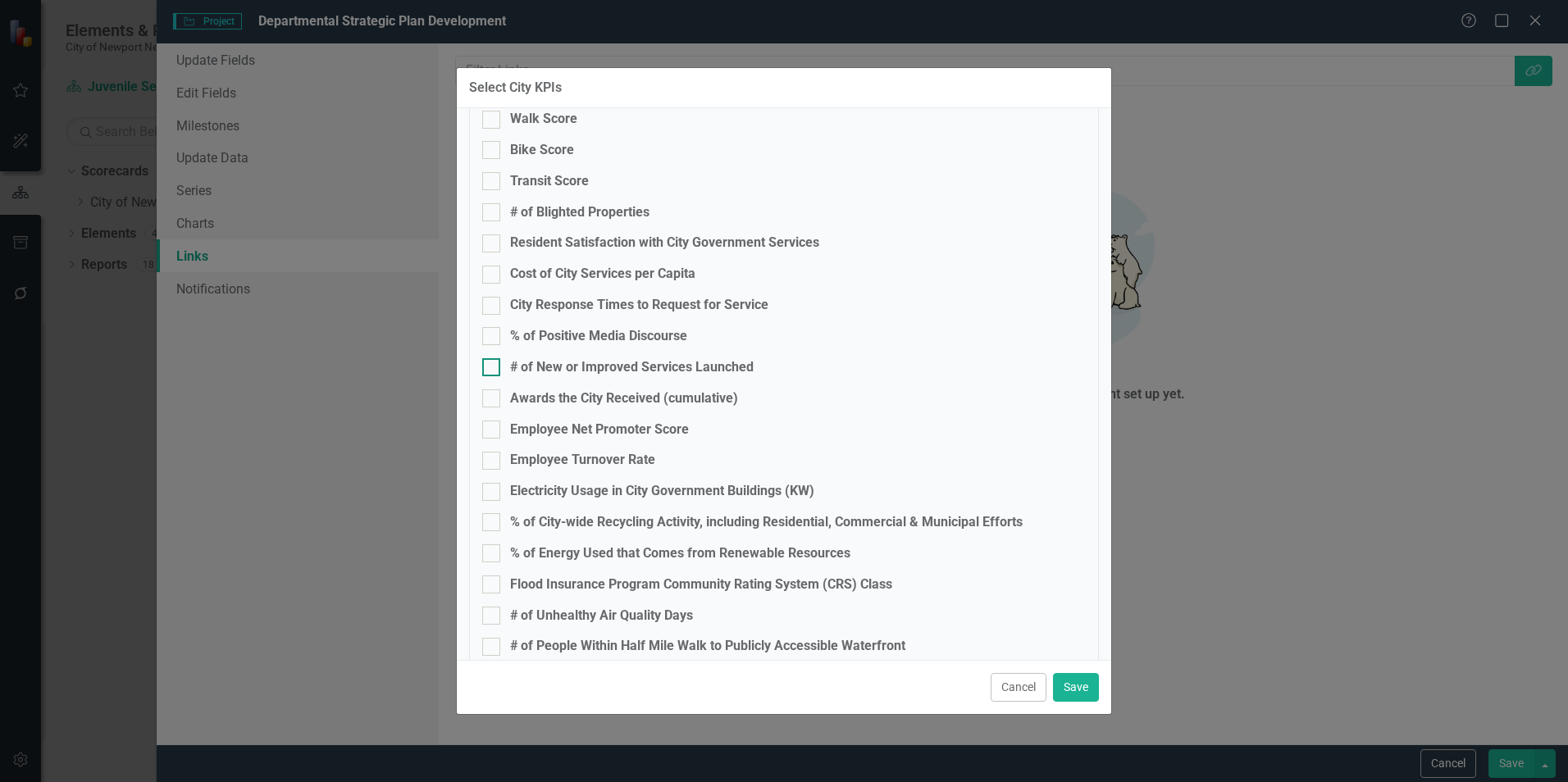 click on "# of New or Improved Services Launched" at bounding box center [631, 367] 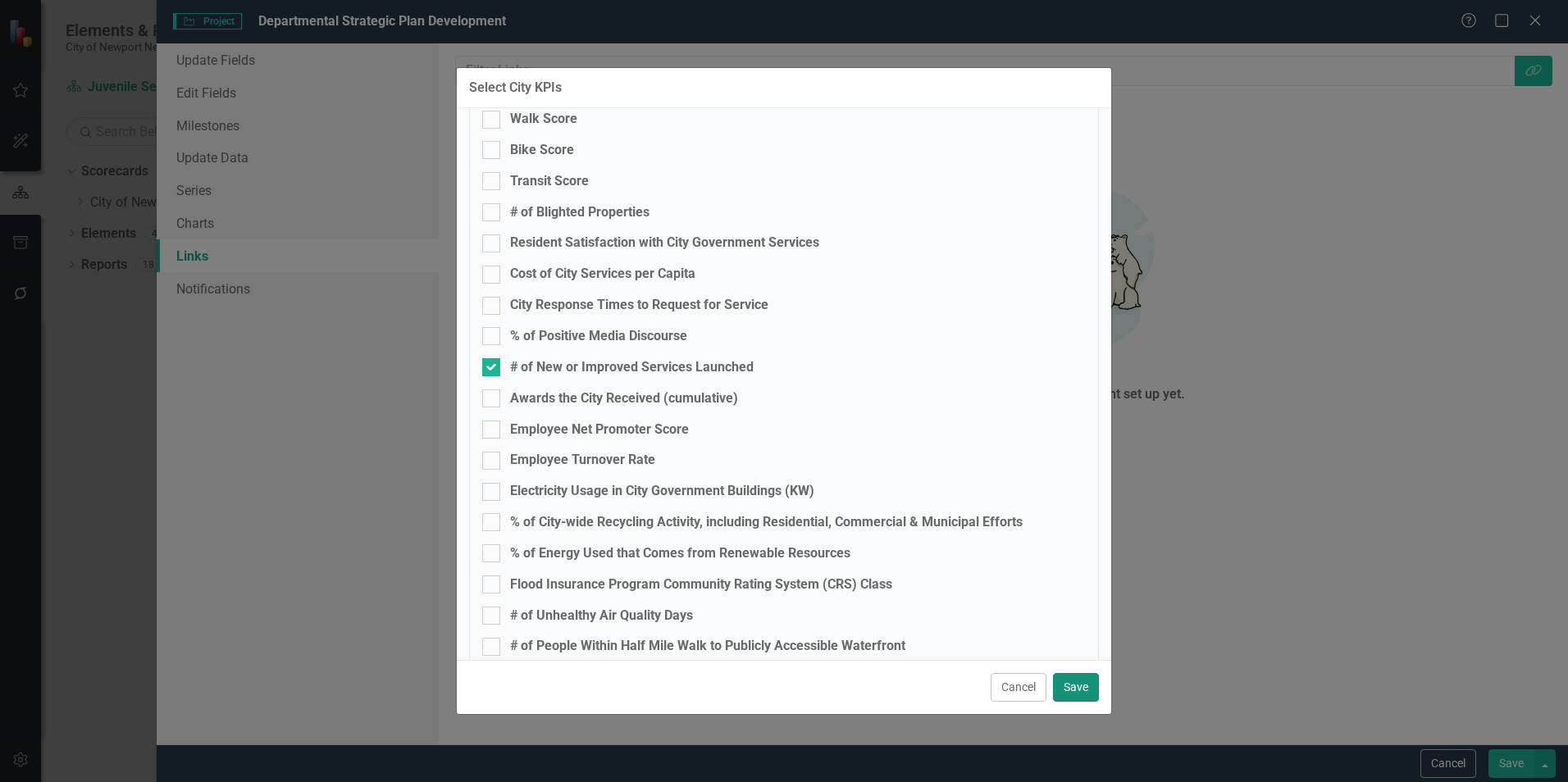 click on "Save" at bounding box center [1076, 687] 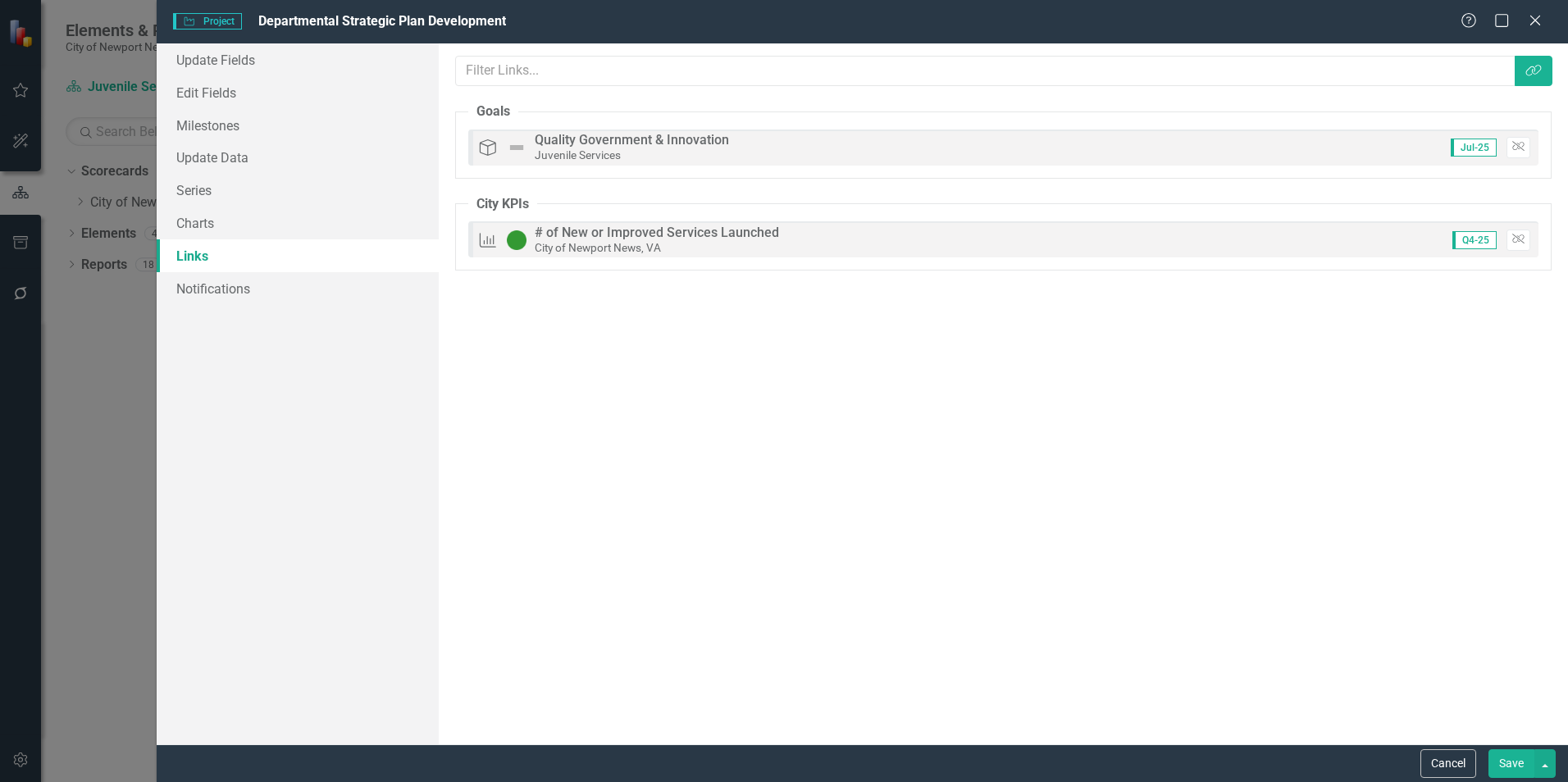 click on "Save" at bounding box center (1511, 763) 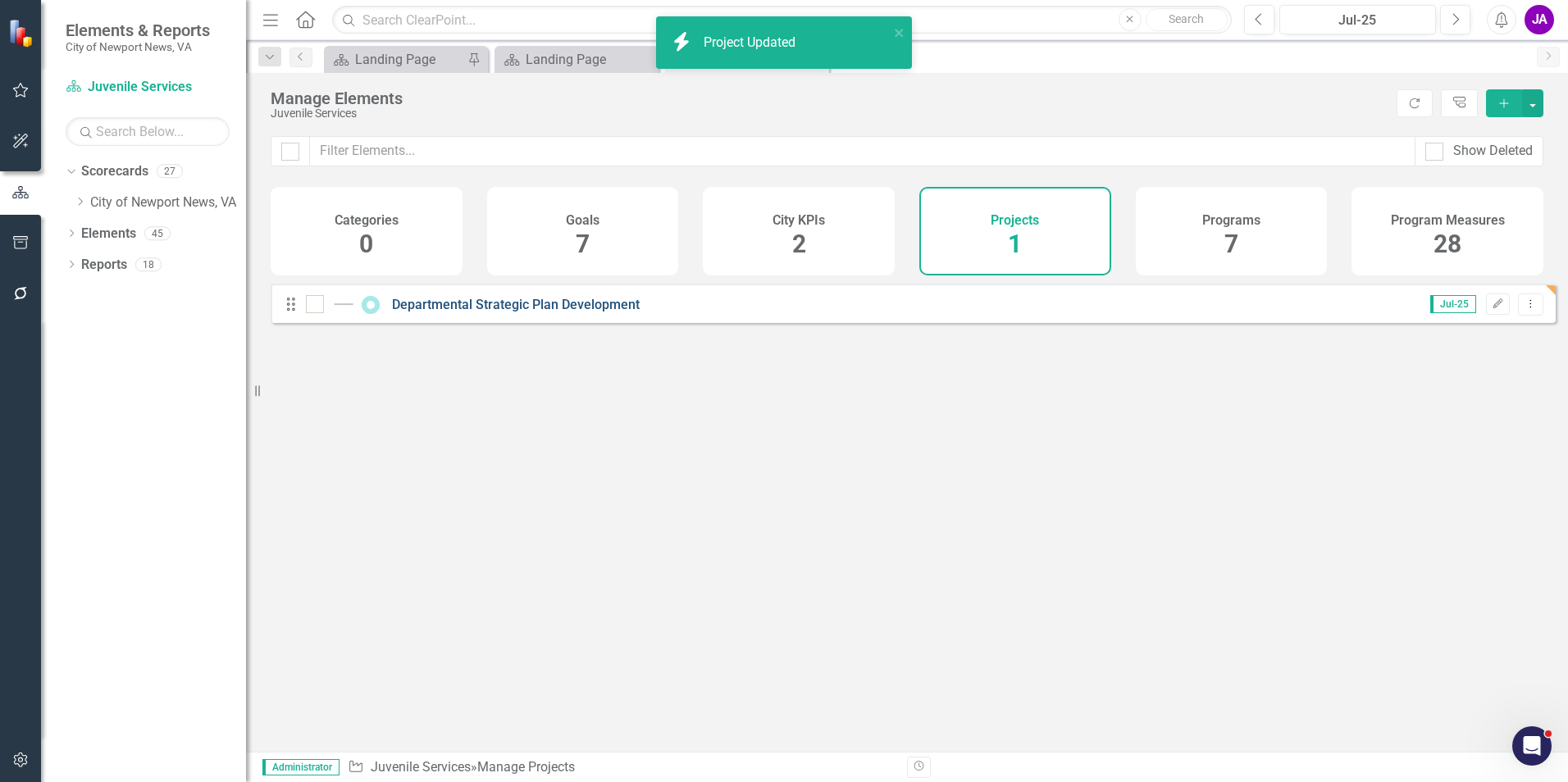 click on "Departmental Strategic Plan Development" at bounding box center [516, 304] 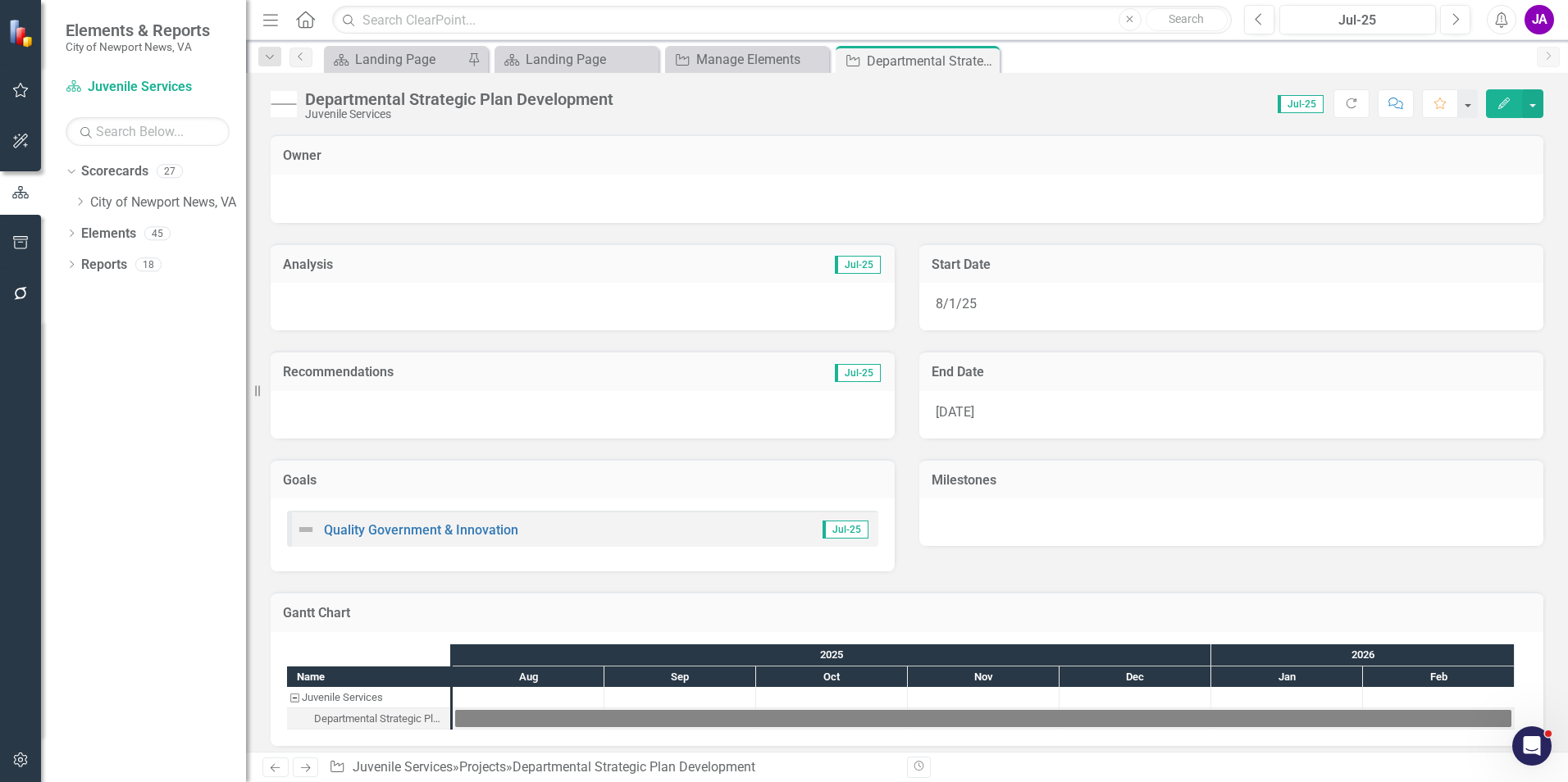 click on "Edit" 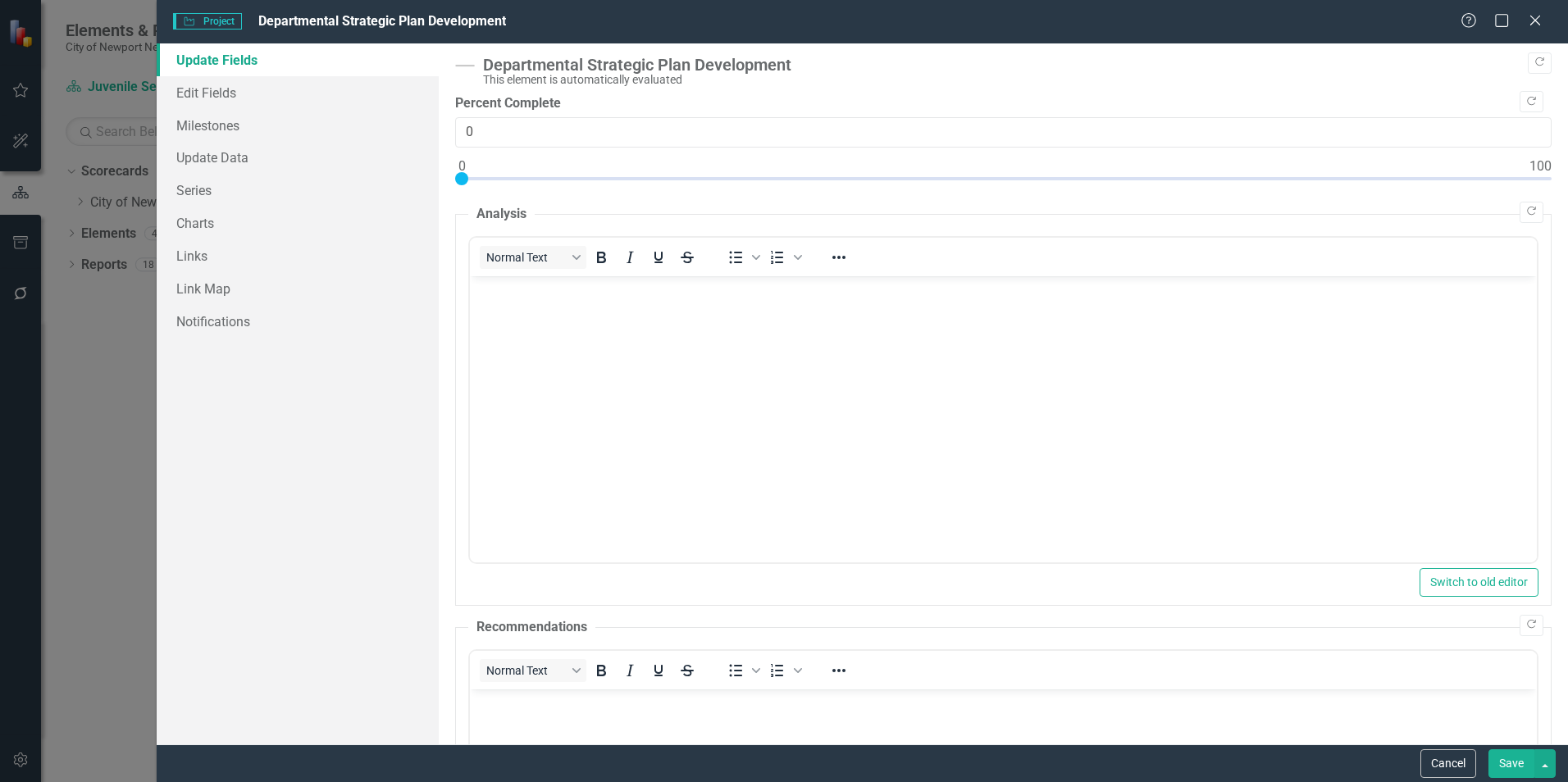 scroll, scrollTop: 0, scrollLeft: 0, axis: both 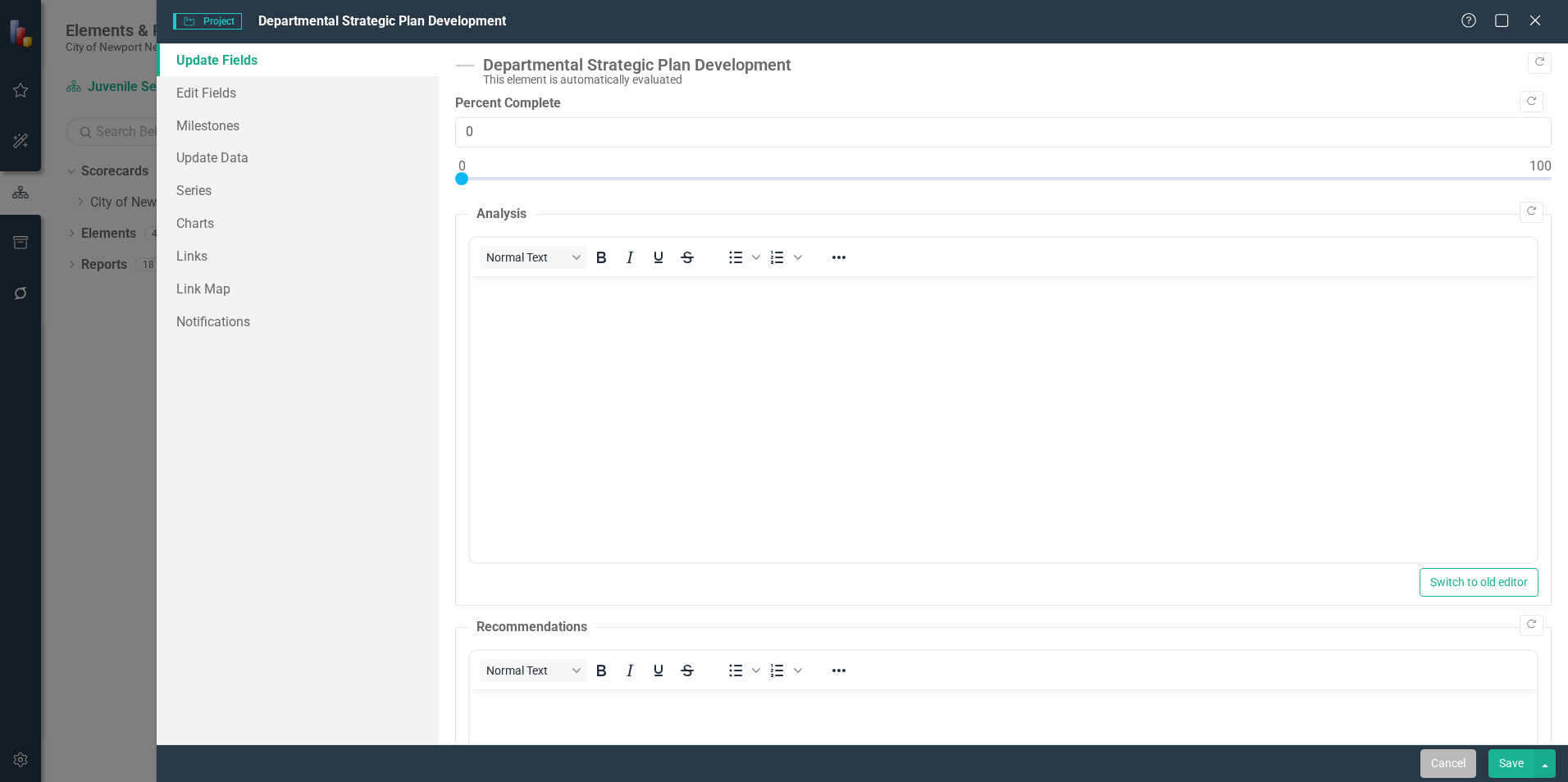 click on "Cancel" at bounding box center (1448, 763) 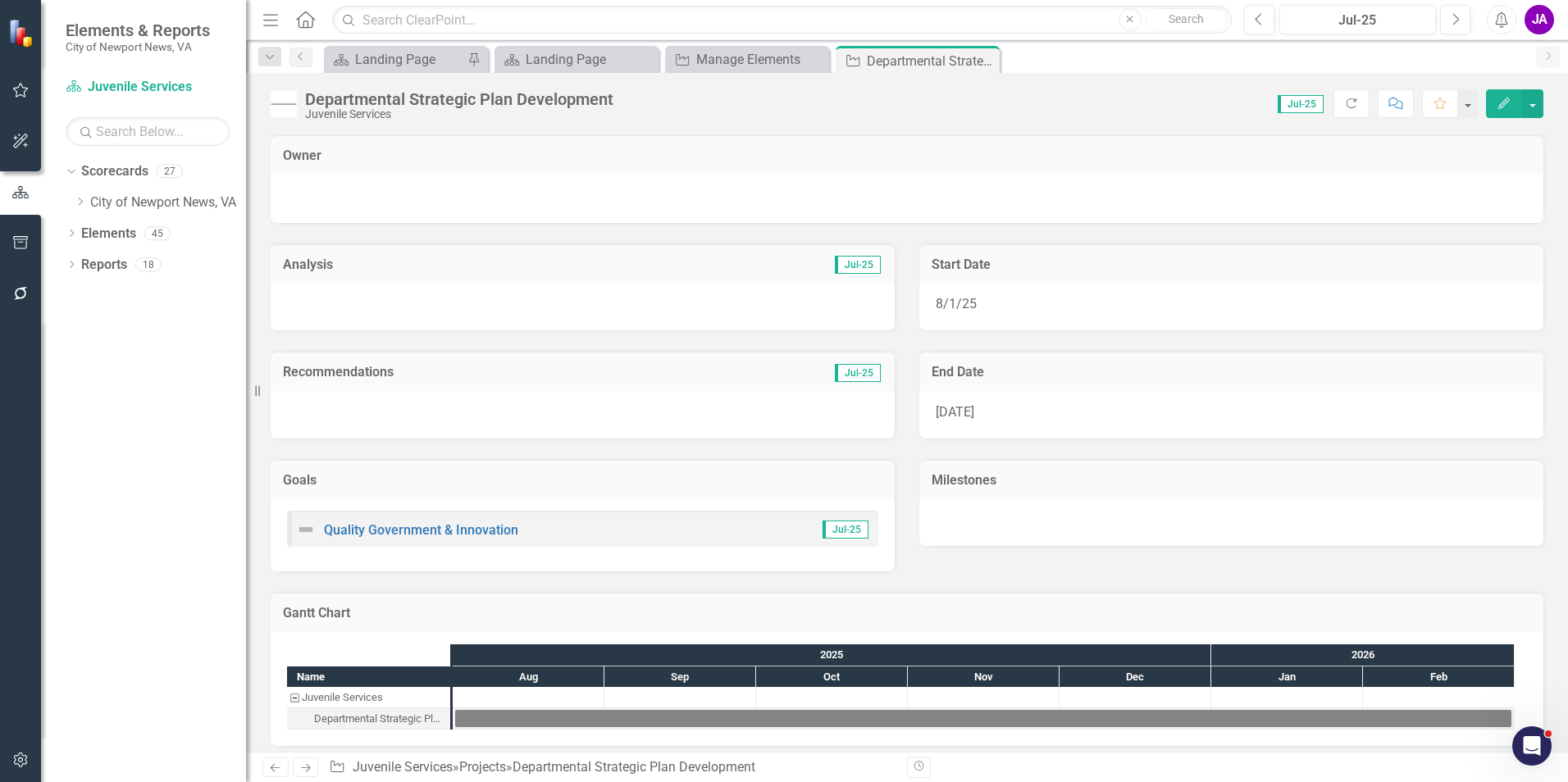 click on "Edit" 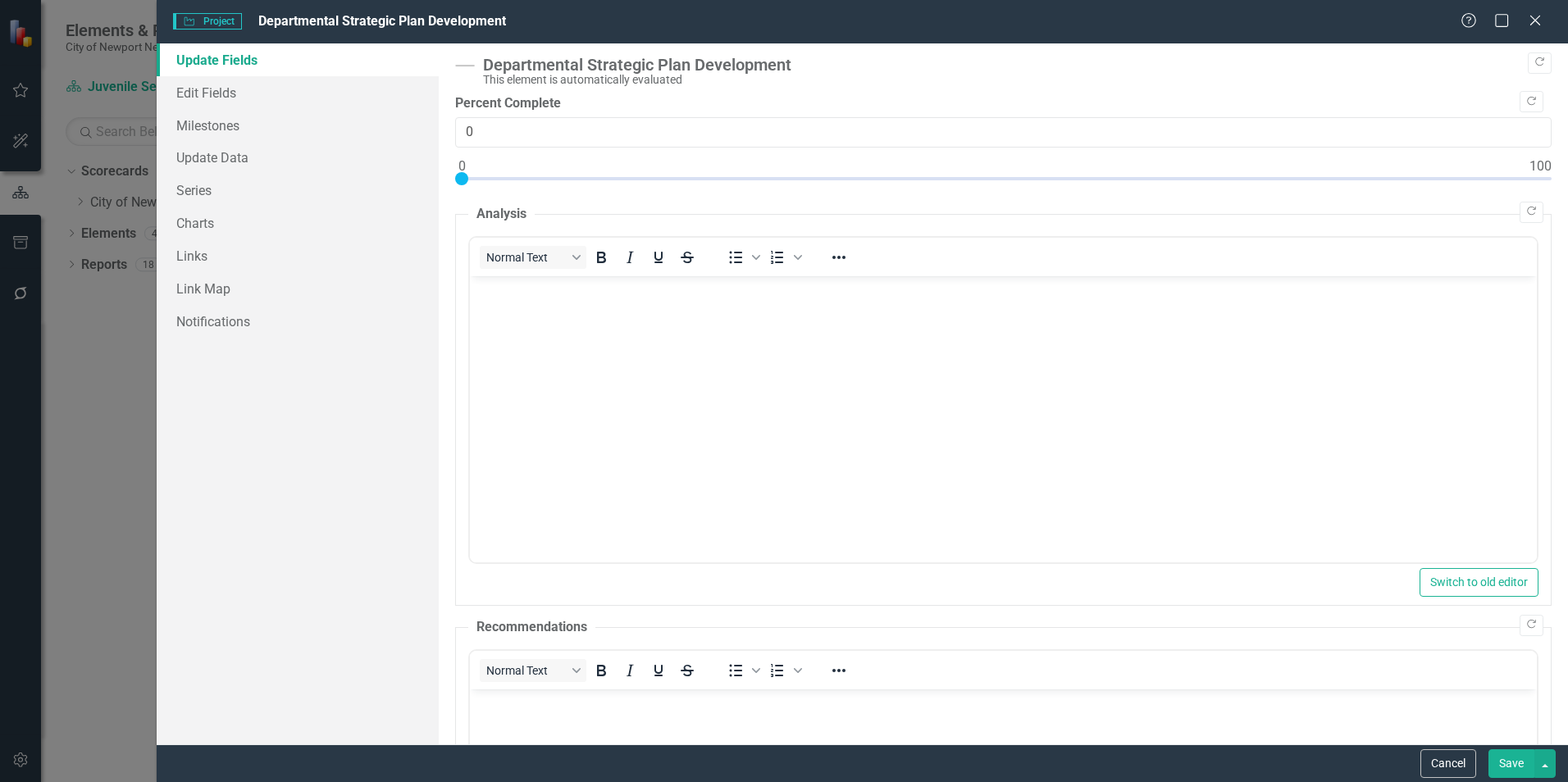 scroll, scrollTop: 0, scrollLeft: 0, axis: both 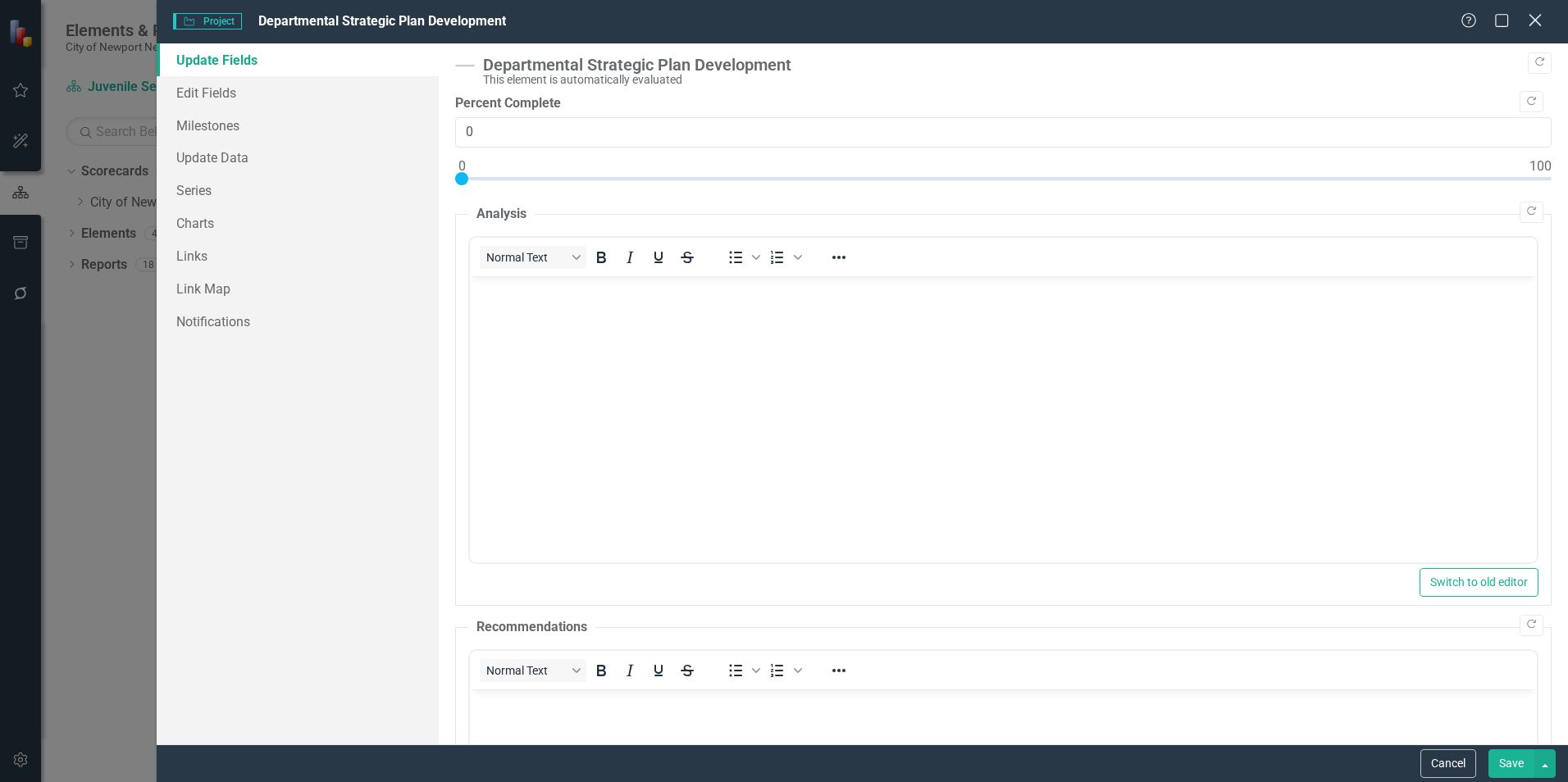 click on "Close" at bounding box center [1534, 21] 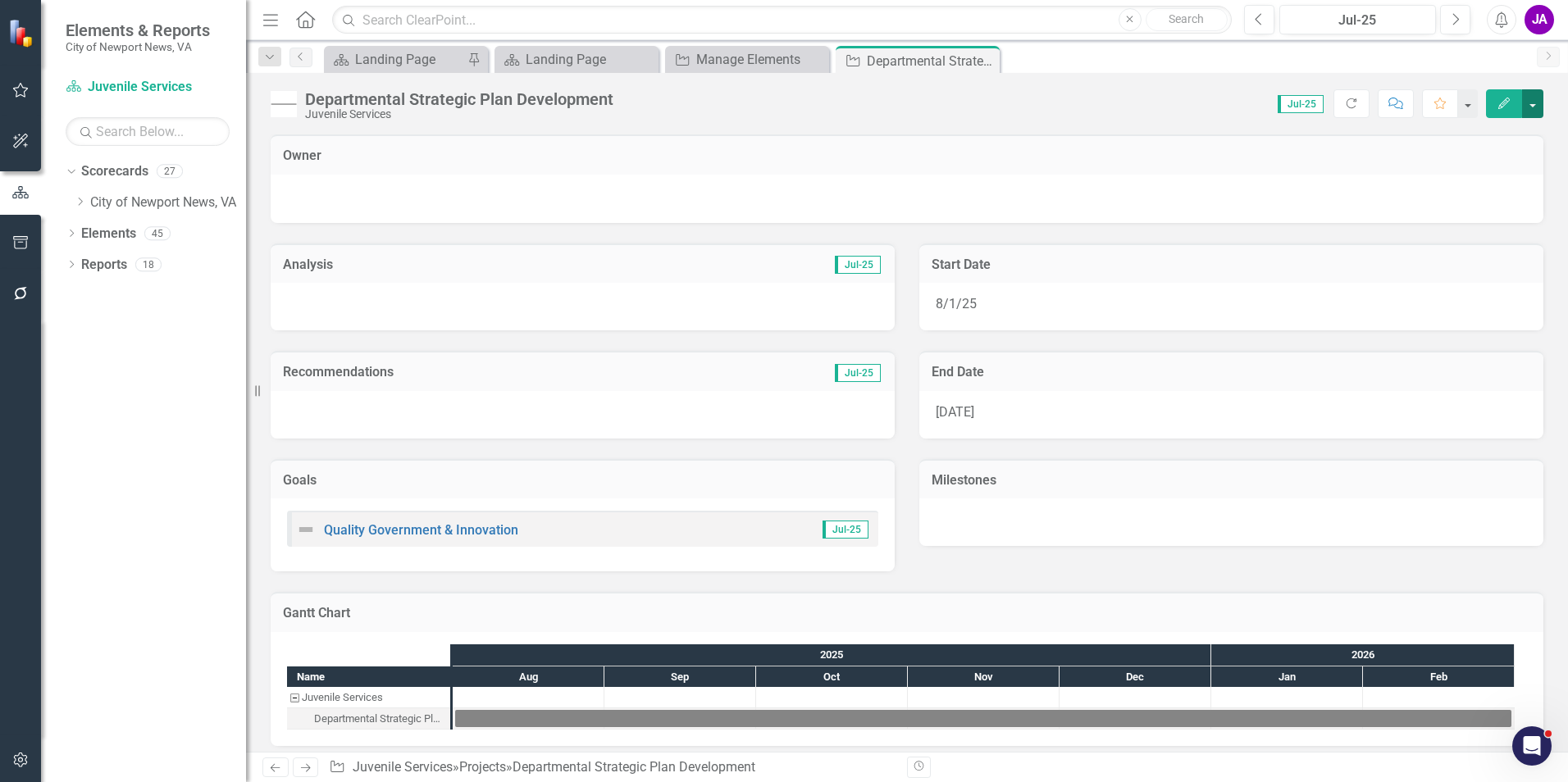 click at bounding box center [1533, 103] 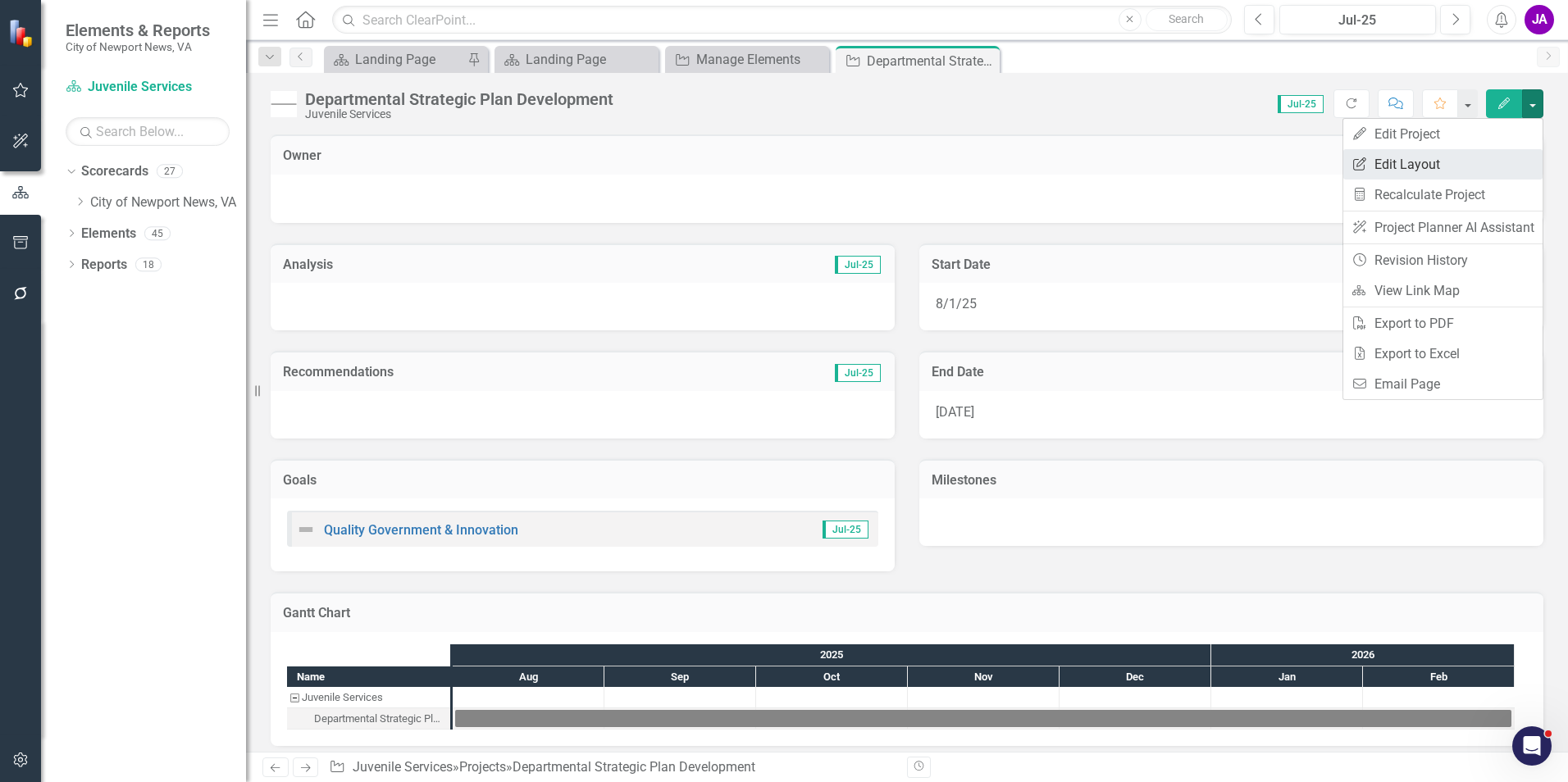 click on "Edit Report Edit Layout" at bounding box center (1443, 164) 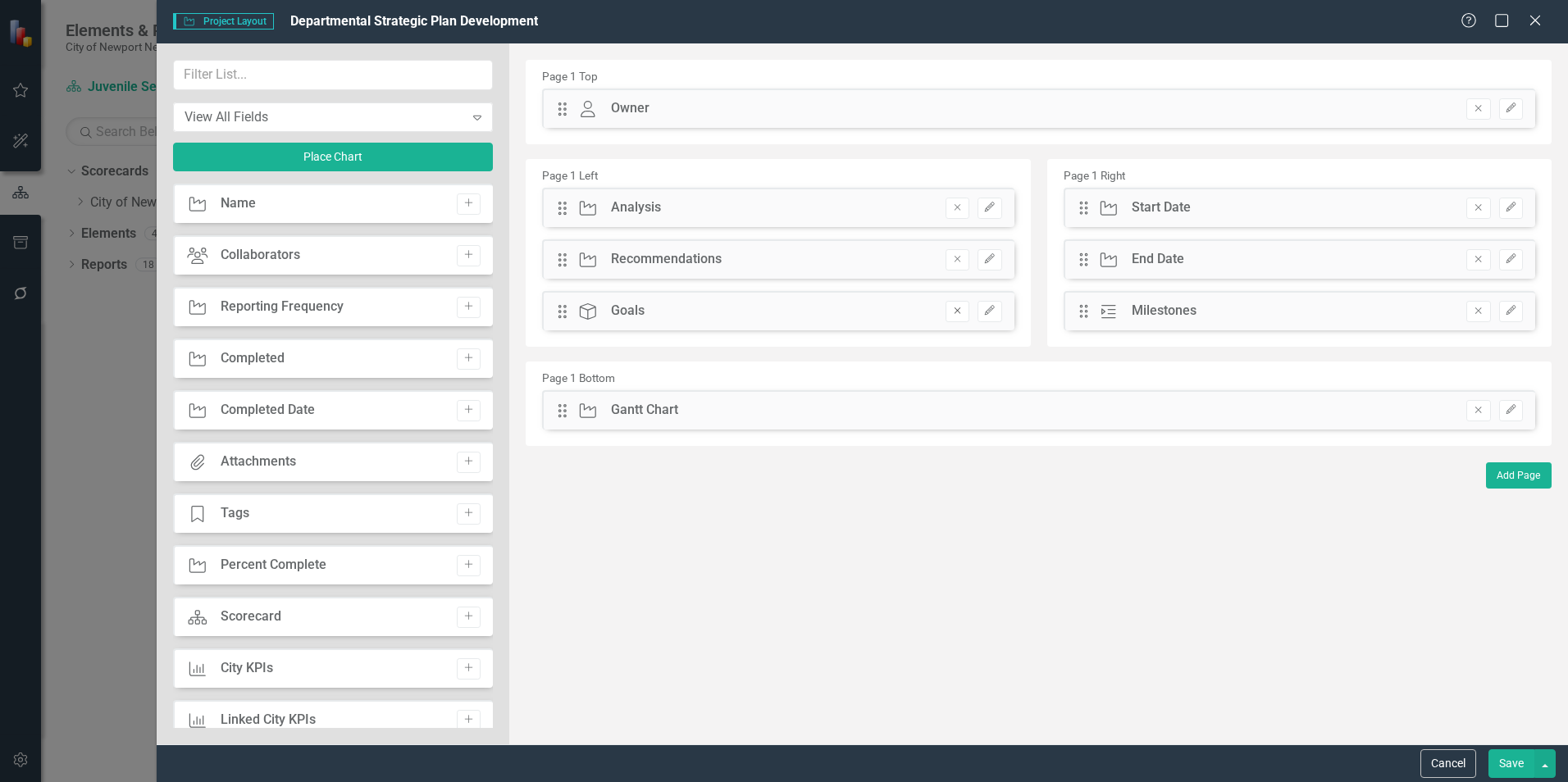 click on "Remove" 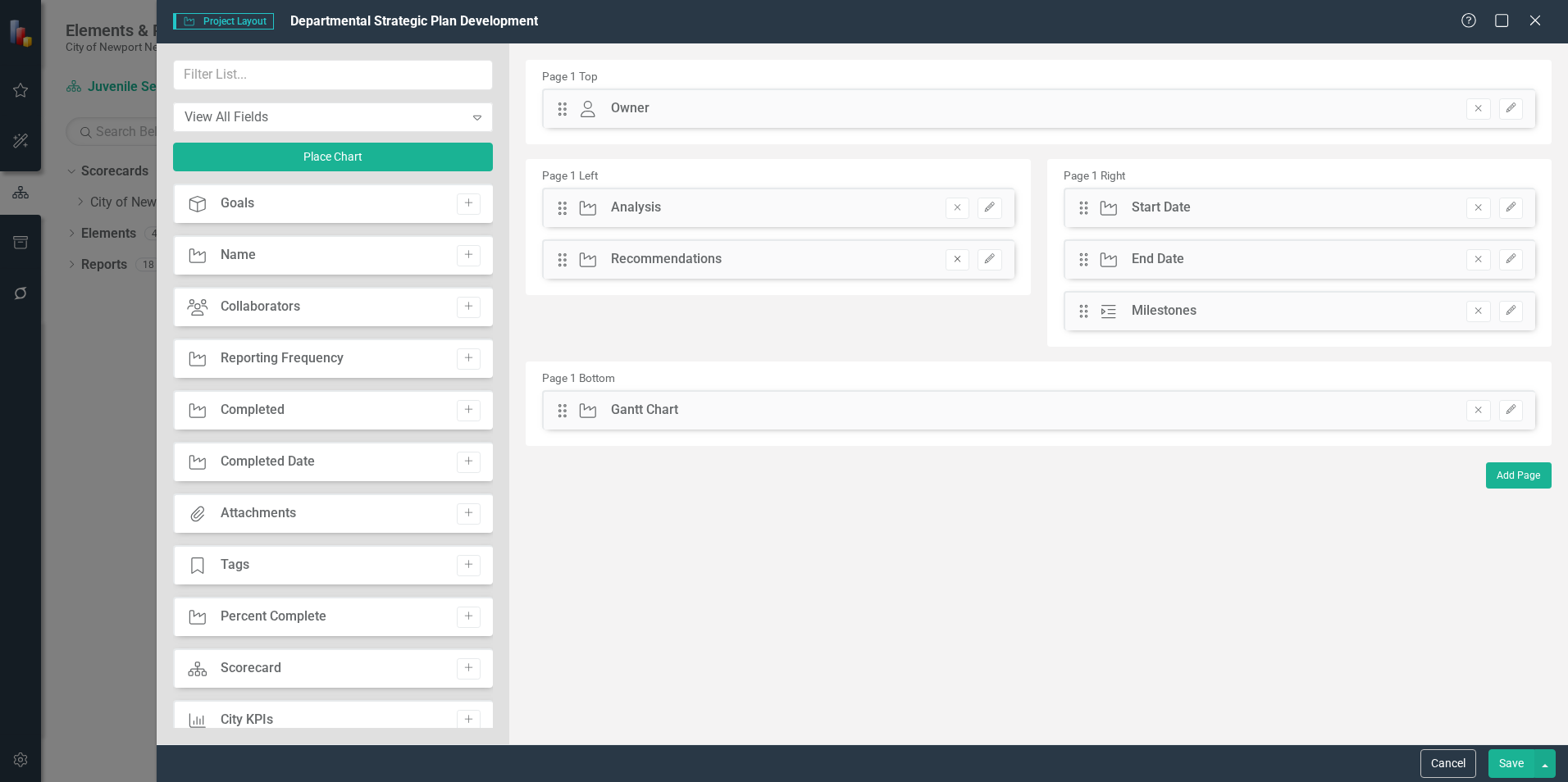 click on "Remove" at bounding box center (957, 260) 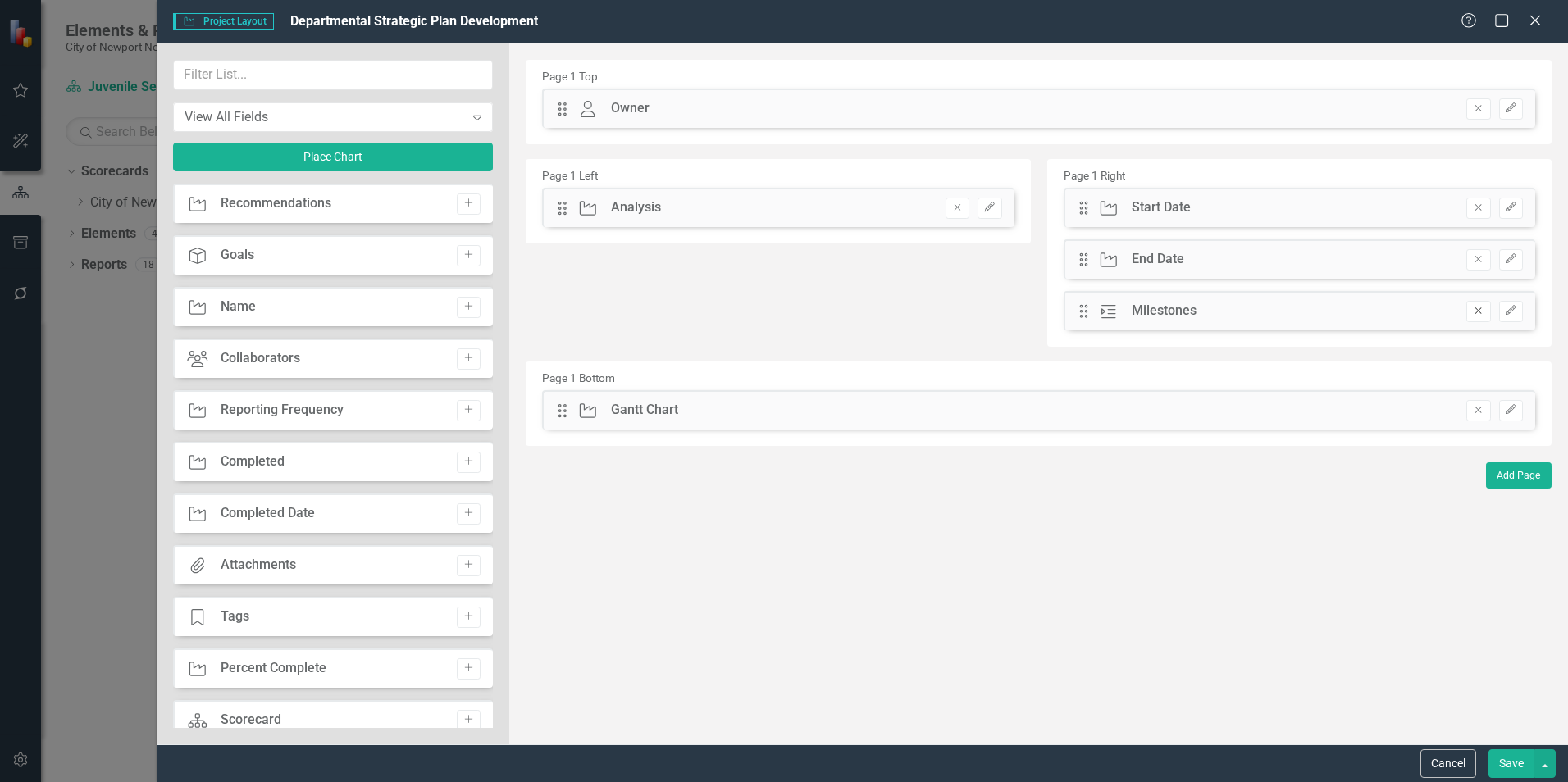 click on "Remove" at bounding box center (1478, 311) 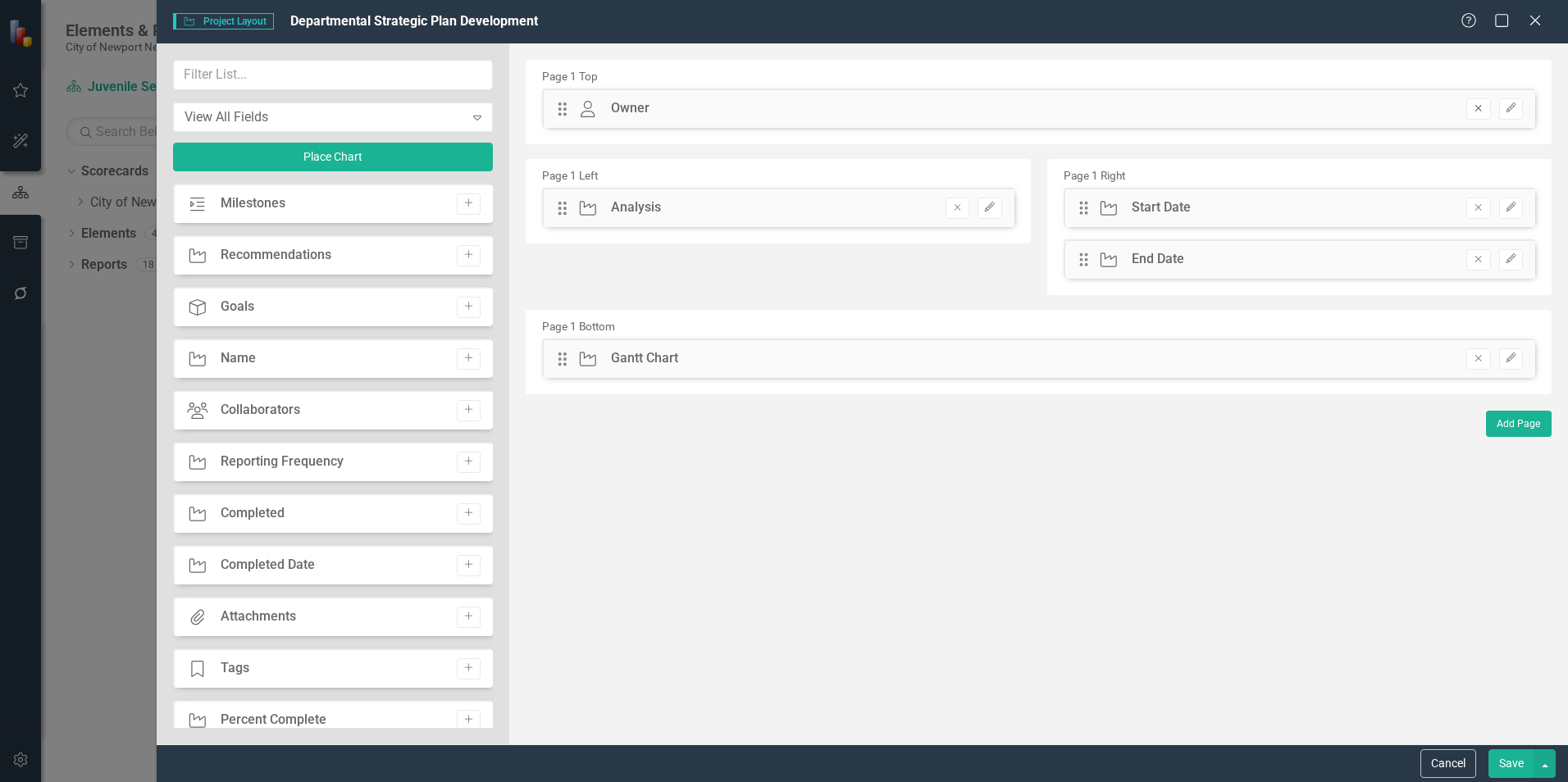 click on "Remove" at bounding box center (1478, 109) 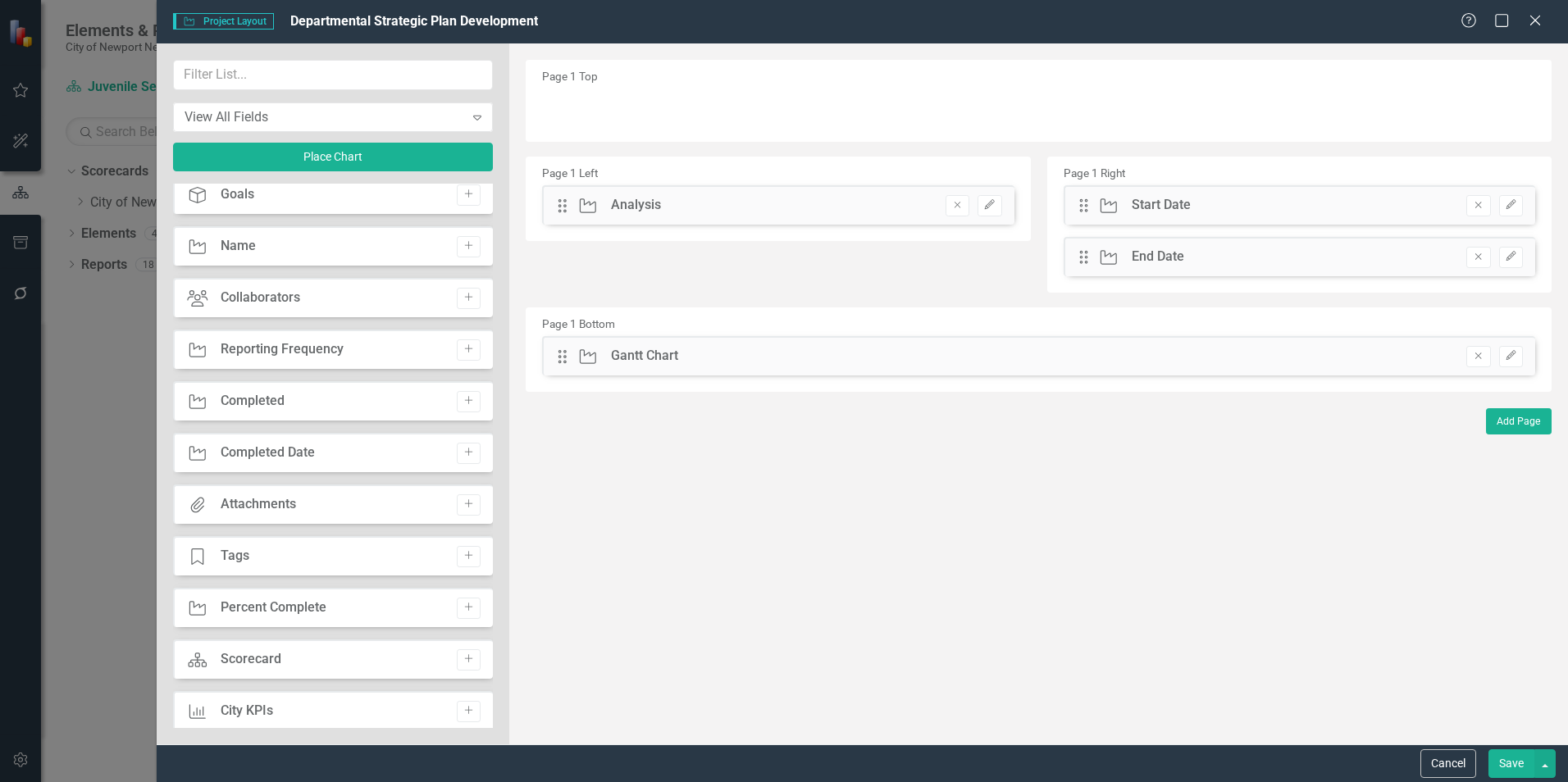scroll, scrollTop: 0, scrollLeft: 0, axis: both 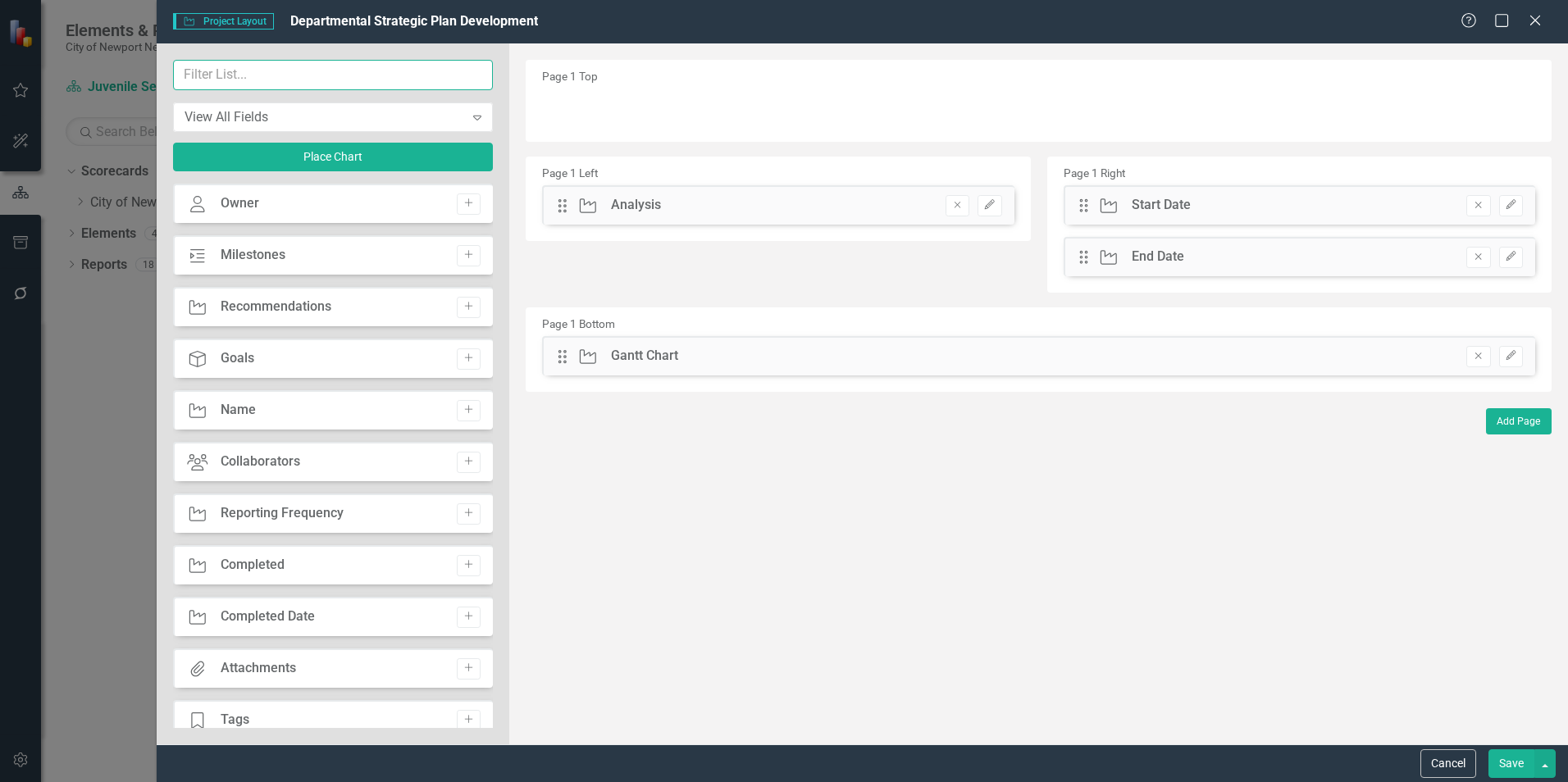 click at bounding box center (333, 75) 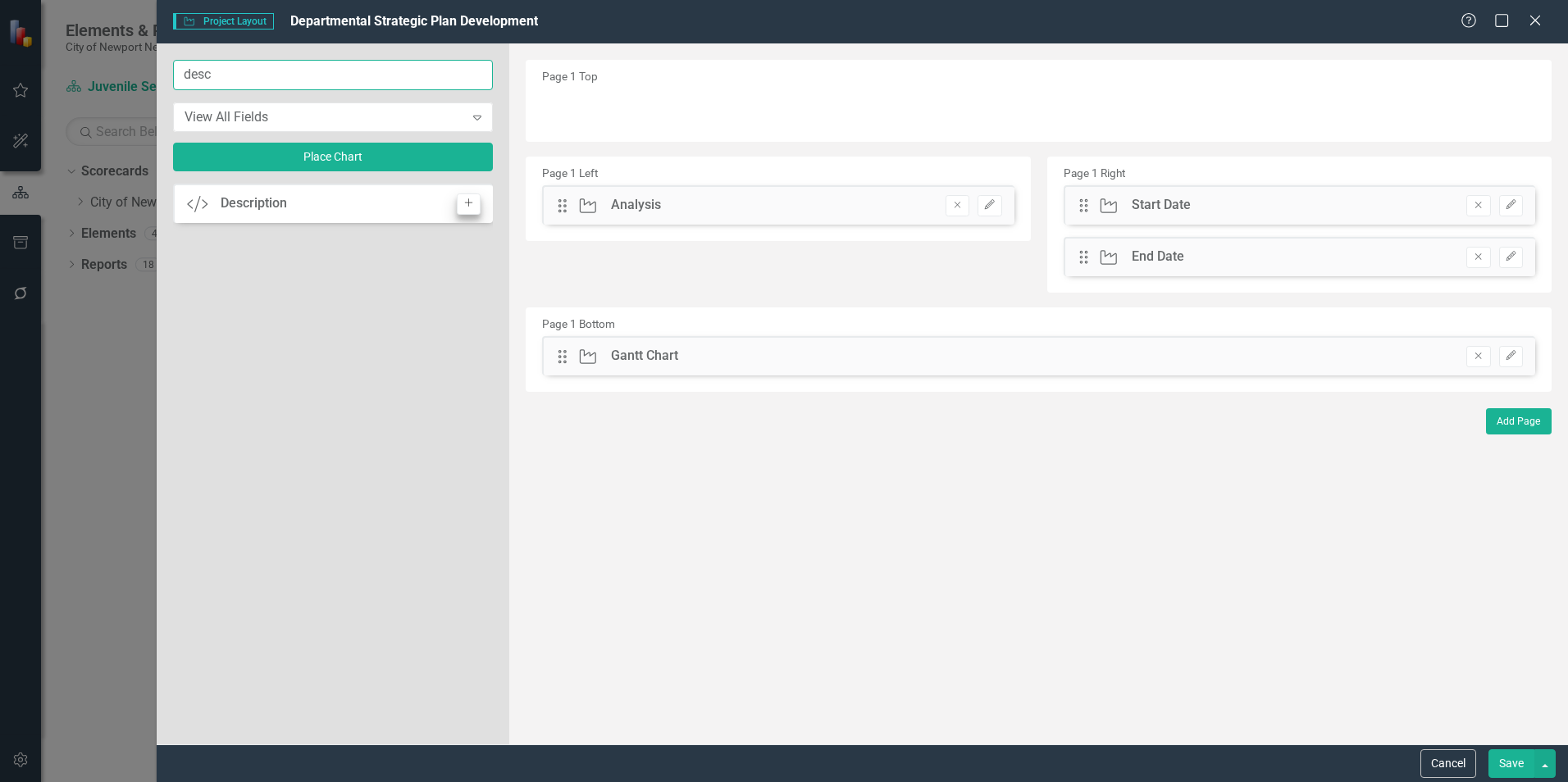 type on "desc" 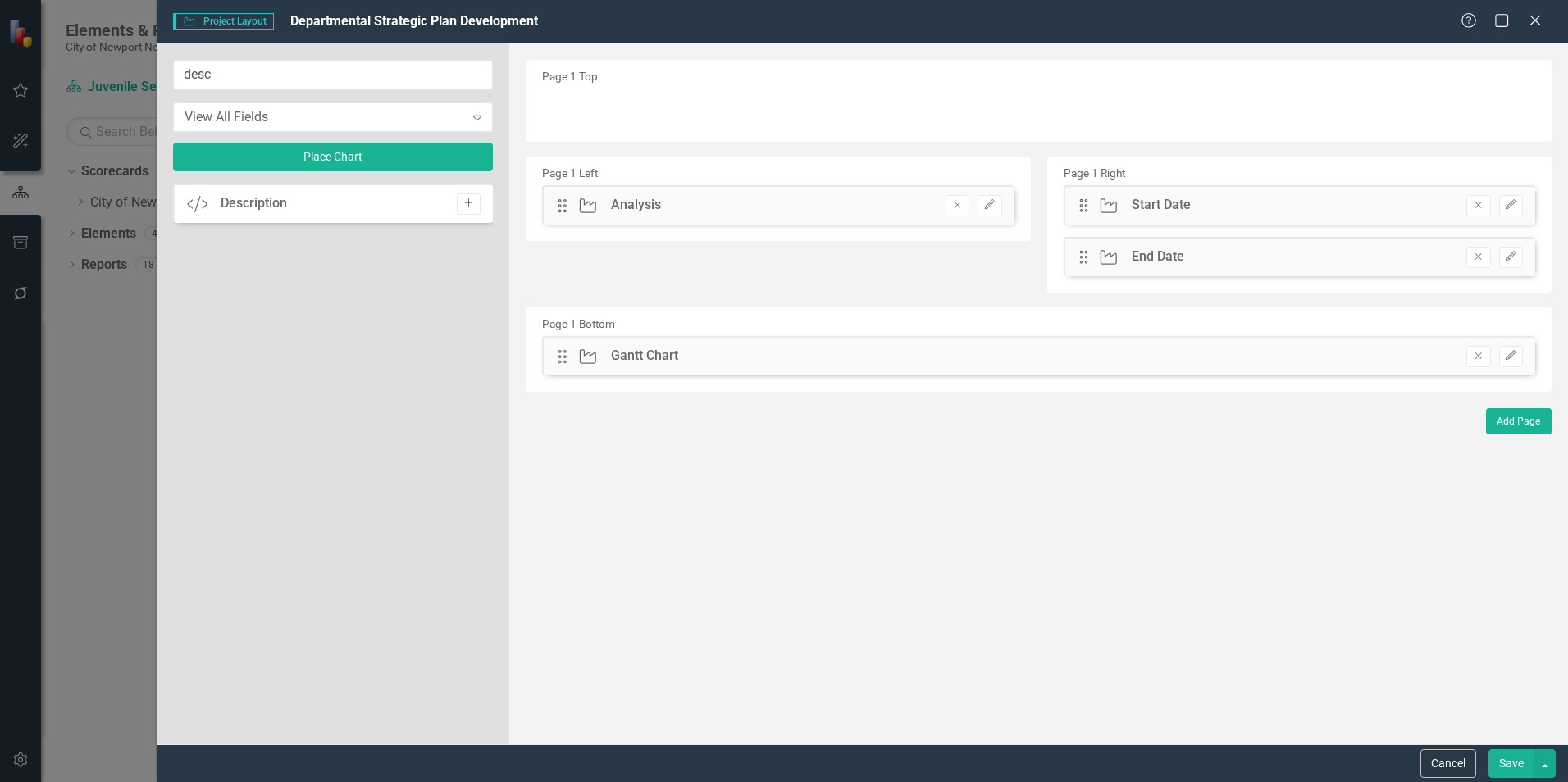 click on "Add" 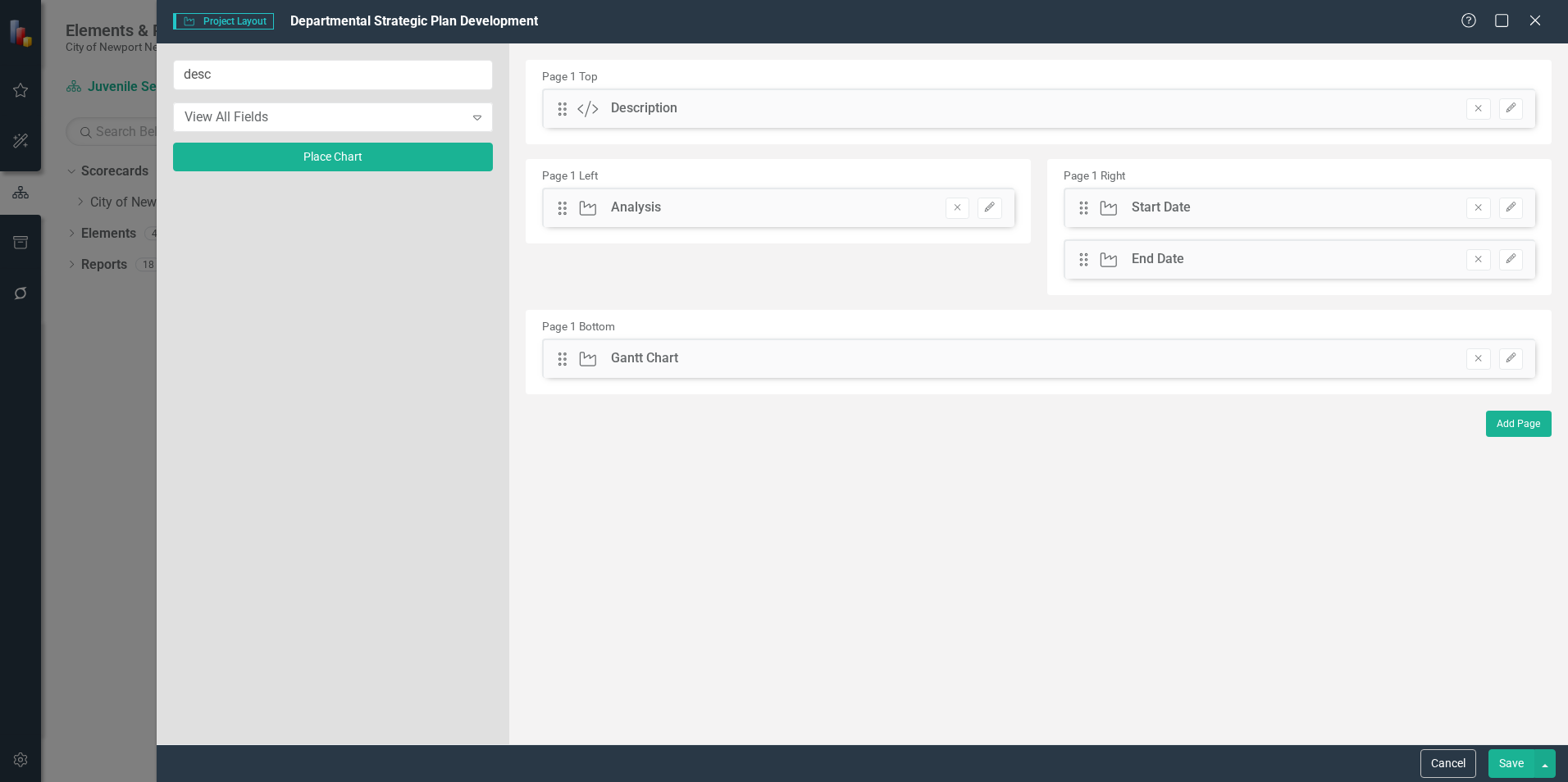 click on "Save" at bounding box center [1511, 763] 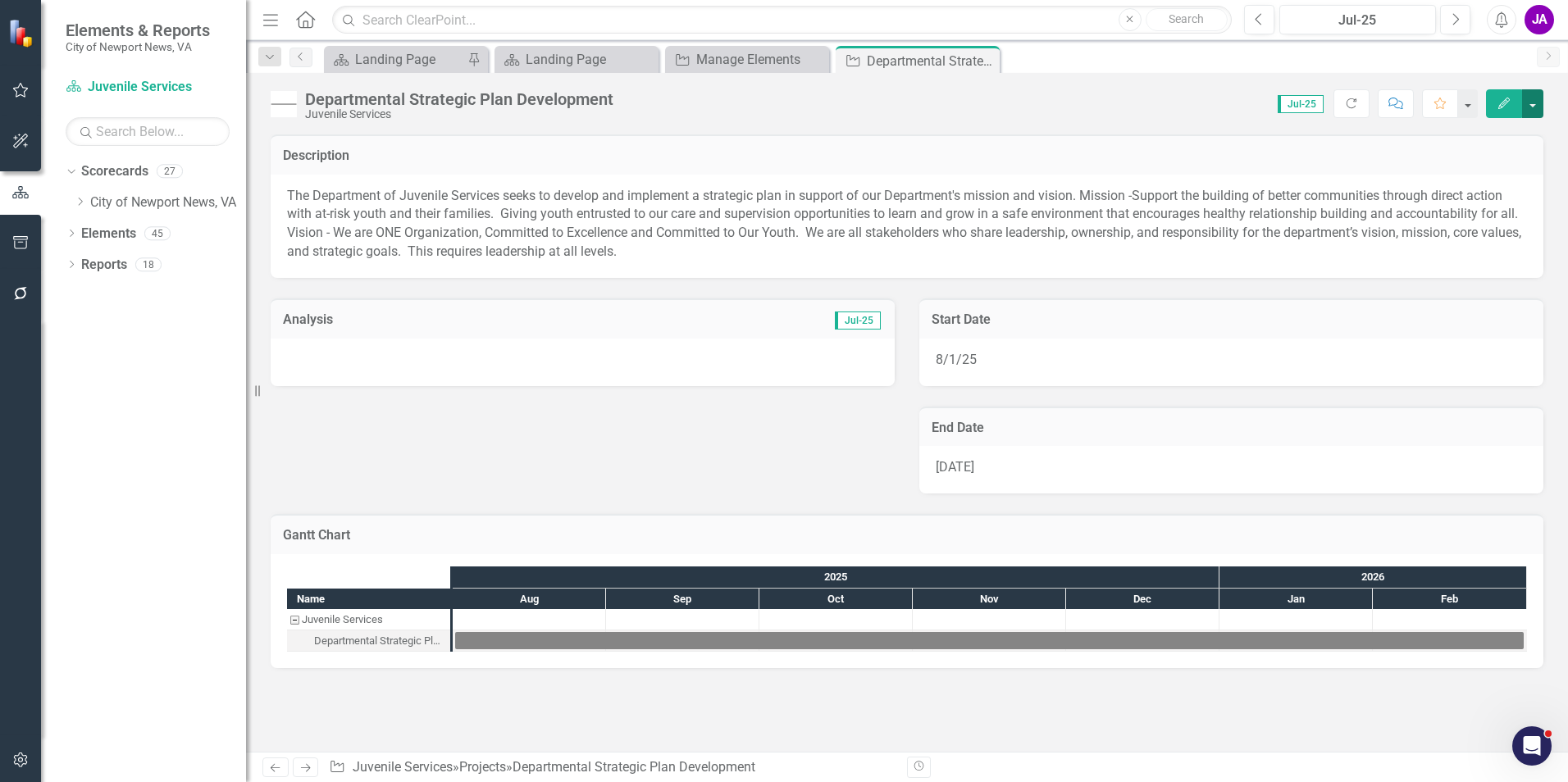 click at bounding box center (1533, 103) 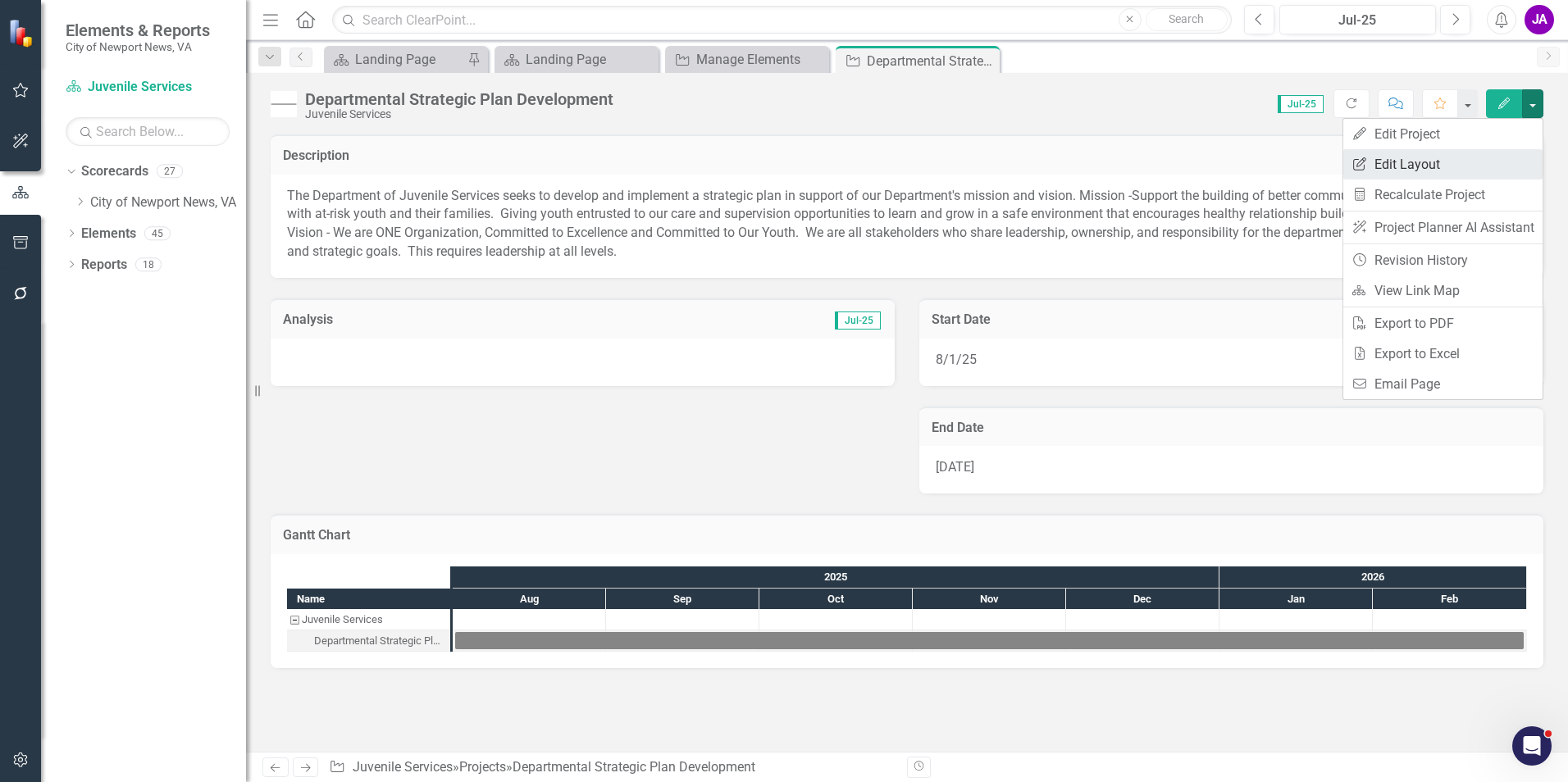 click on "Edit Report Edit Layout" at bounding box center [1443, 164] 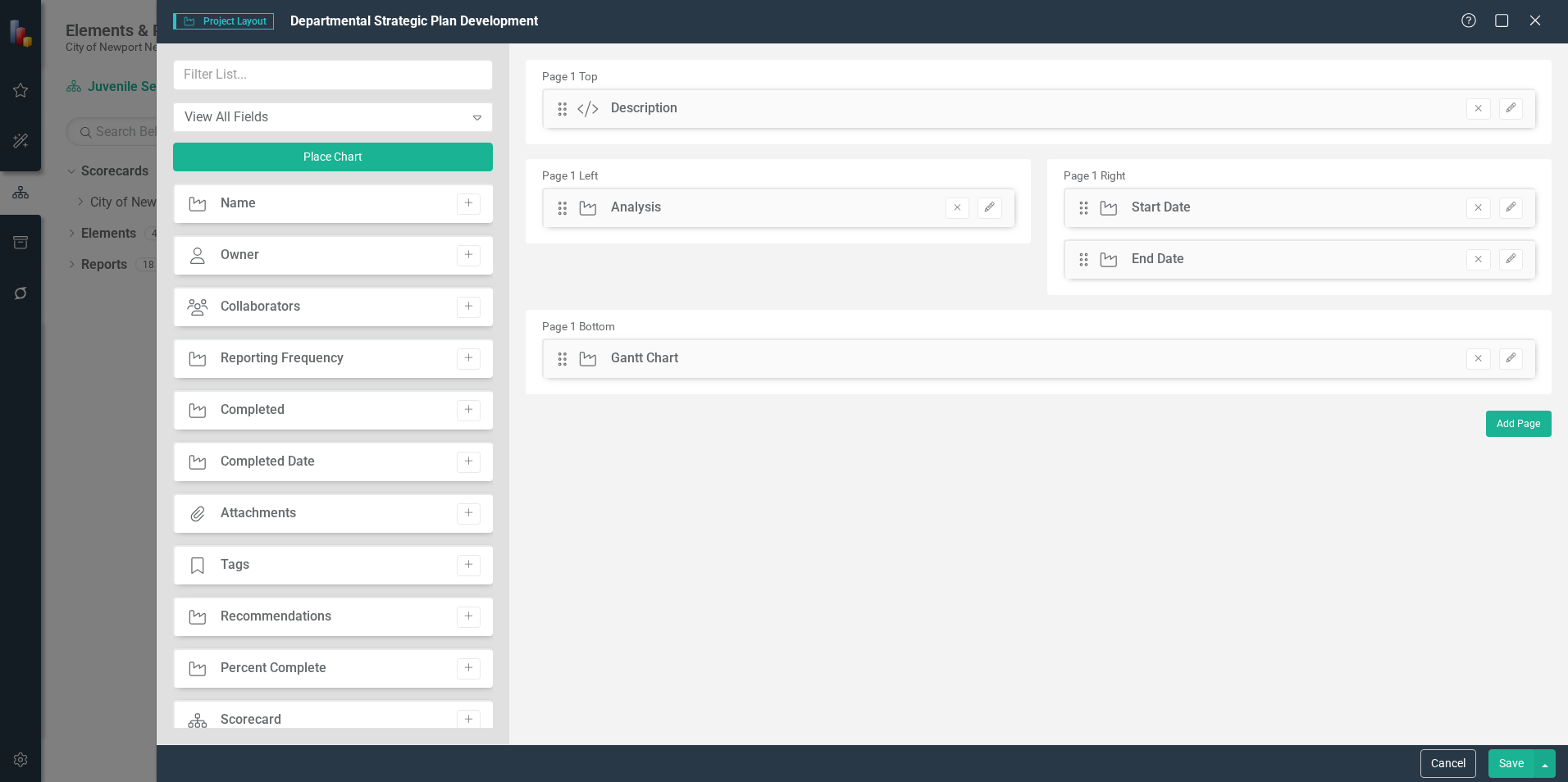 click on "View All Fields Expand Place Chart" at bounding box center (333, 121) 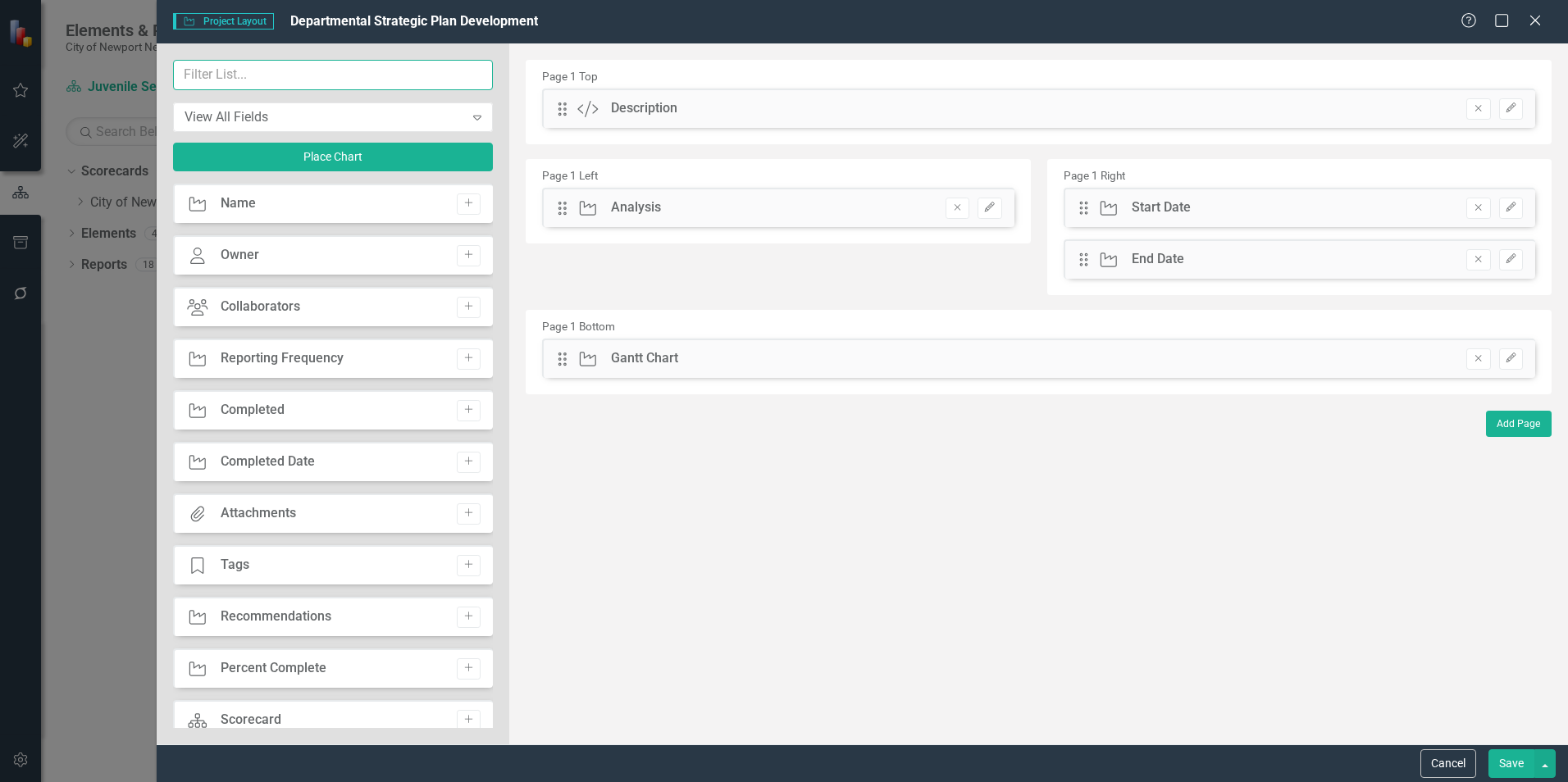 click at bounding box center (333, 75) 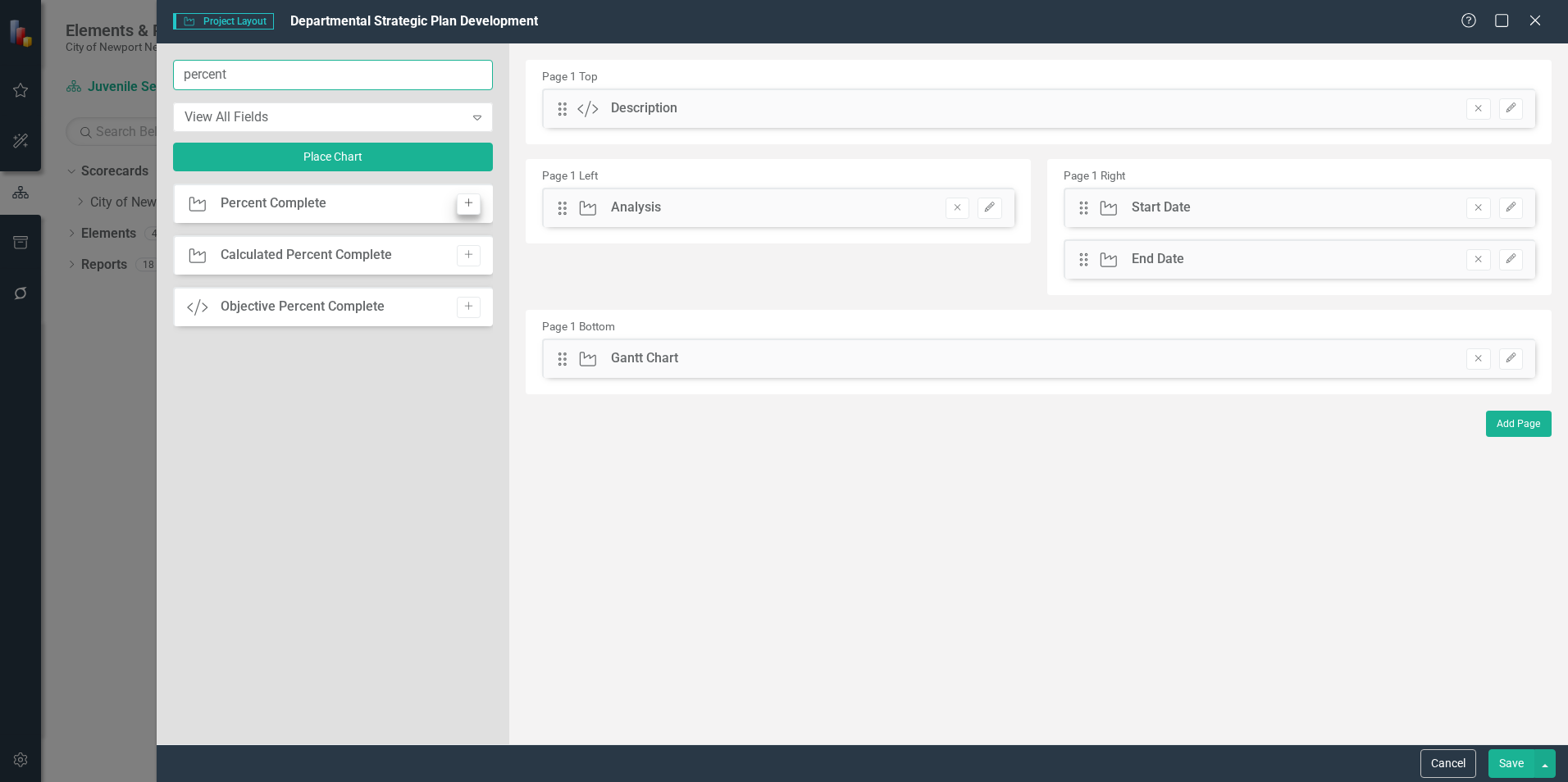 type on "percent" 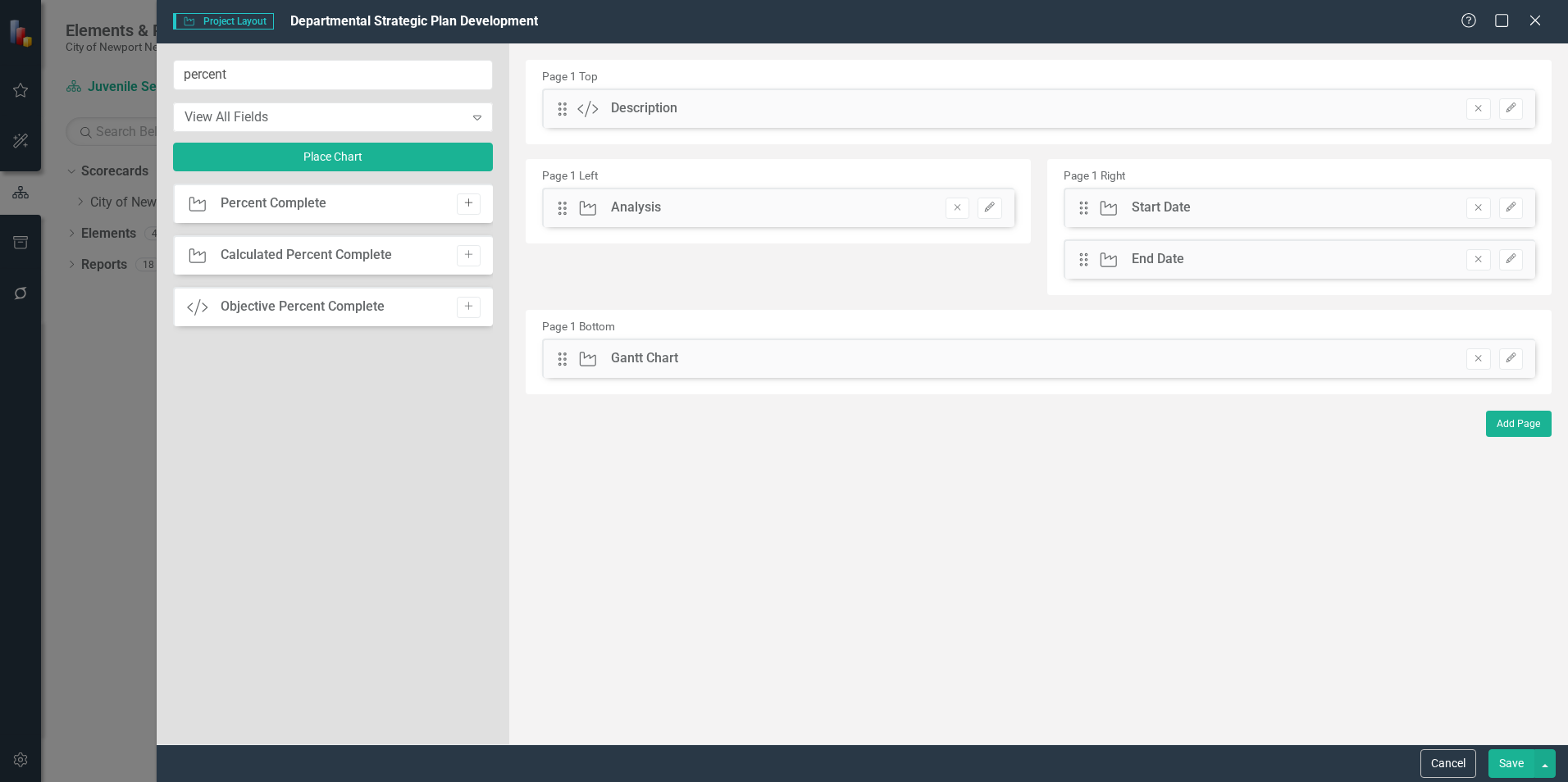 click on "Add" 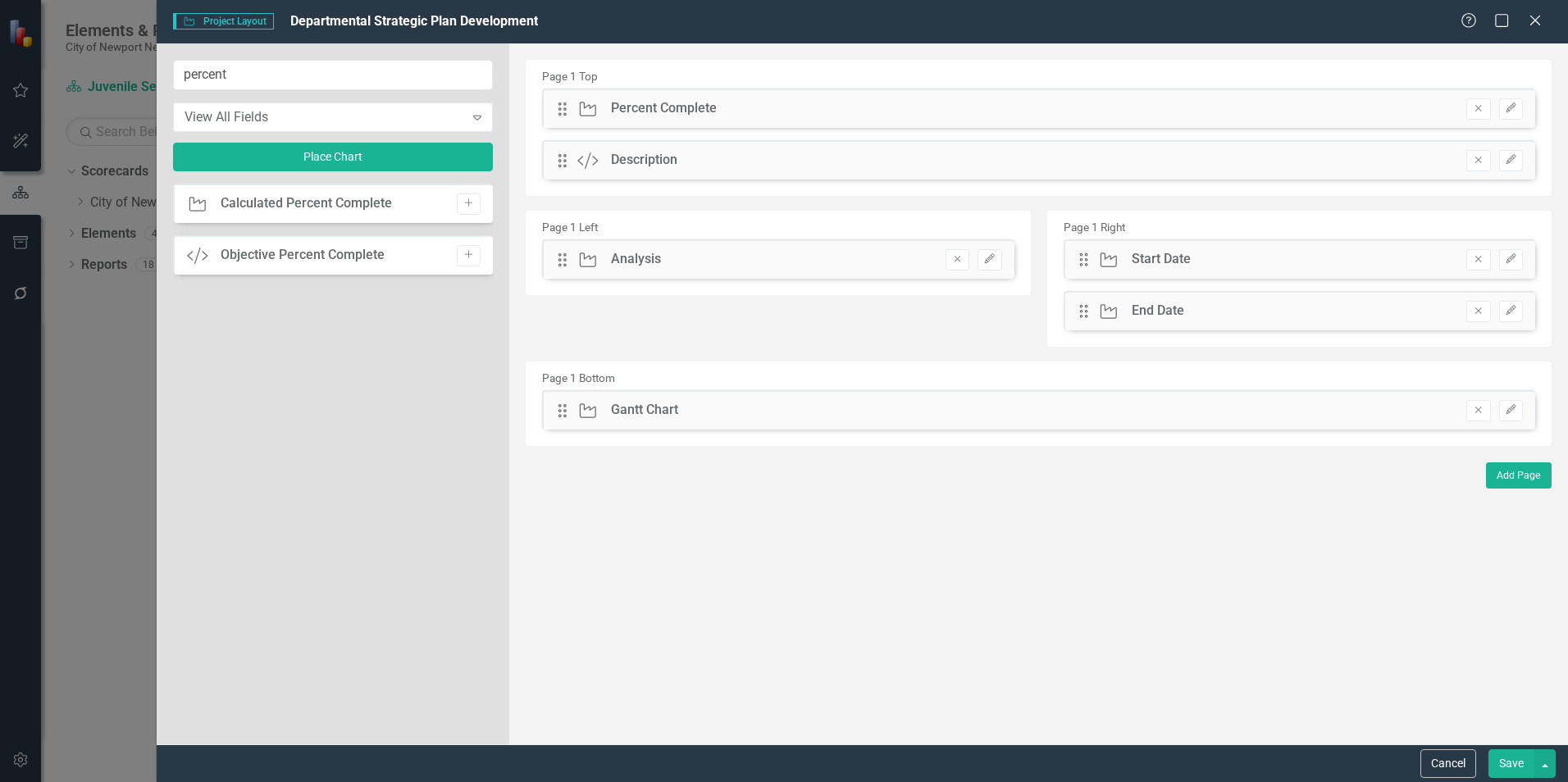 click on "Save" at bounding box center (1511, 763) 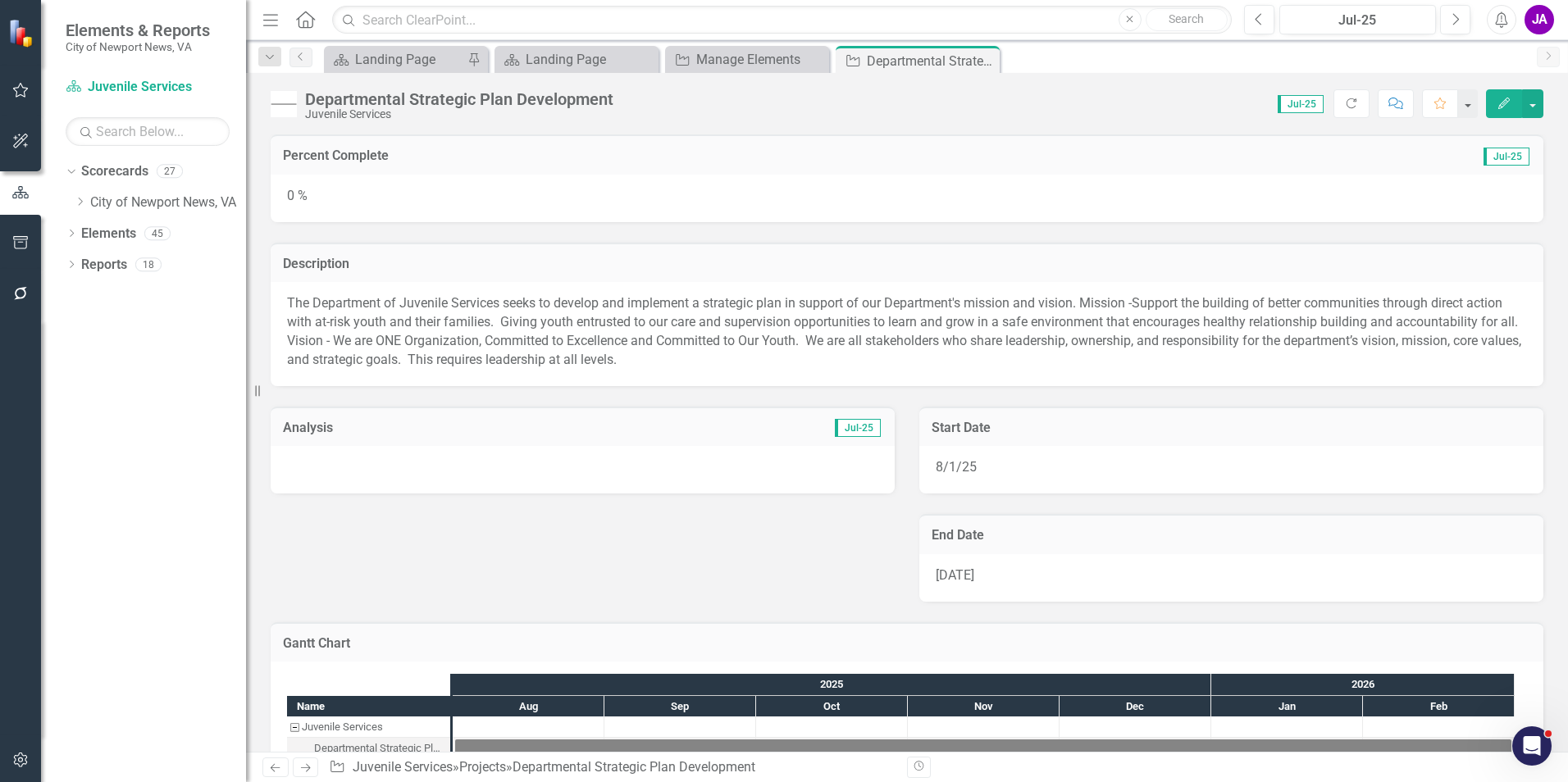 click on "Edit" at bounding box center (1504, 103) 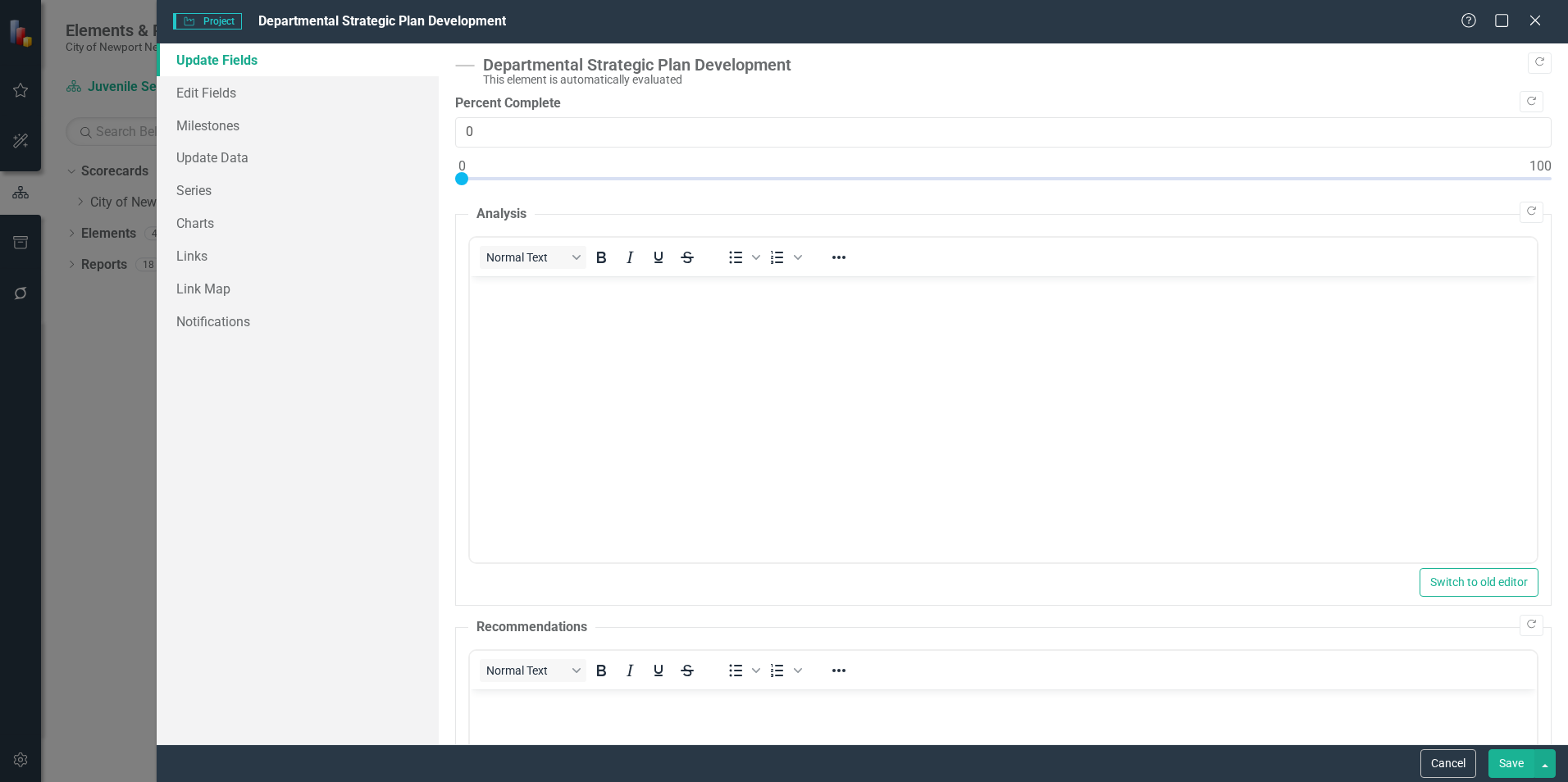 scroll, scrollTop: 0, scrollLeft: 0, axis: both 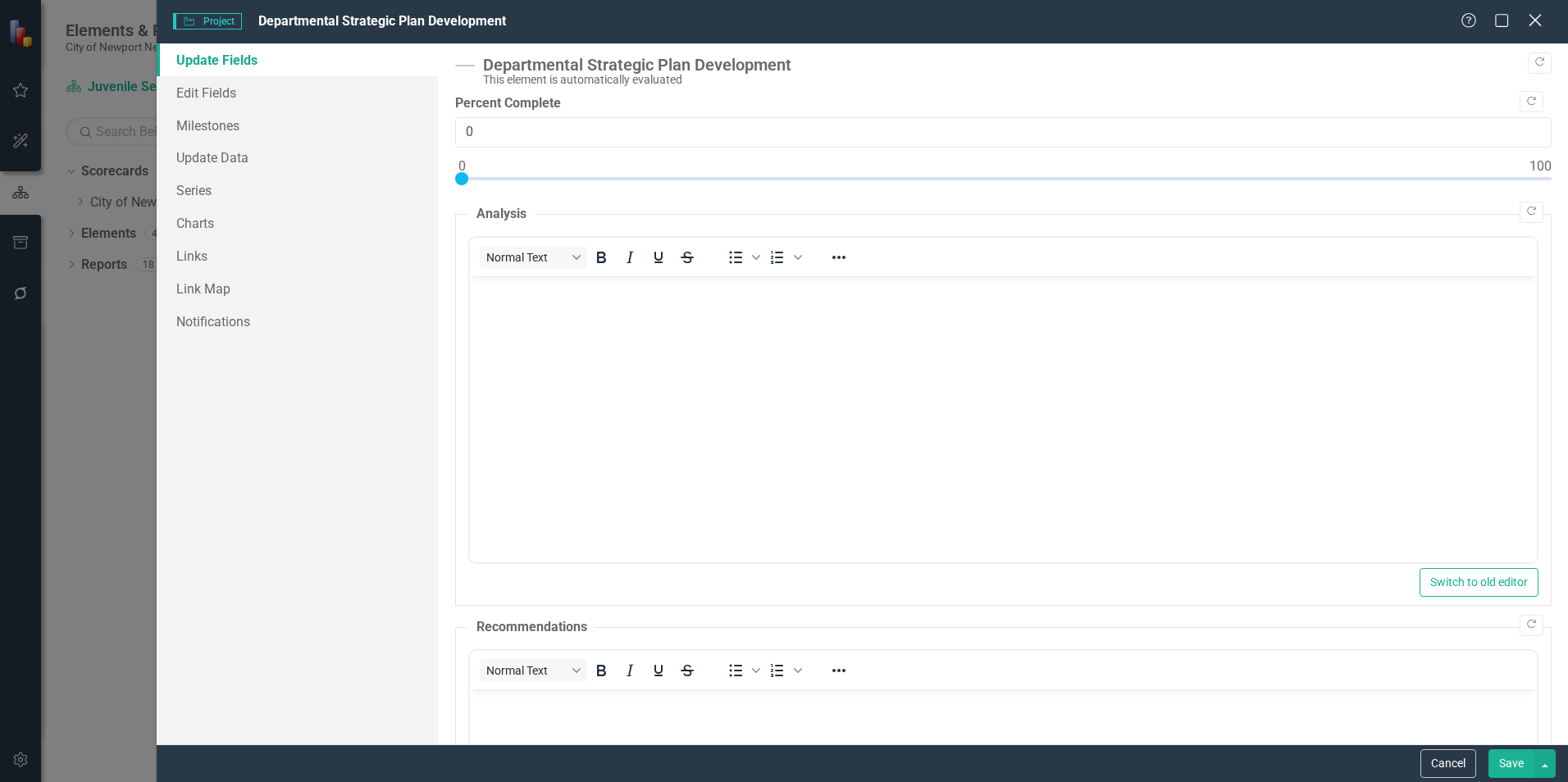 click 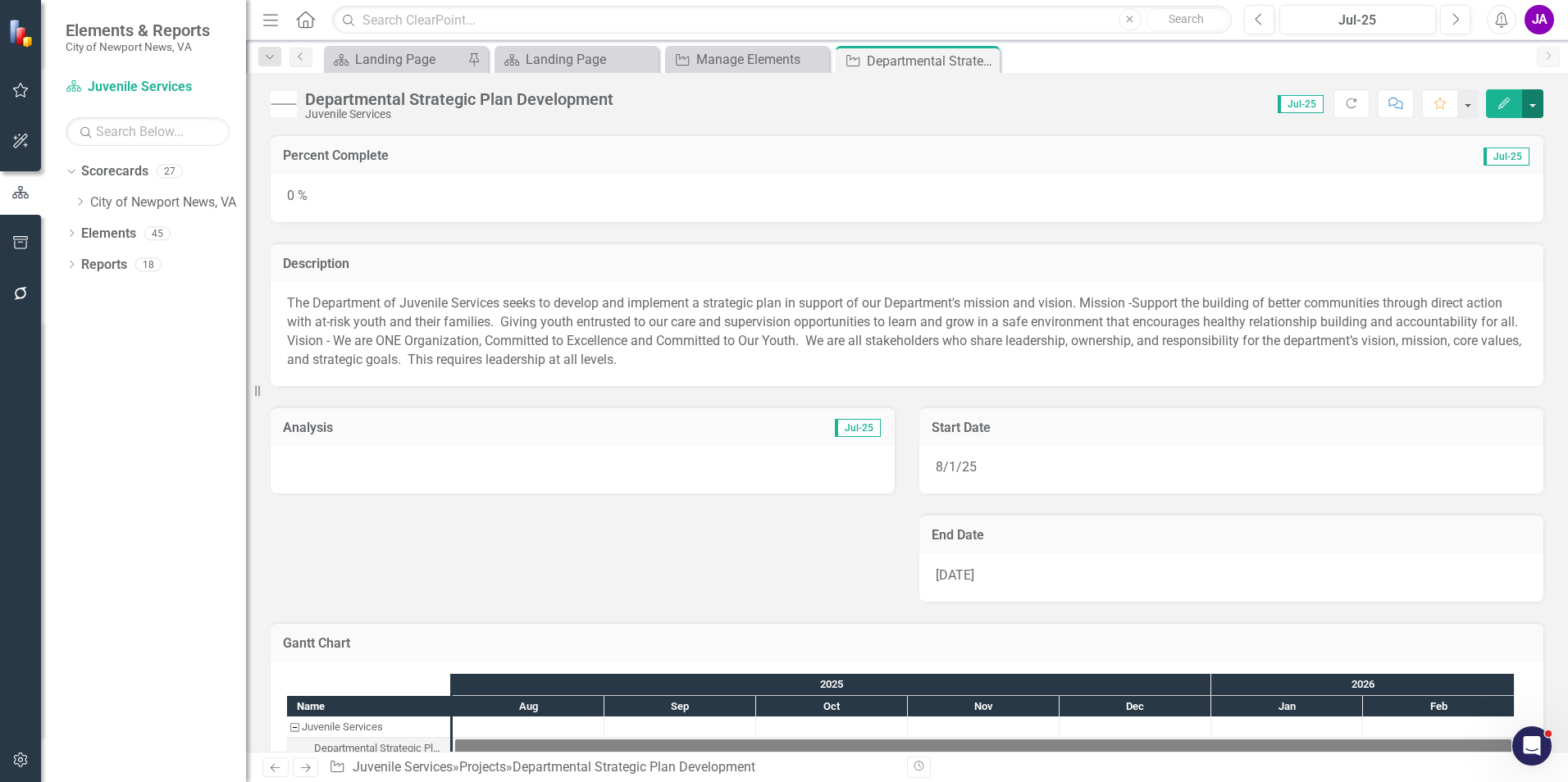 click at bounding box center [1533, 103] 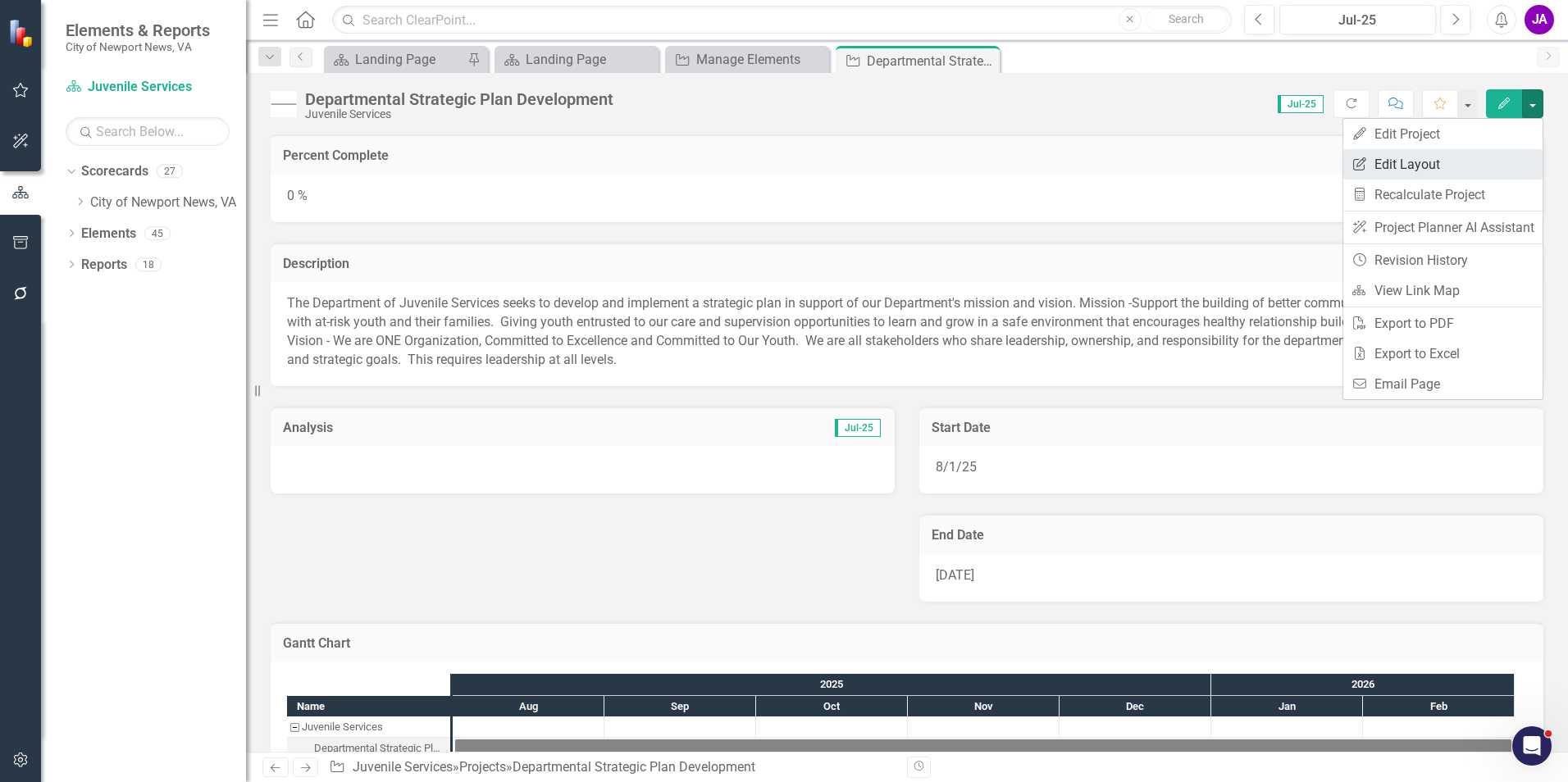 click on "Edit Report Edit Layout" at bounding box center [1443, 164] 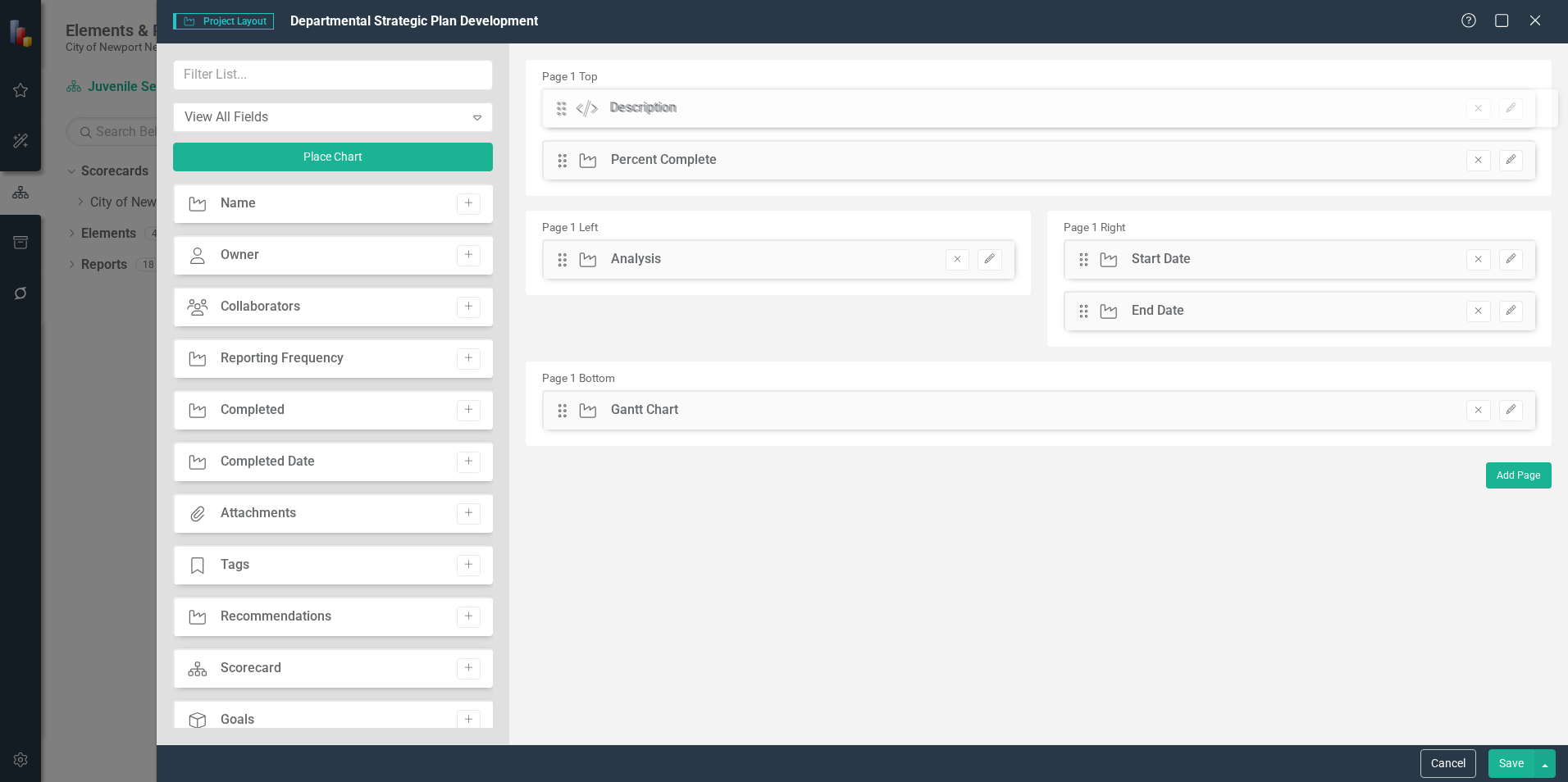 drag, startPoint x: 561, startPoint y: 161, endPoint x: 572, endPoint y: 108, distance: 54.129474 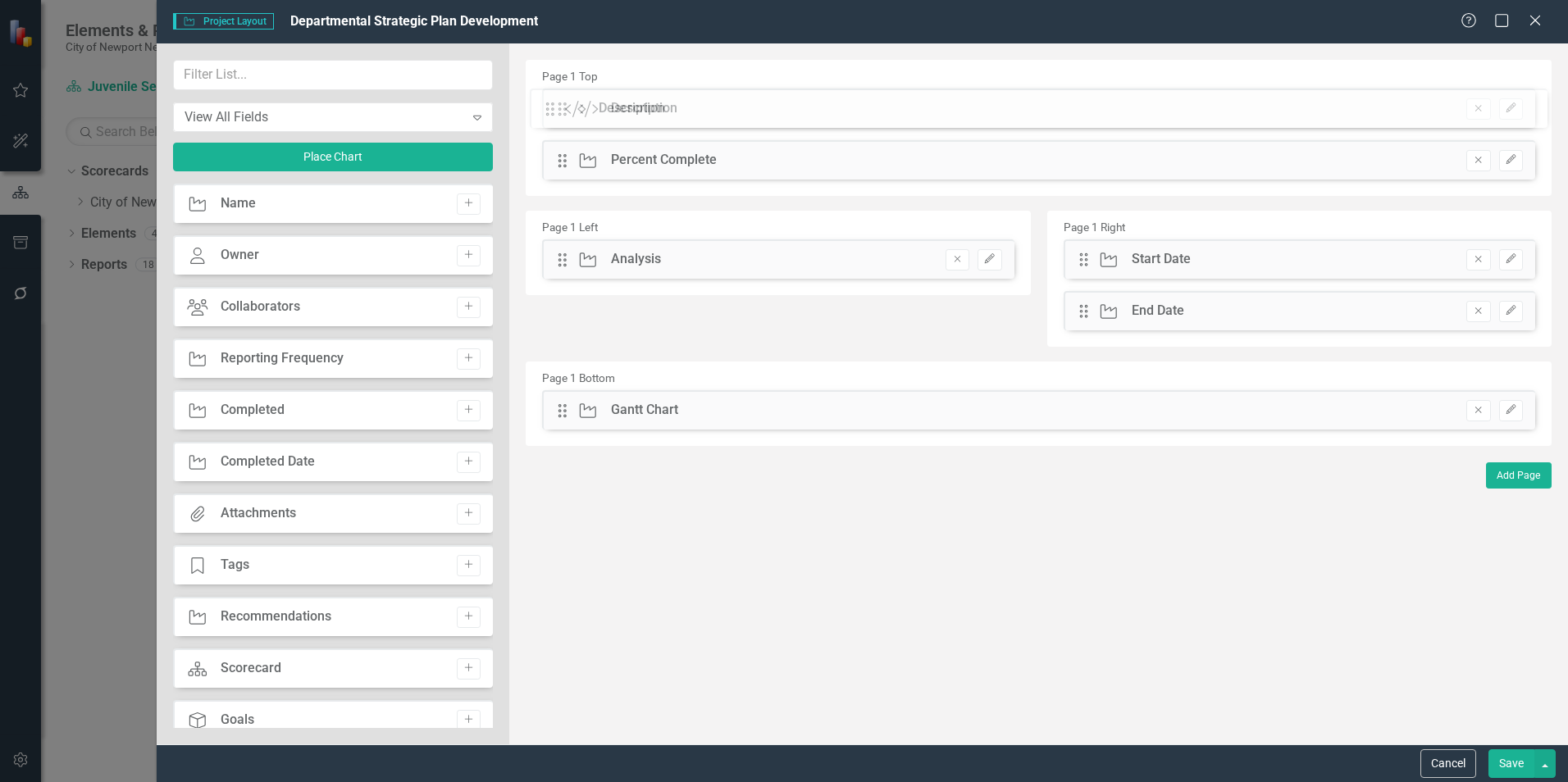 click on "The fields (or pods) that are available for you to include on the detail page are listed to the left. You can simply drag and drop to add or arrange the page to meet your needs.   Learn more in the ClearPoint Support Center. Close Help Page 1 Top Drag Project Percent Complete Hidden Pod  Online   Hidden Pod  Printed Hidden Pod  Published Remove Edit Drag Custom Description Hidden Pod  Online   Hidden Pod  Printed Hidden Pod  Published Remove Edit Page 1 Left Drag Project Analysis Hidden Pod  Online   Hidden Pod  Printed Hidden Pod  Published Remove Edit Page 1 Right Drag Project Start Date Hidden Pod  Online   Hidden Pod  Printed Hidden Pod  Published Remove Edit Drag Project End Date Hidden Pod  Online   Hidden Pod  Printed Hidden Pod  Published Remove Edit Page 1 Bottom Drag Project Gantt Chart Hidden Pod  Online   Hidden Pod  Printed Hidden Pod  Published Remove Edit Drag Custom Description Add Page" at bounding box center [1038, 393] 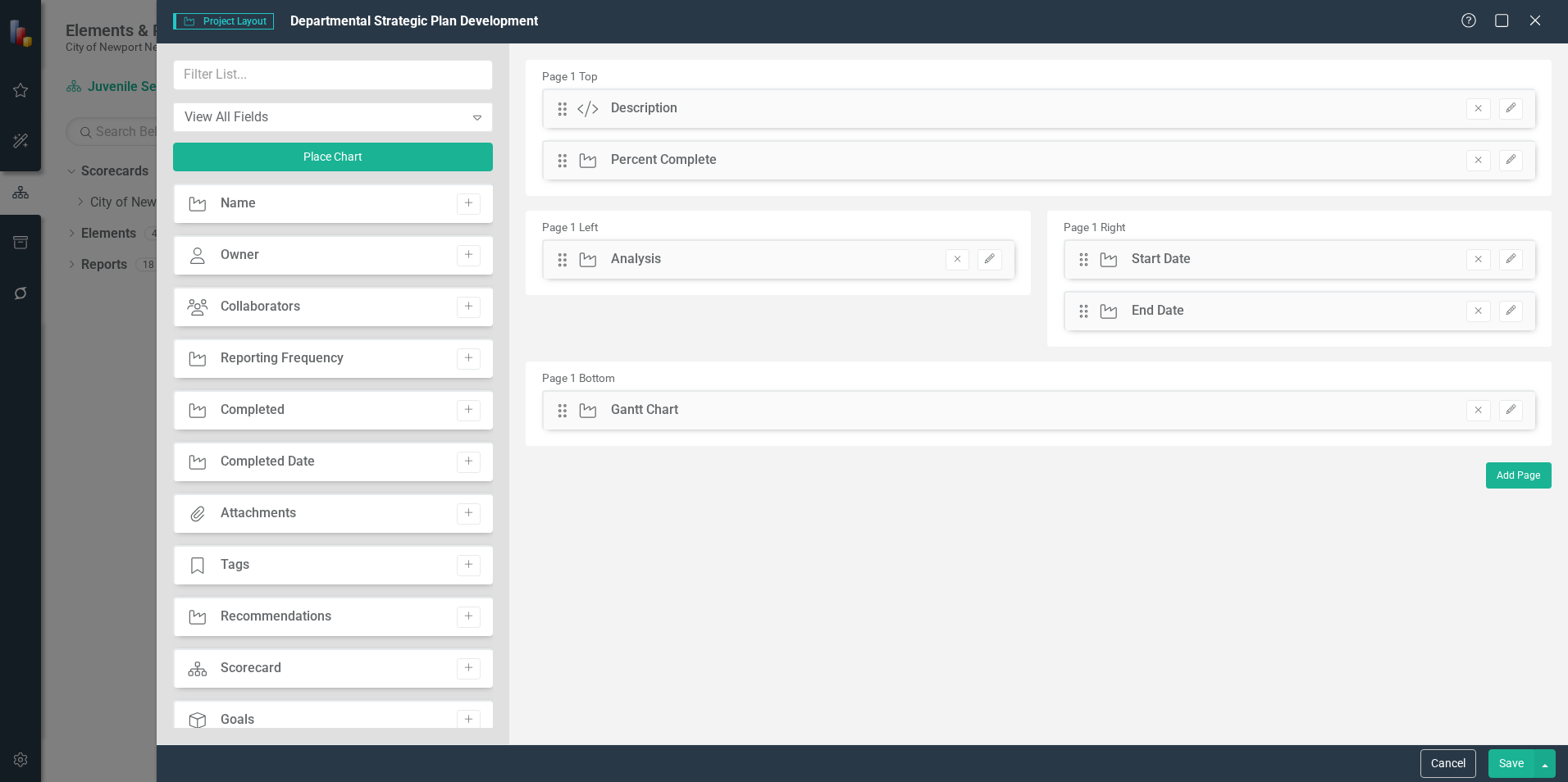 click on "Save" at bounding box center [1511, 763] 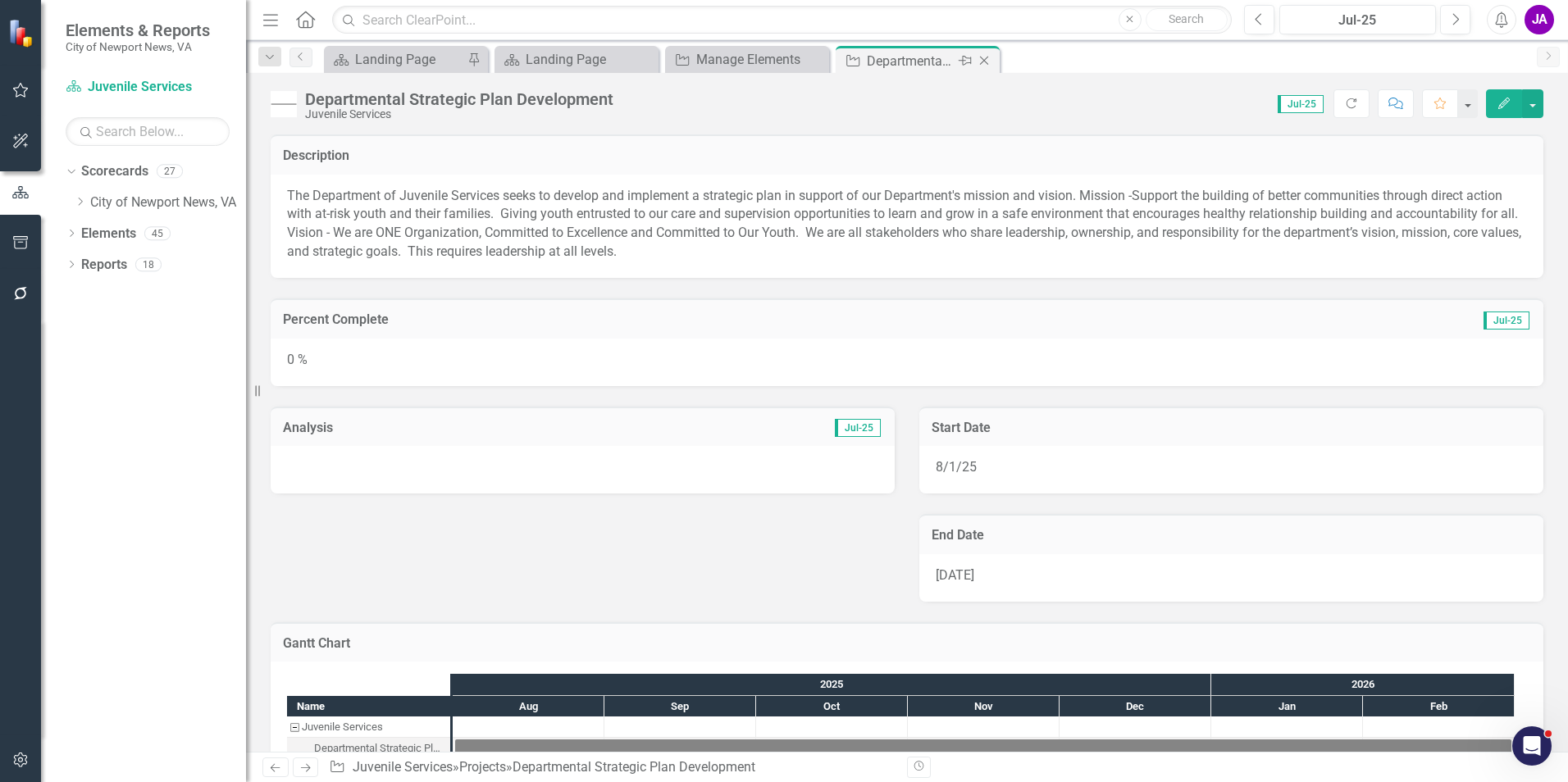 click on "Close" 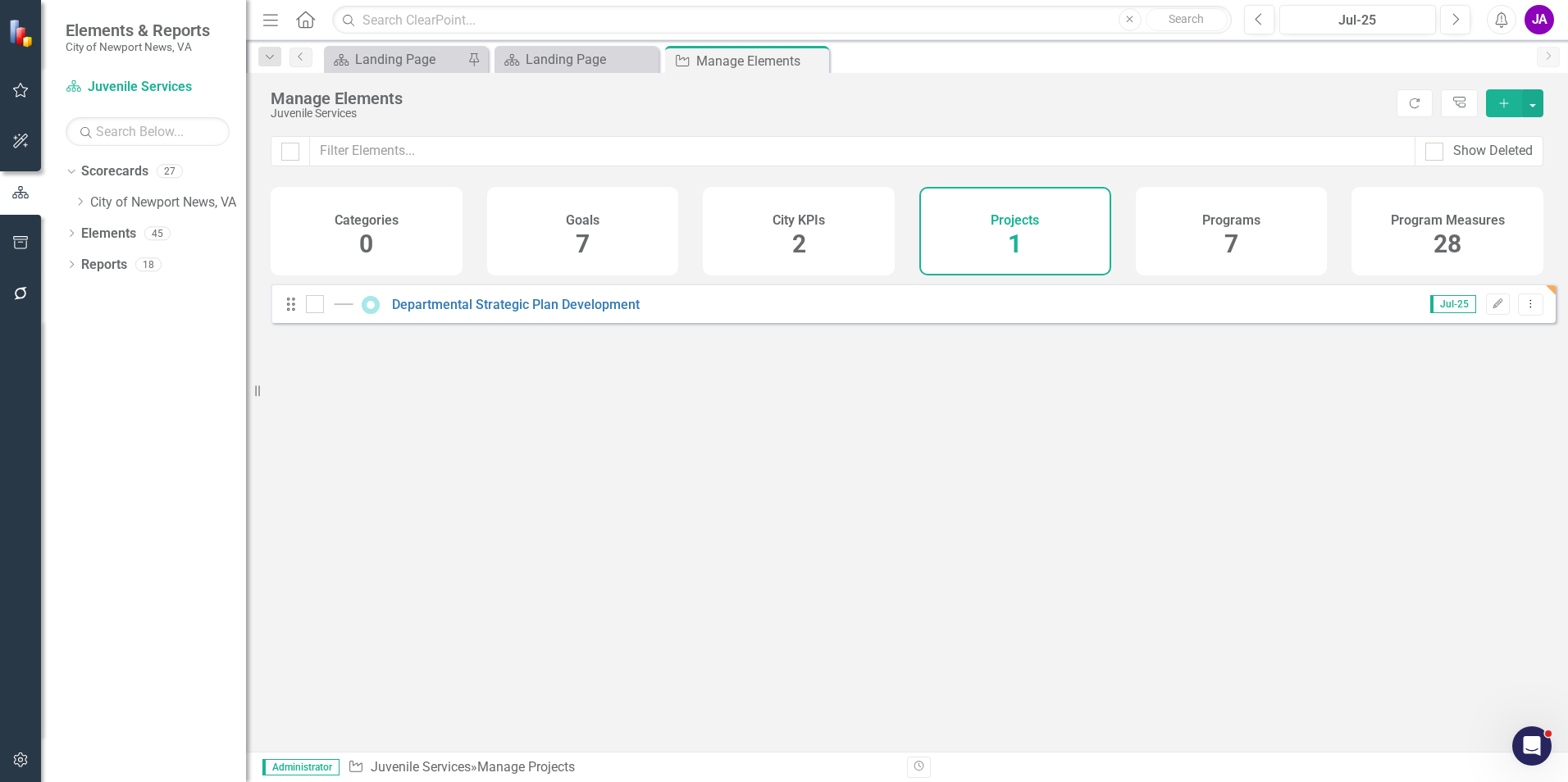 click on "Add" at bounding box center [1504, 103] 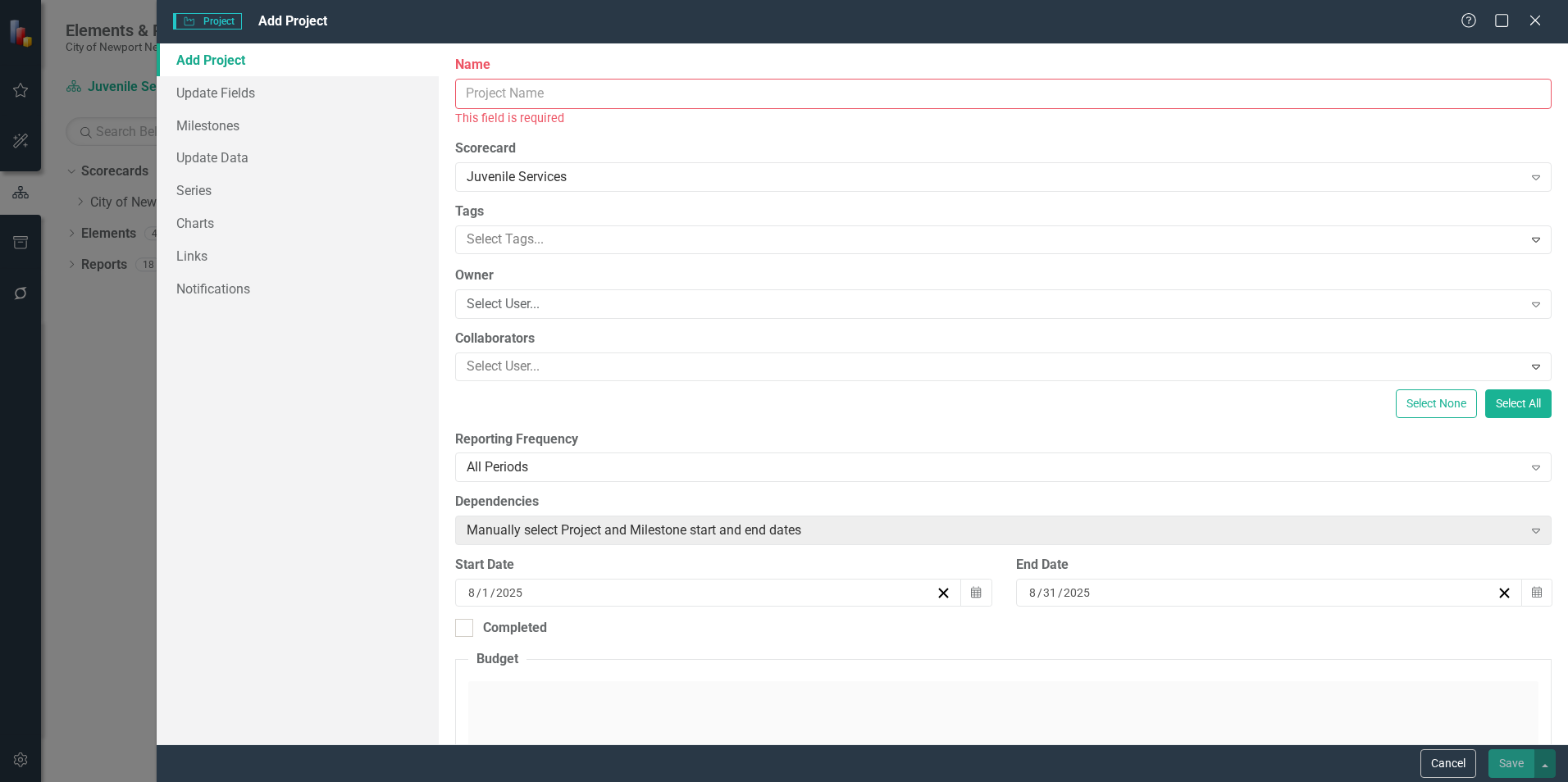 click on "Name" at bounding box center [1003, 93] 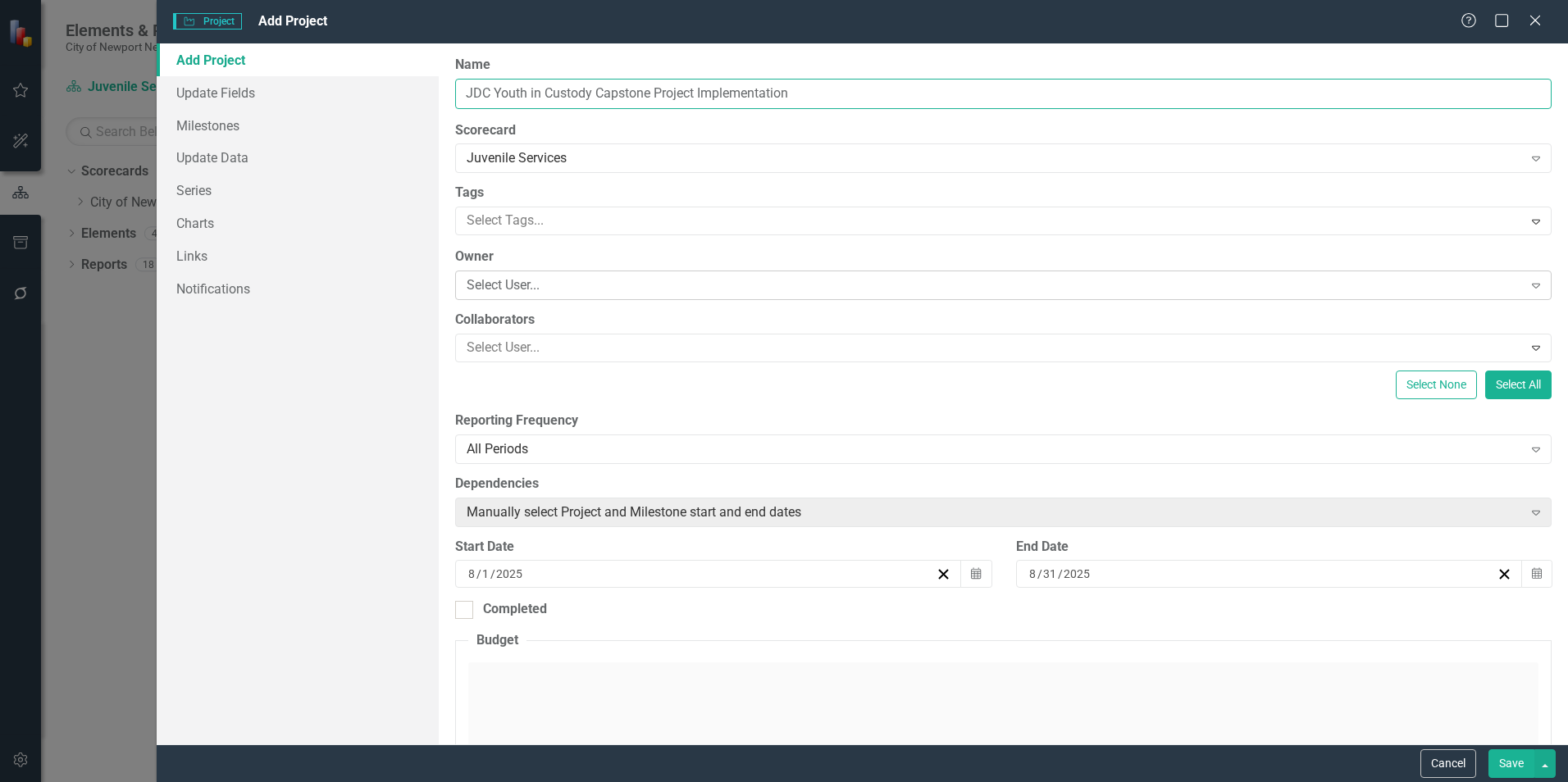 type on "JDC Youth in Custody Capstone Project Implementation" 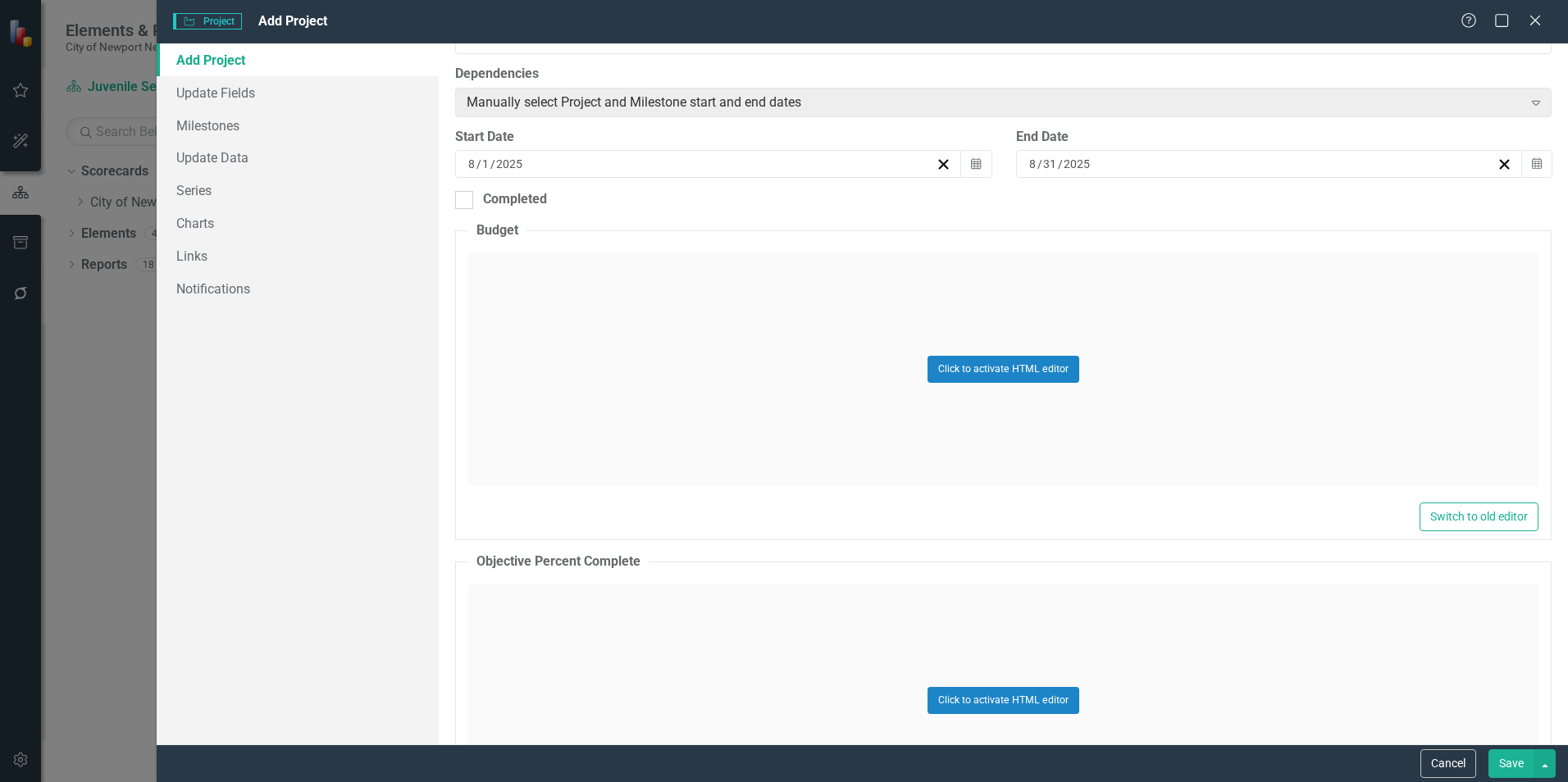 scroll, scrollTop: 820, scrollLeft: 0, axis: vertical 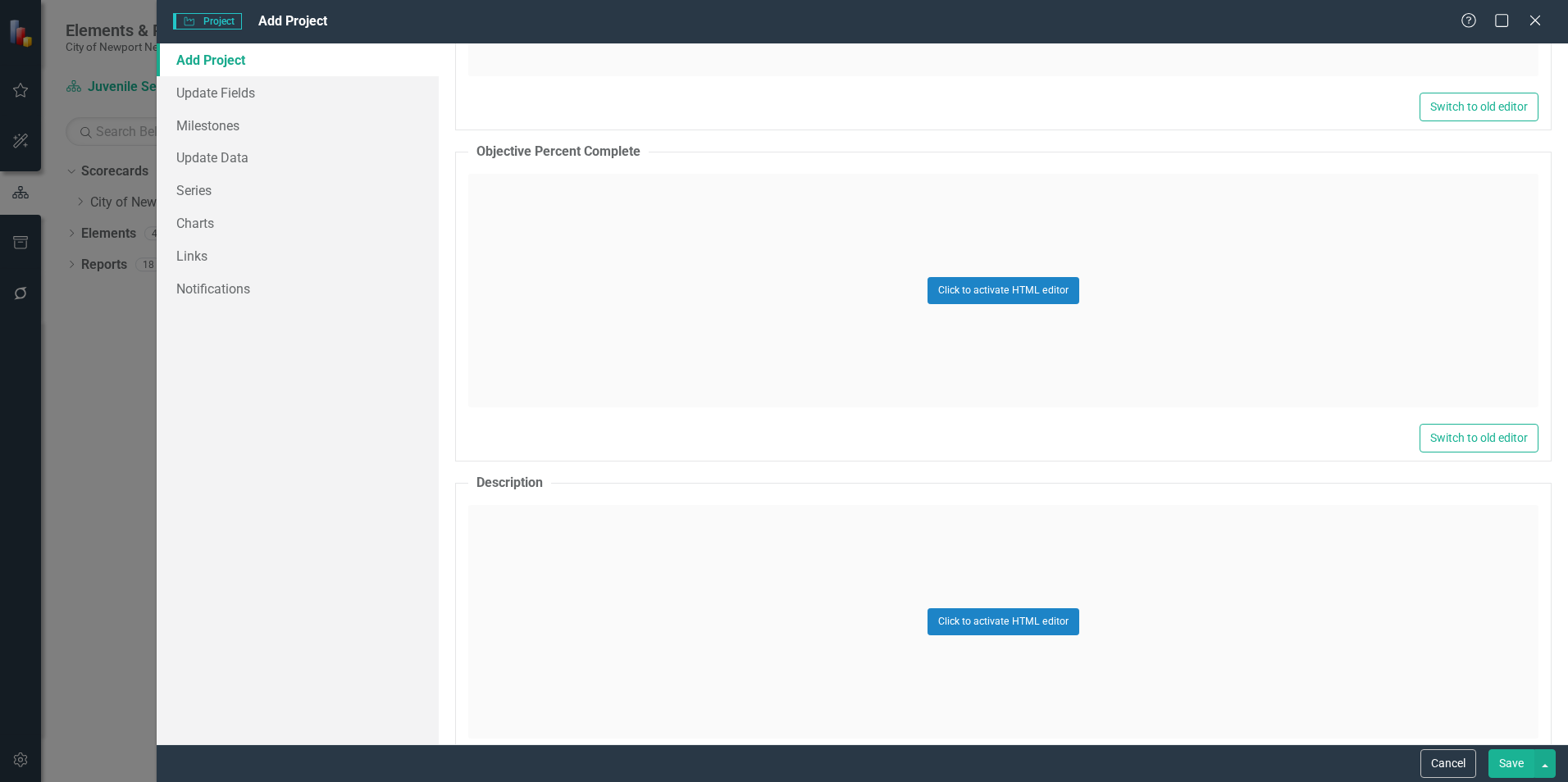 click on "Click to activate HTML editor" at bounding box center [1003, 621] 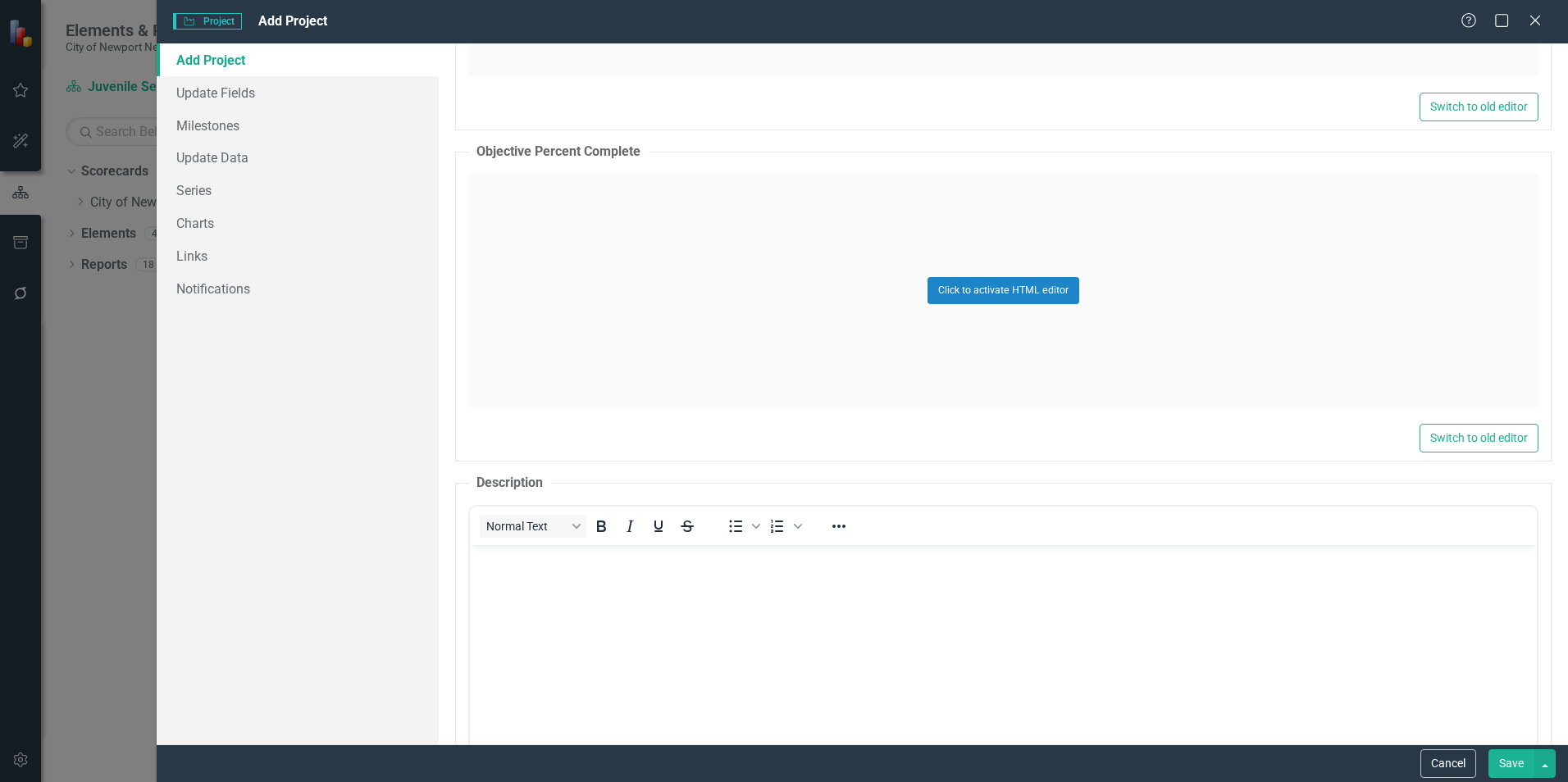 scroll, scrollTop: 0, scrollLeft: 0, axis: both 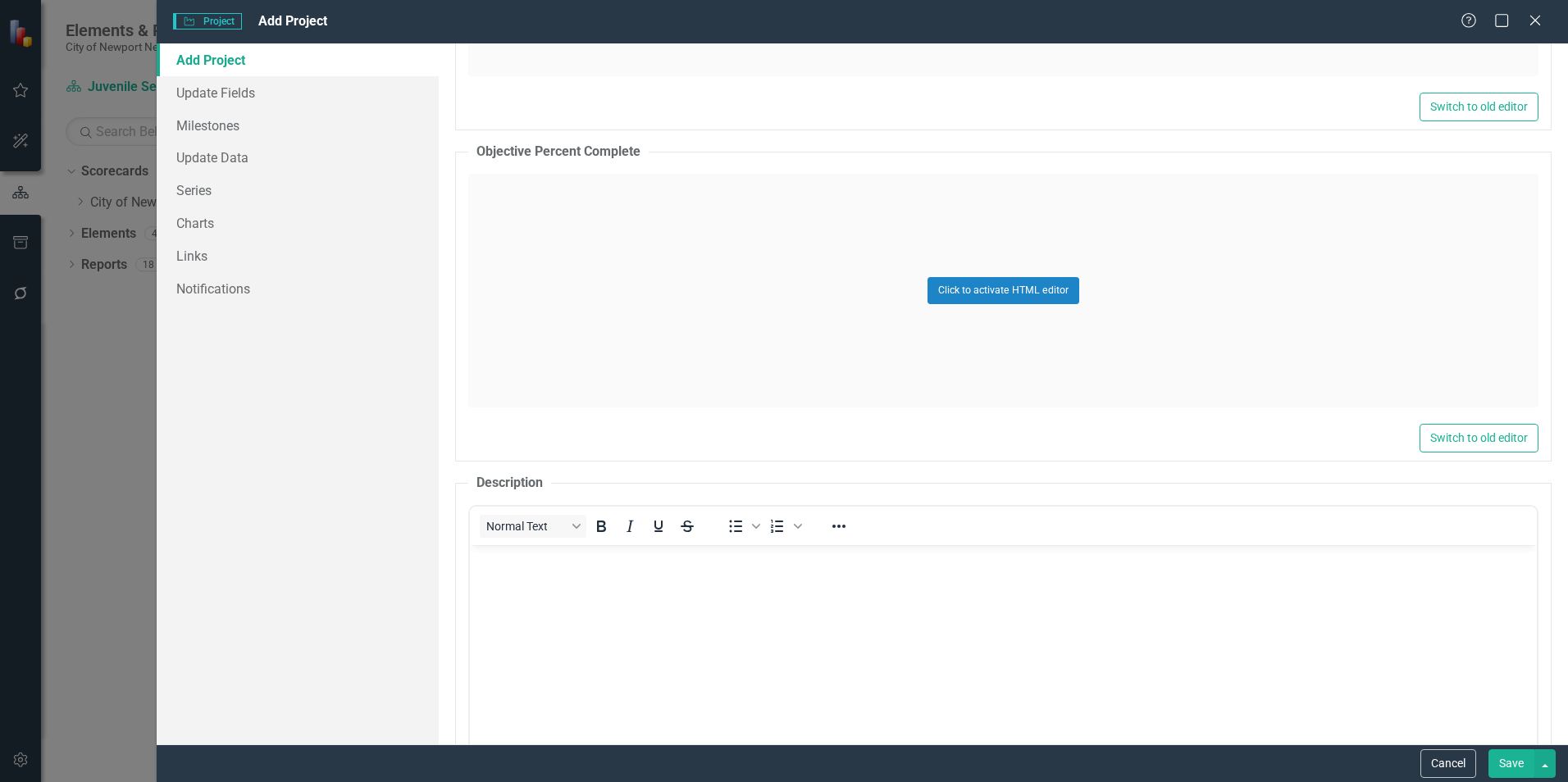 click at bounding box center [1003, 667] 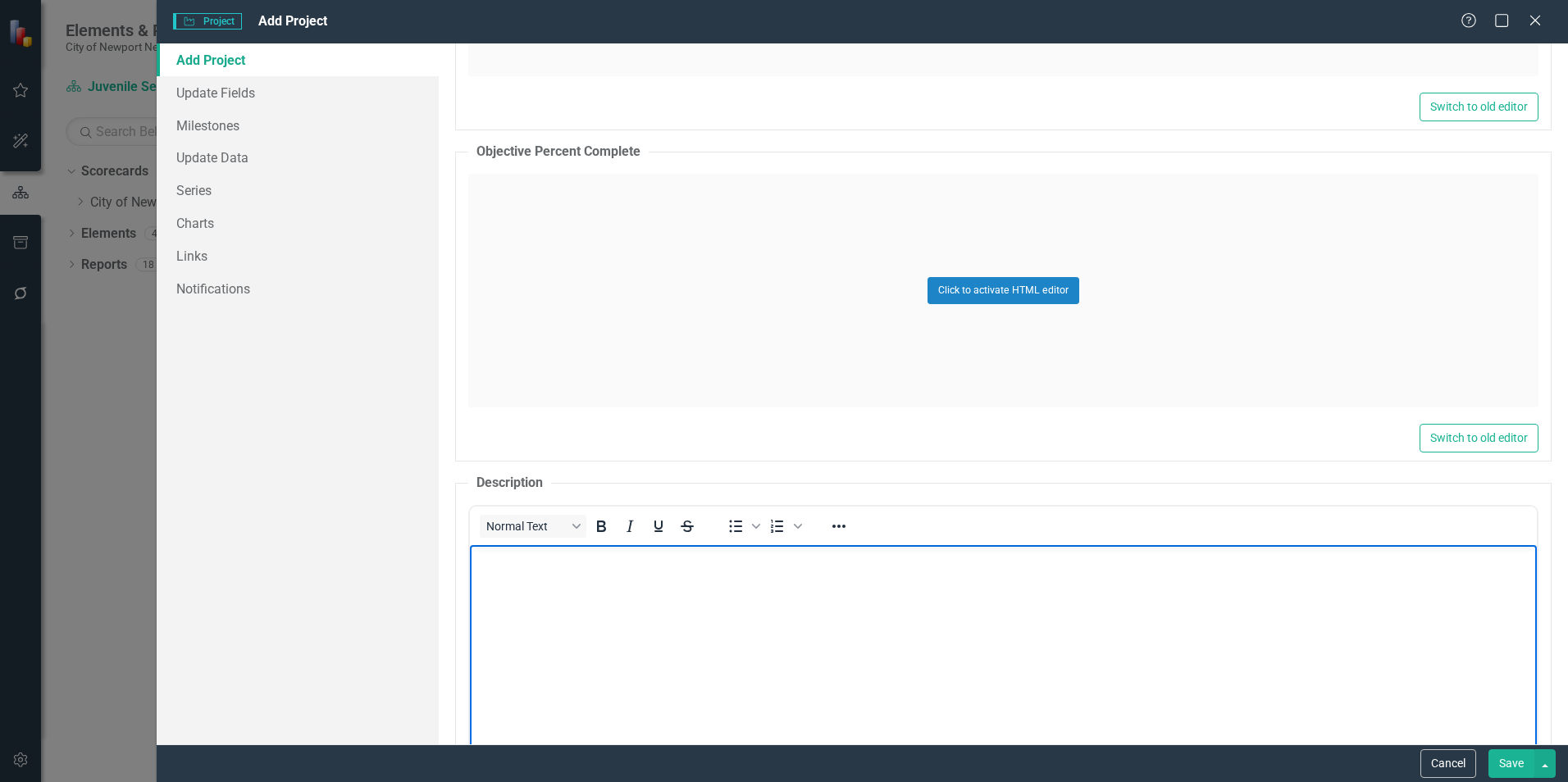 type 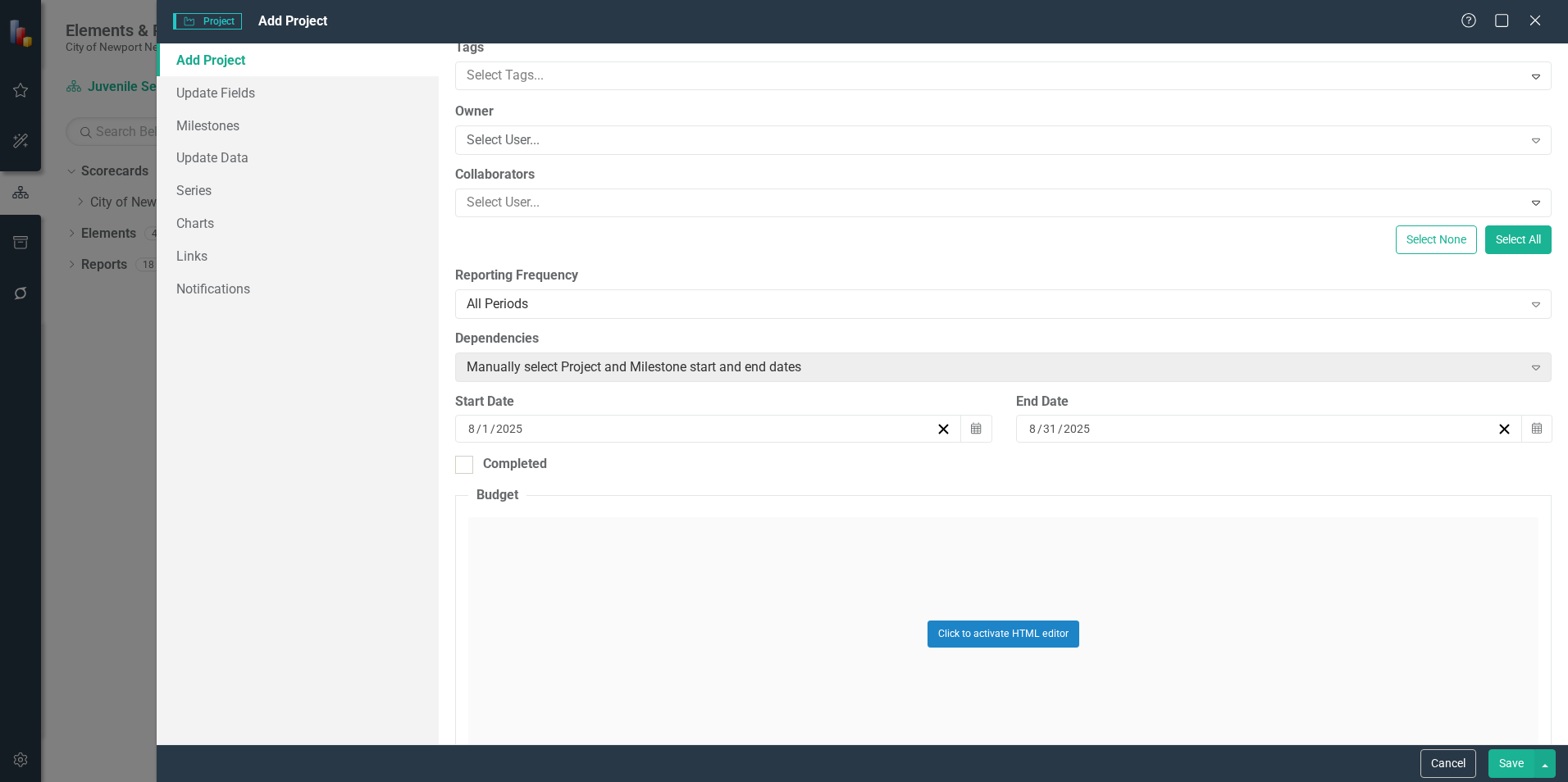 scroll, scrollTop: 0, scrollLeft: 0, axis: both 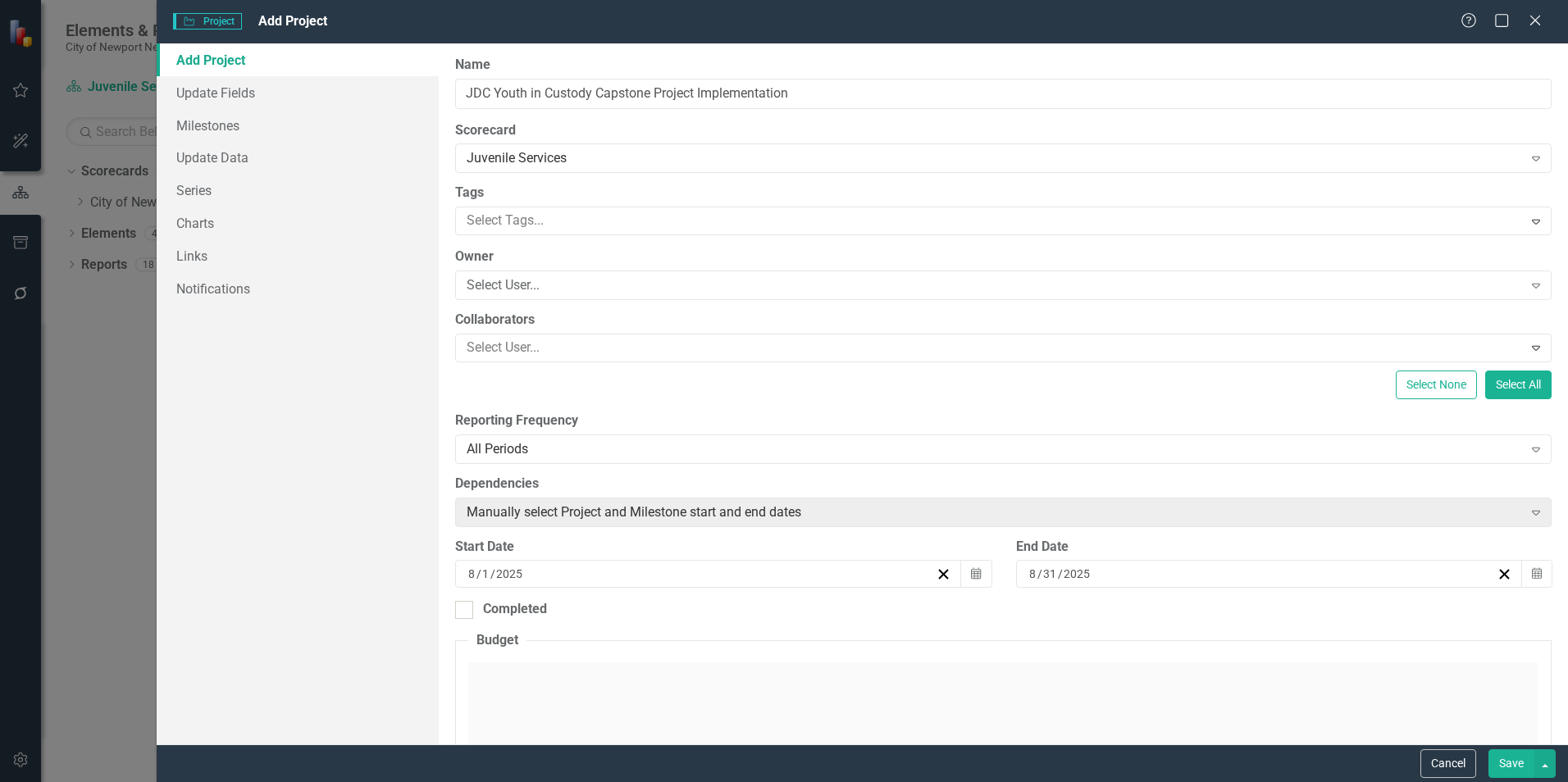 click on "Start Date 8 / 1 / 2025 Calendar" at bounding box center [722, 569] 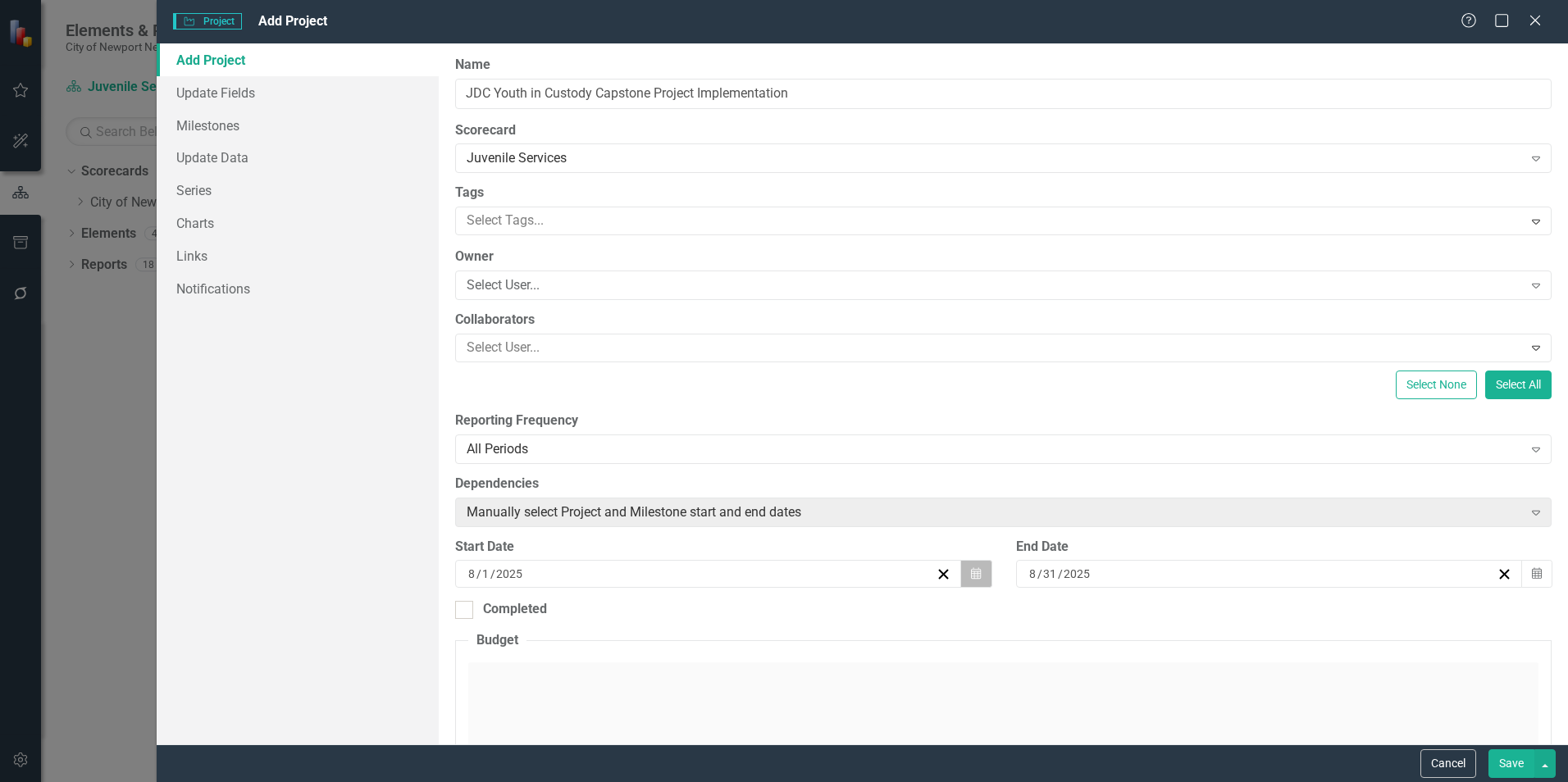 click on "Calendar" at bounding box center (976, 574) 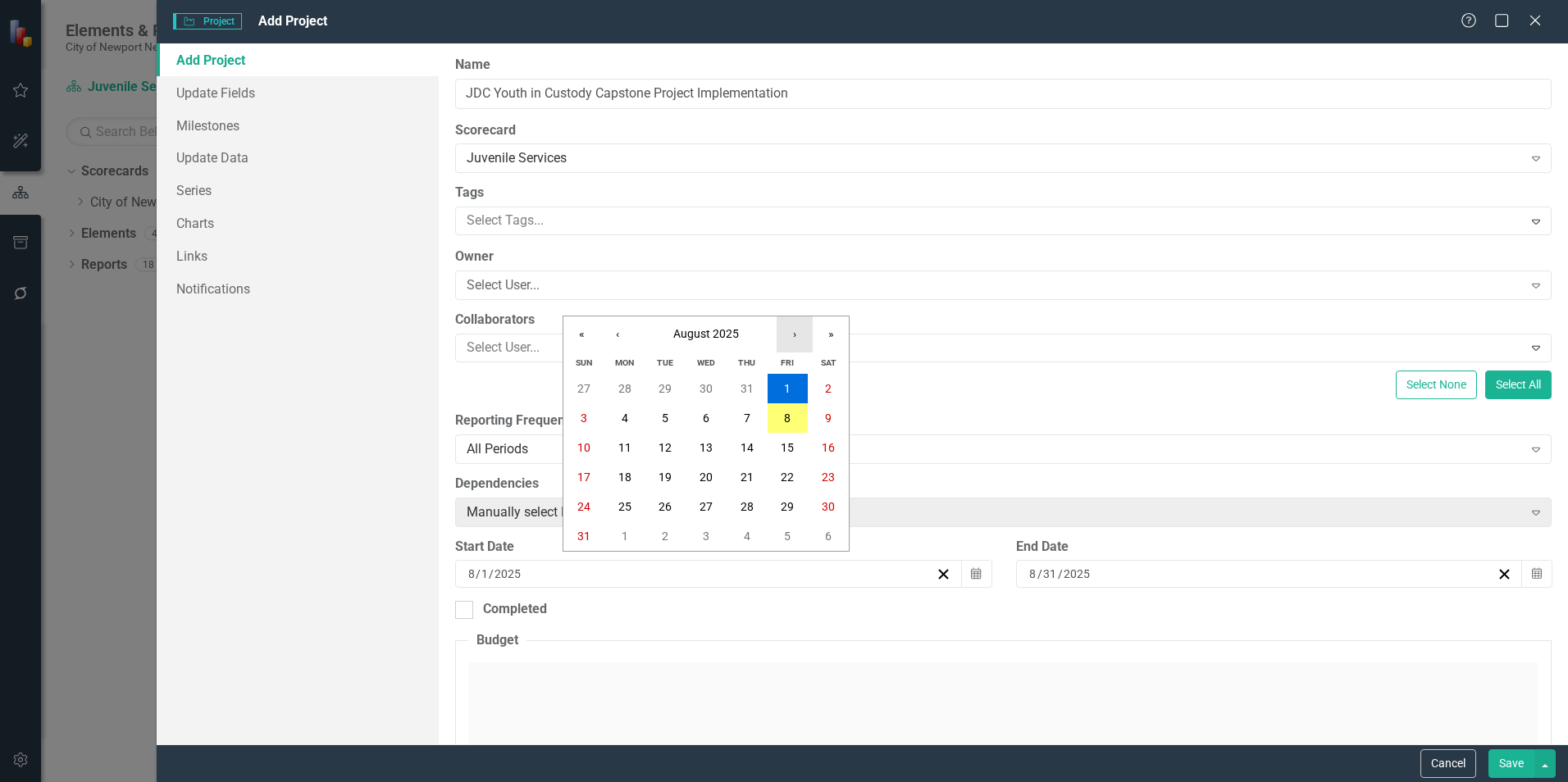 click on "›" at bounding box center (795, 334) 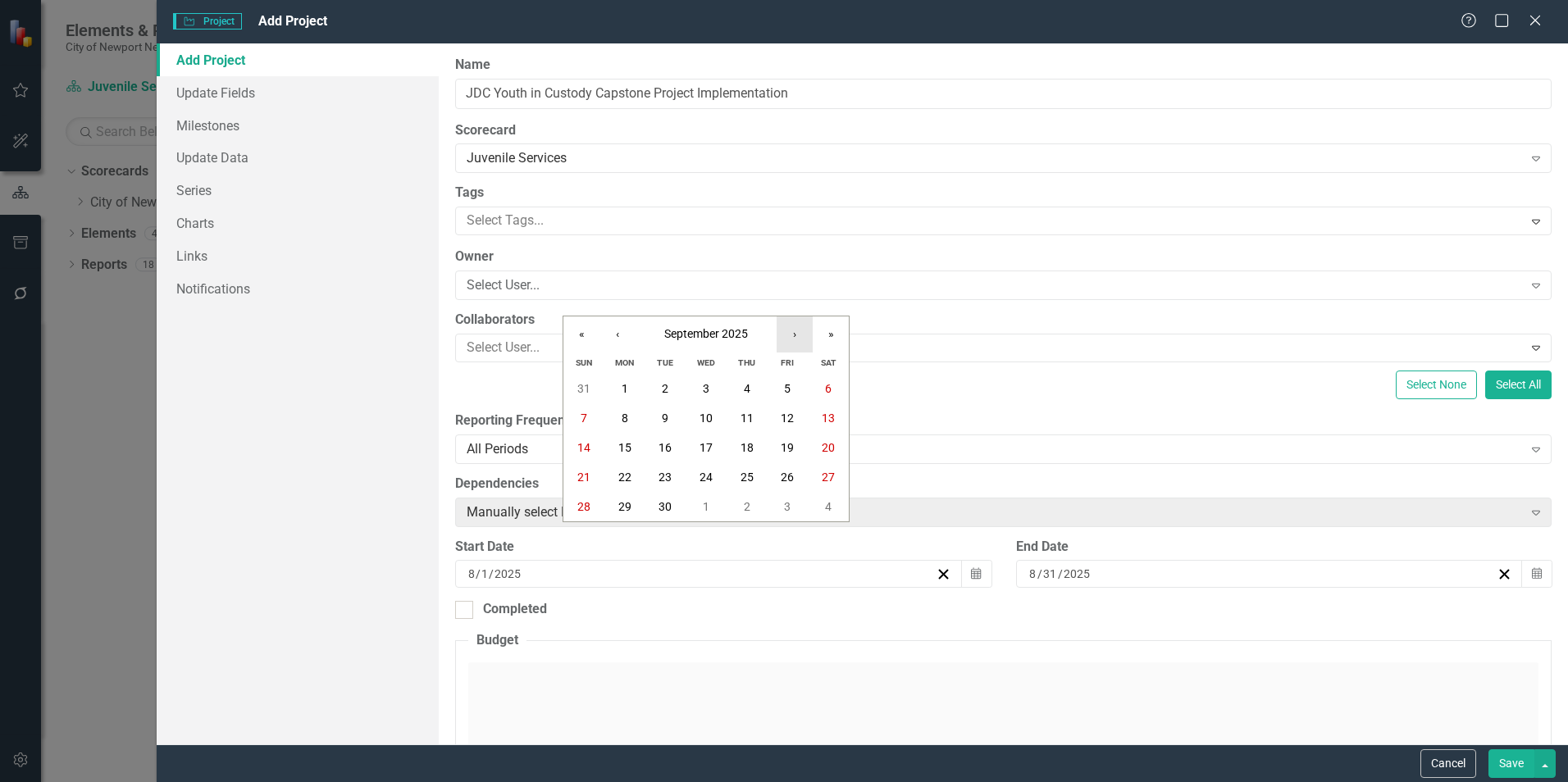 click on "›" at bounding box center [795, 334] 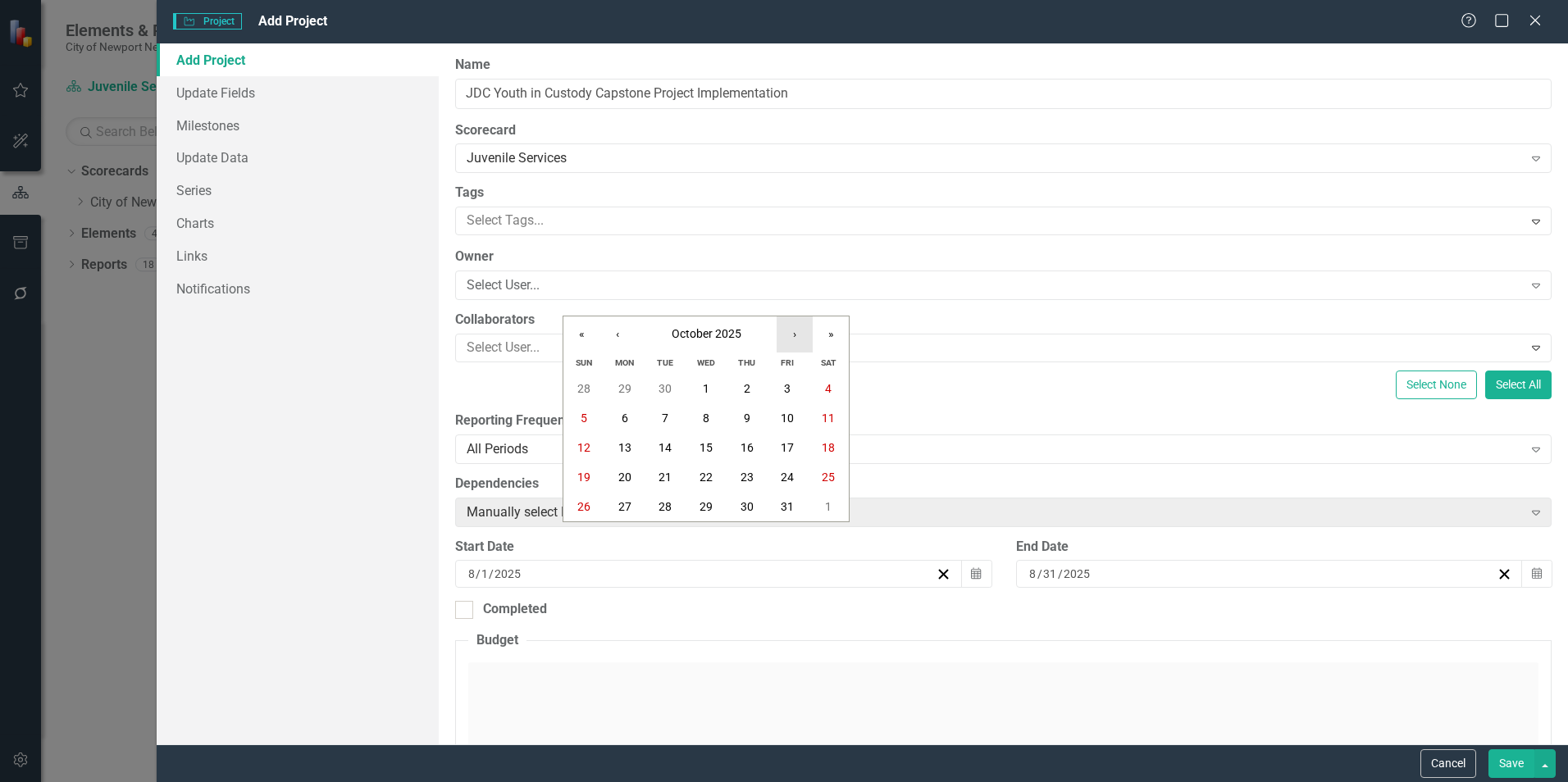 click on "›" at bounding box center (795, 334) 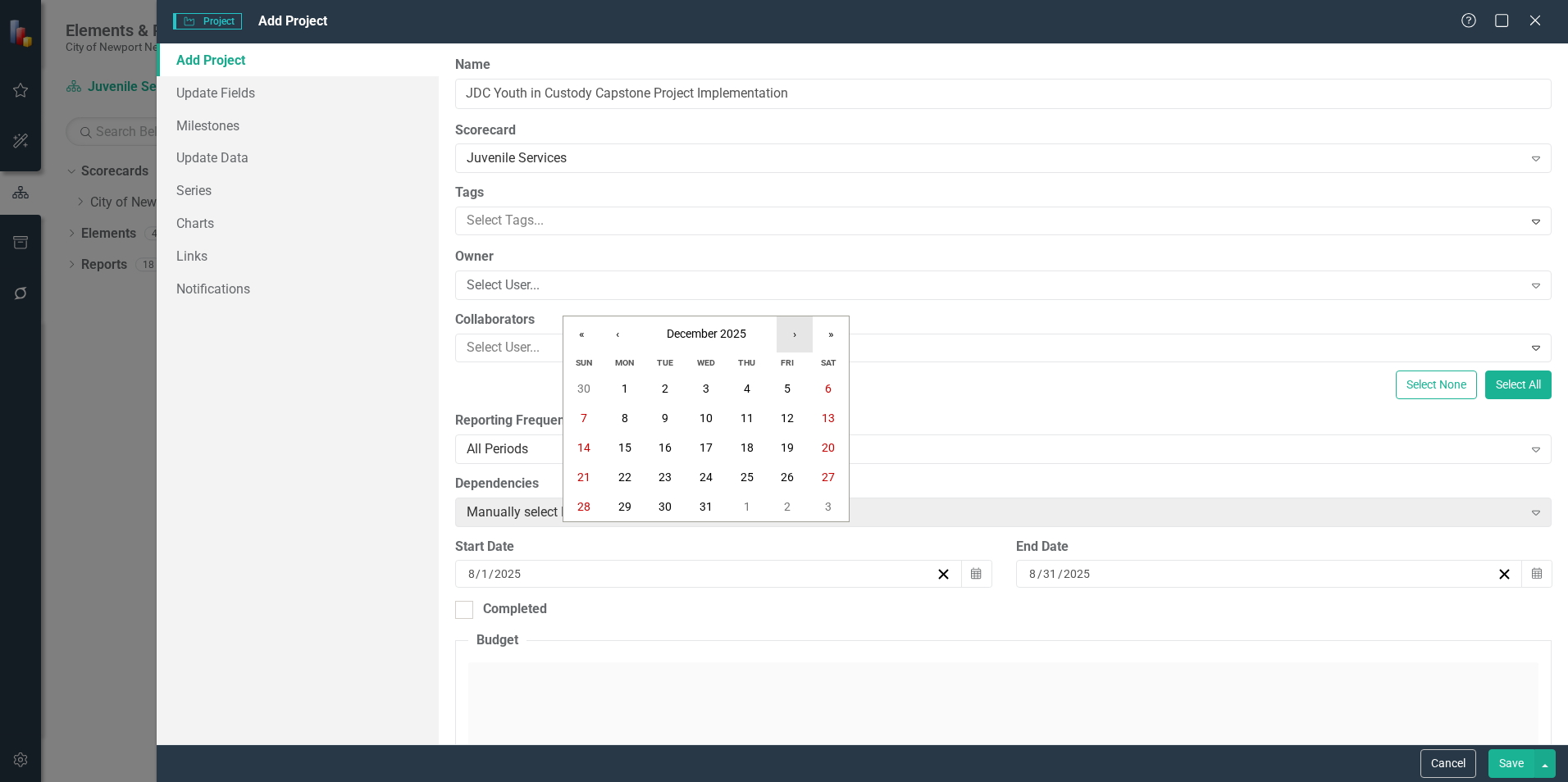 click on "›" at bounding box center [795, 334] 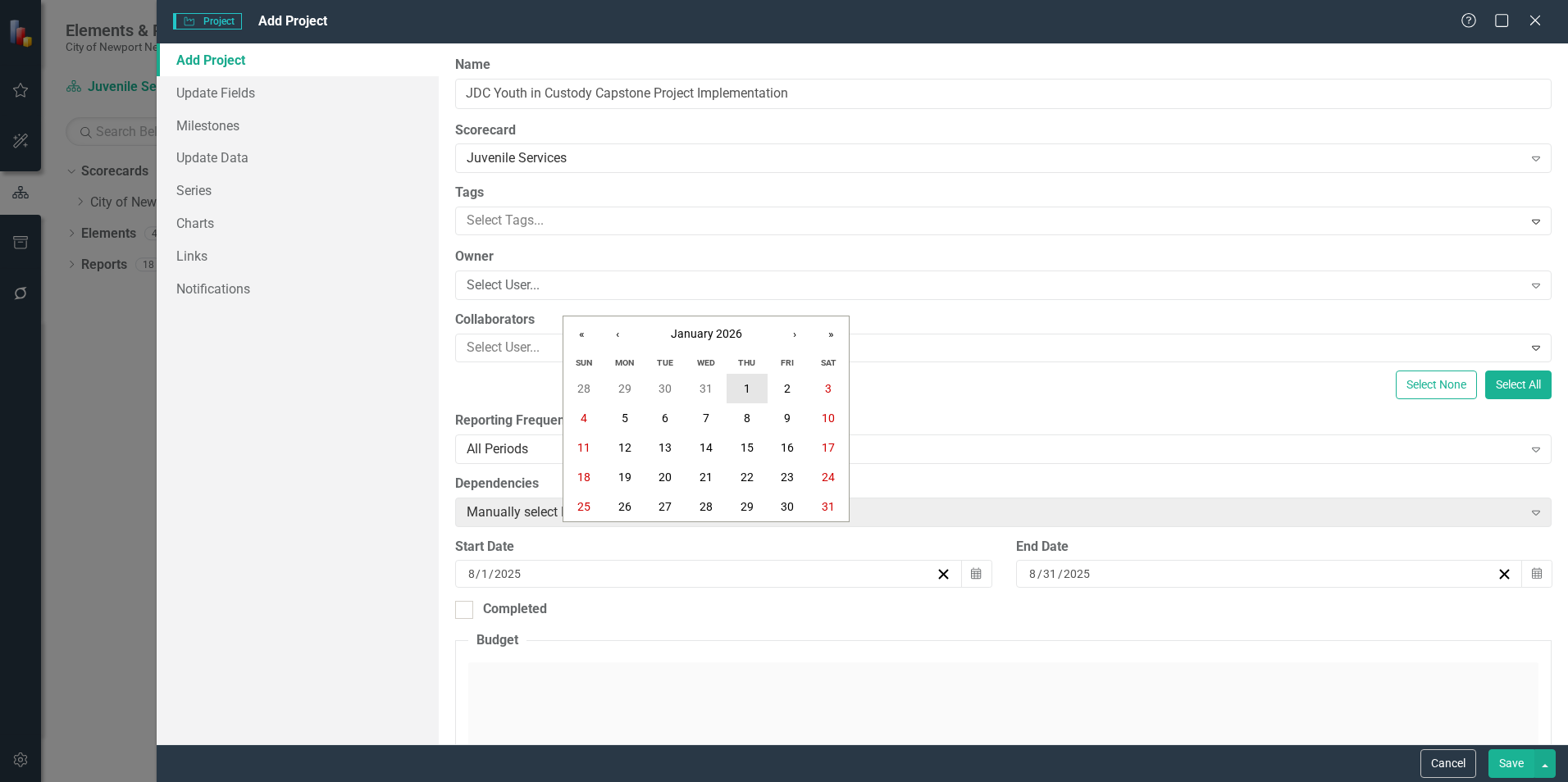 click on "1" at bounding box center [747, 389] 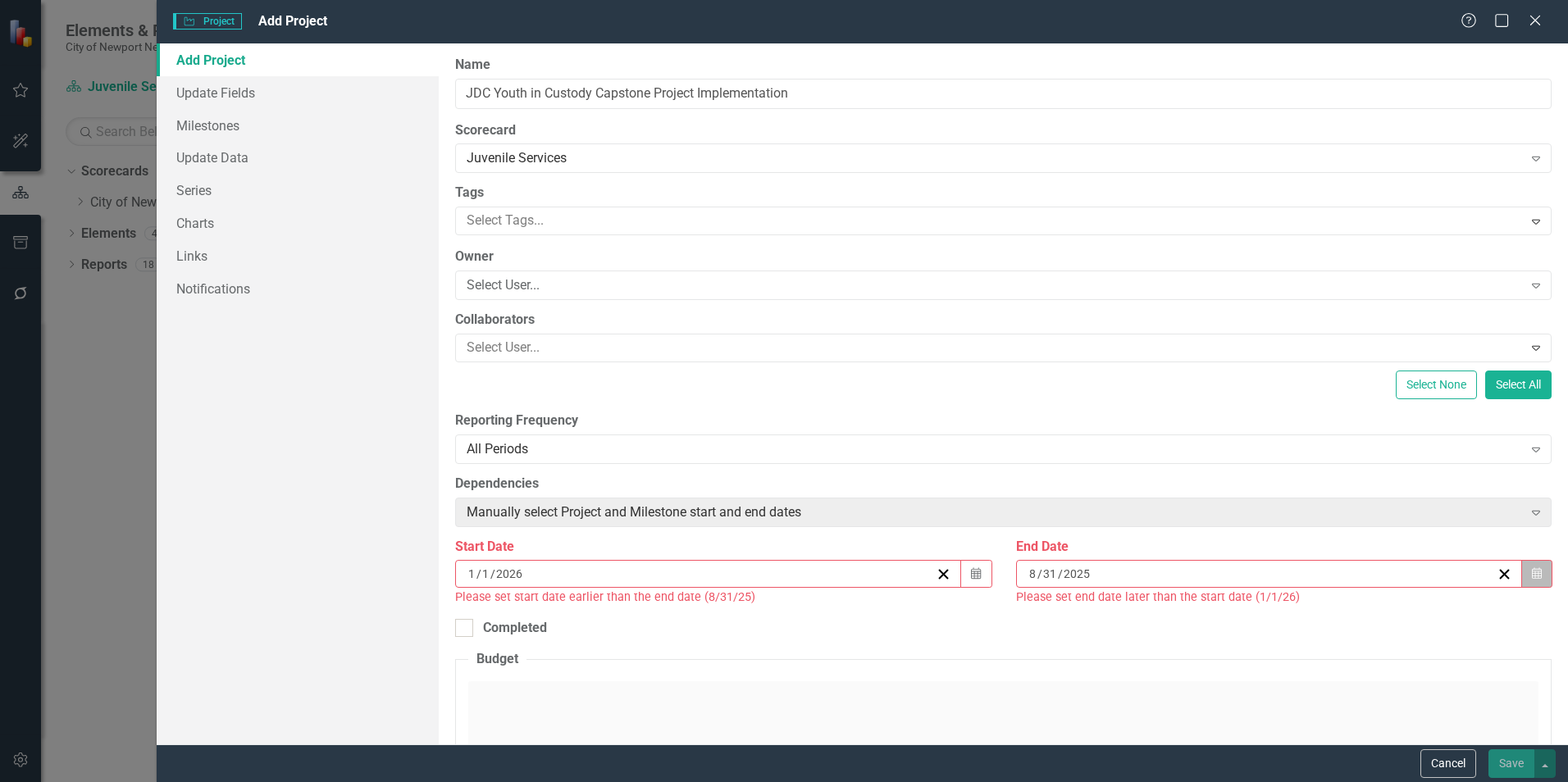 click on "Calendar" at bounding box center (1537, 574) 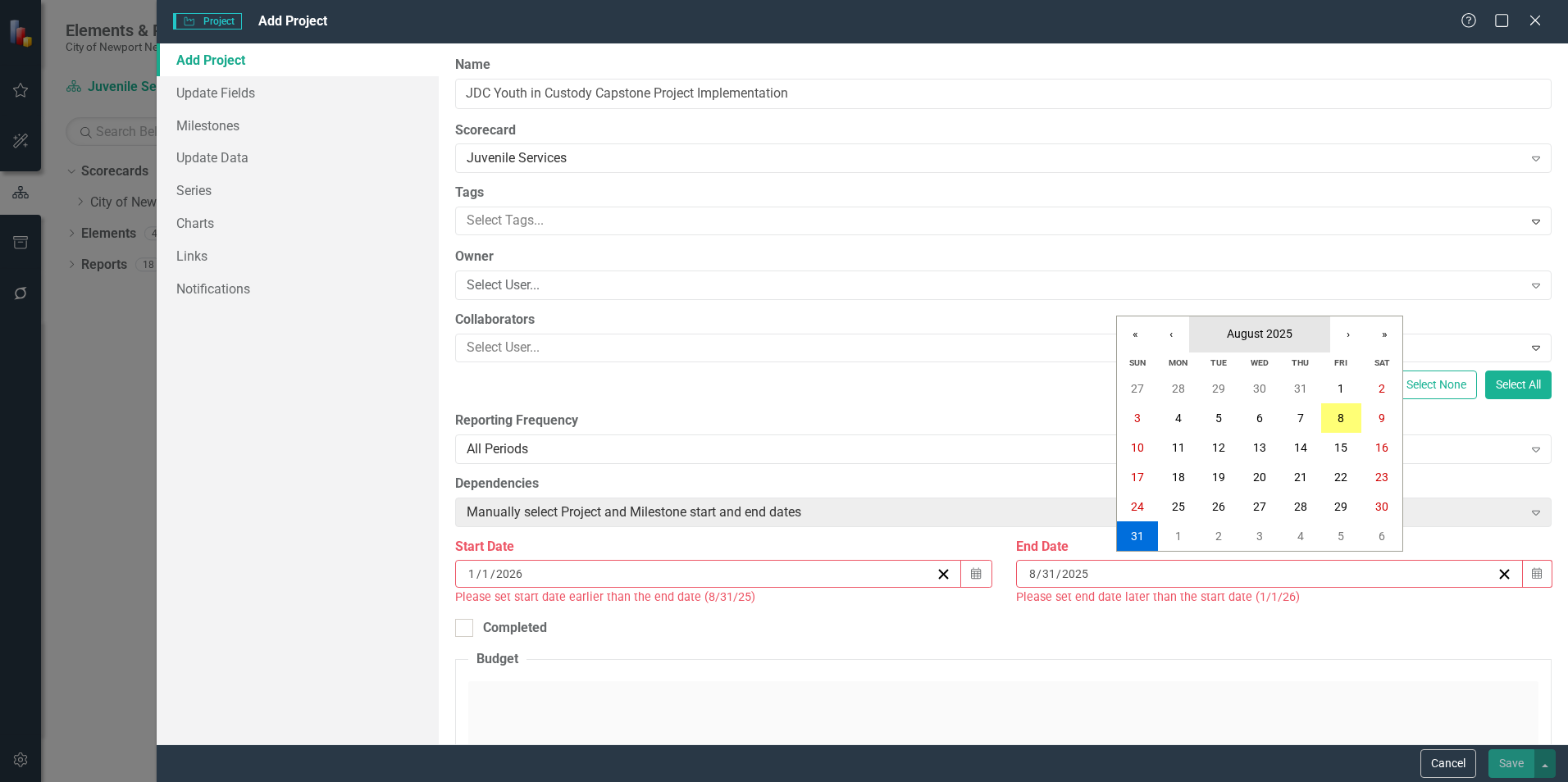 click on "August 2025" at bounding box center [1260, 334] 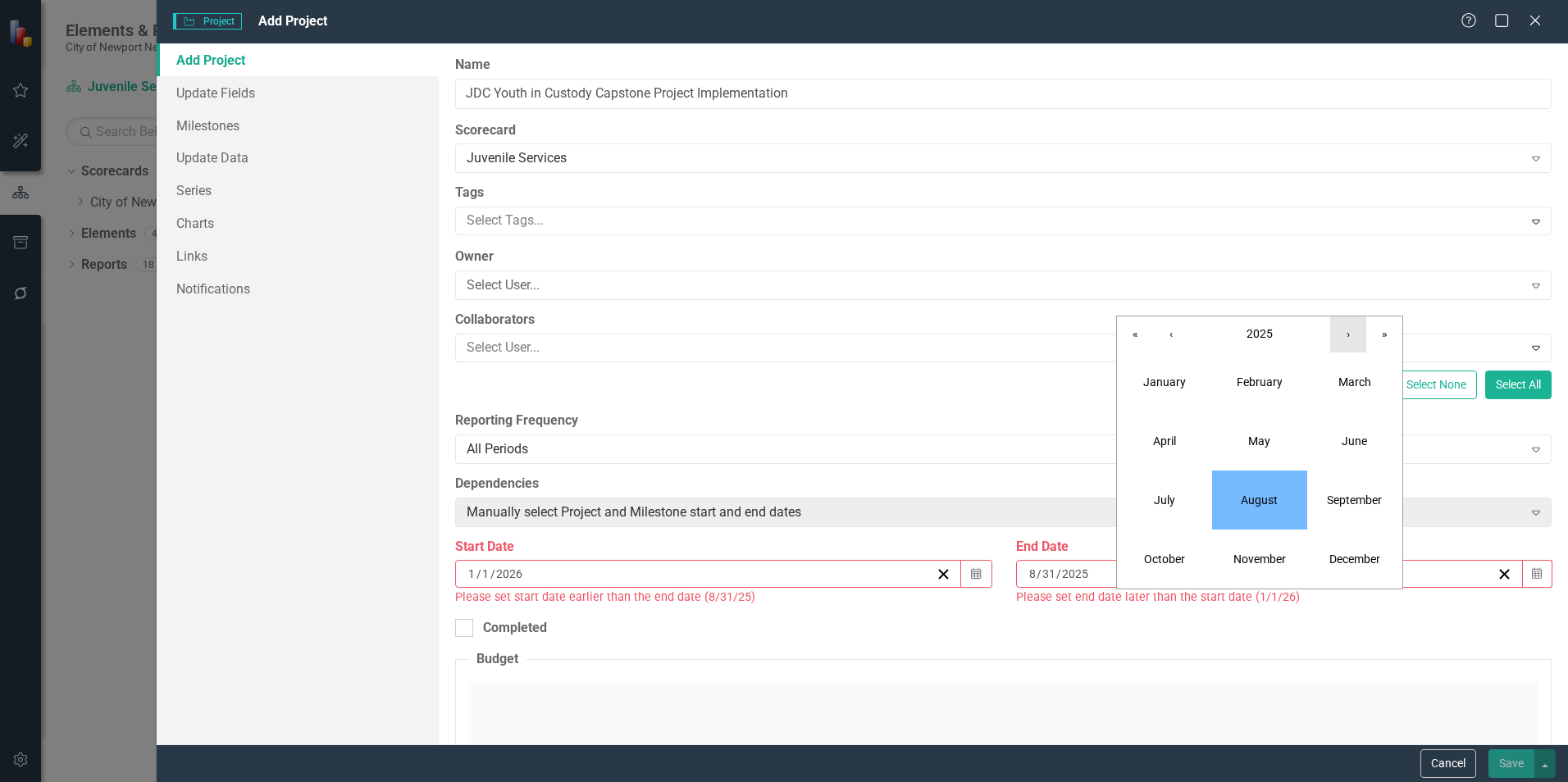 click on "›" at bounding box center [1348, 334] 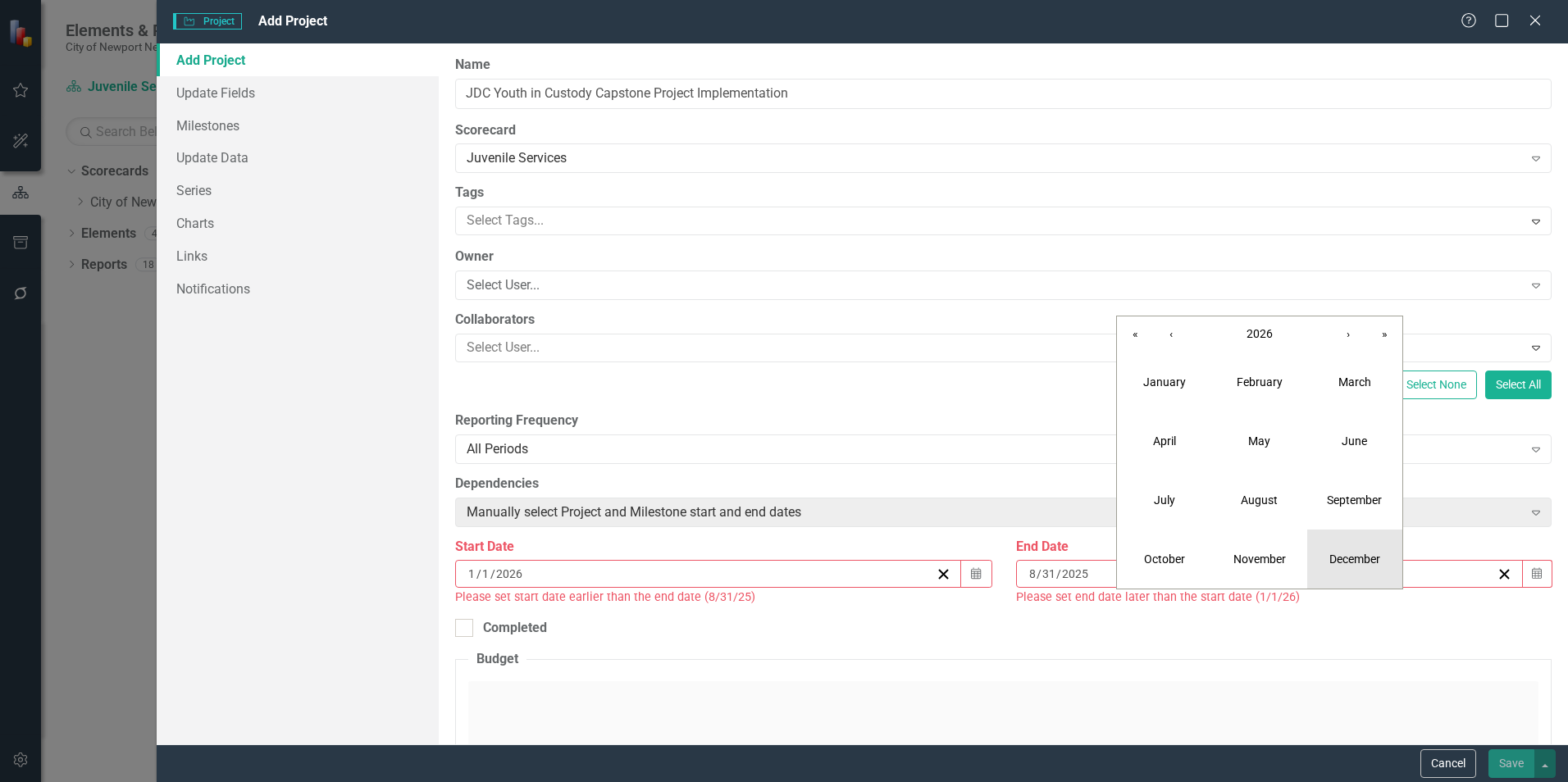 click on "December" at bounding box center [1355, 559] 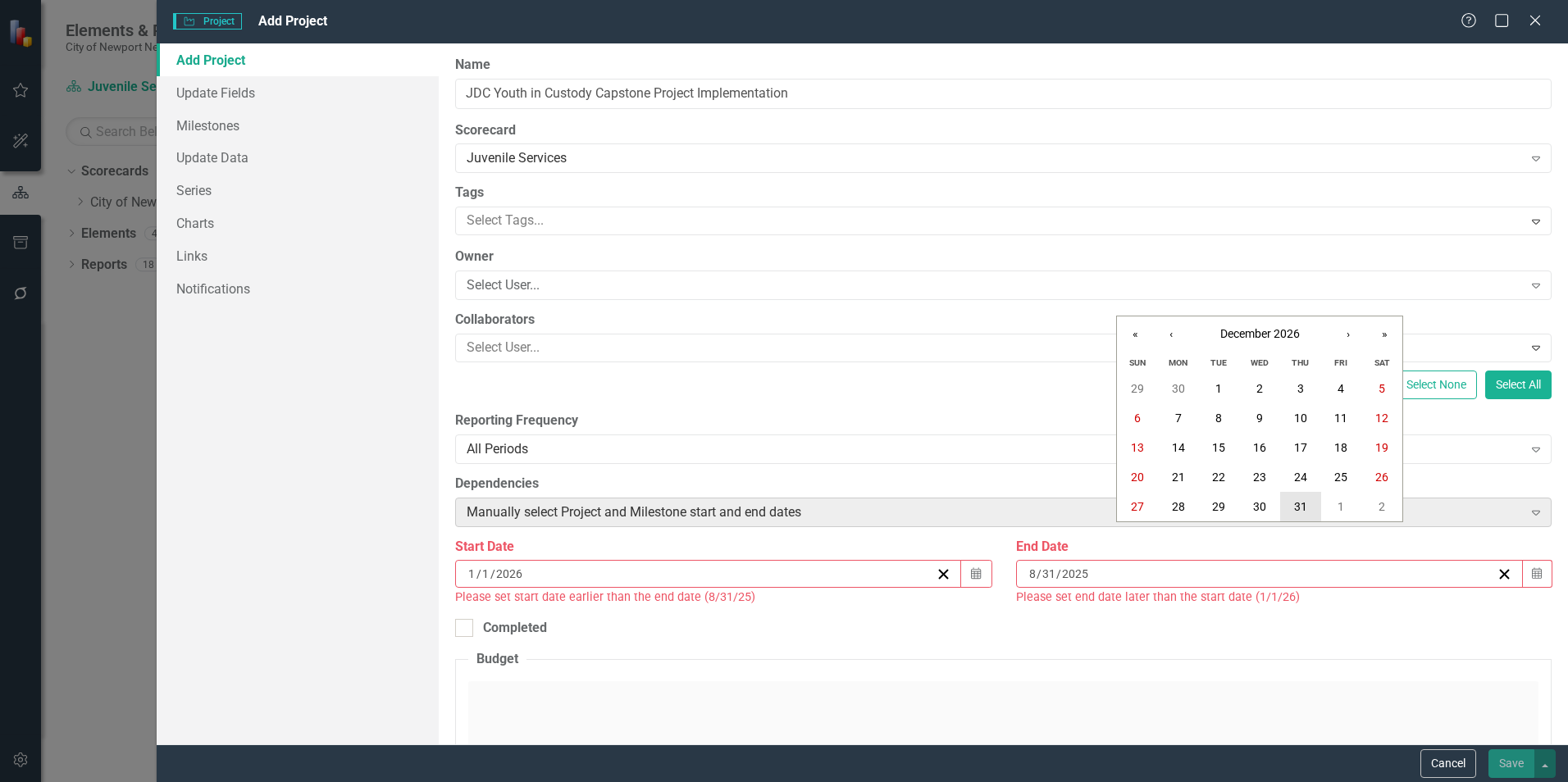 click on "31" at bounding box center (1301, 507) 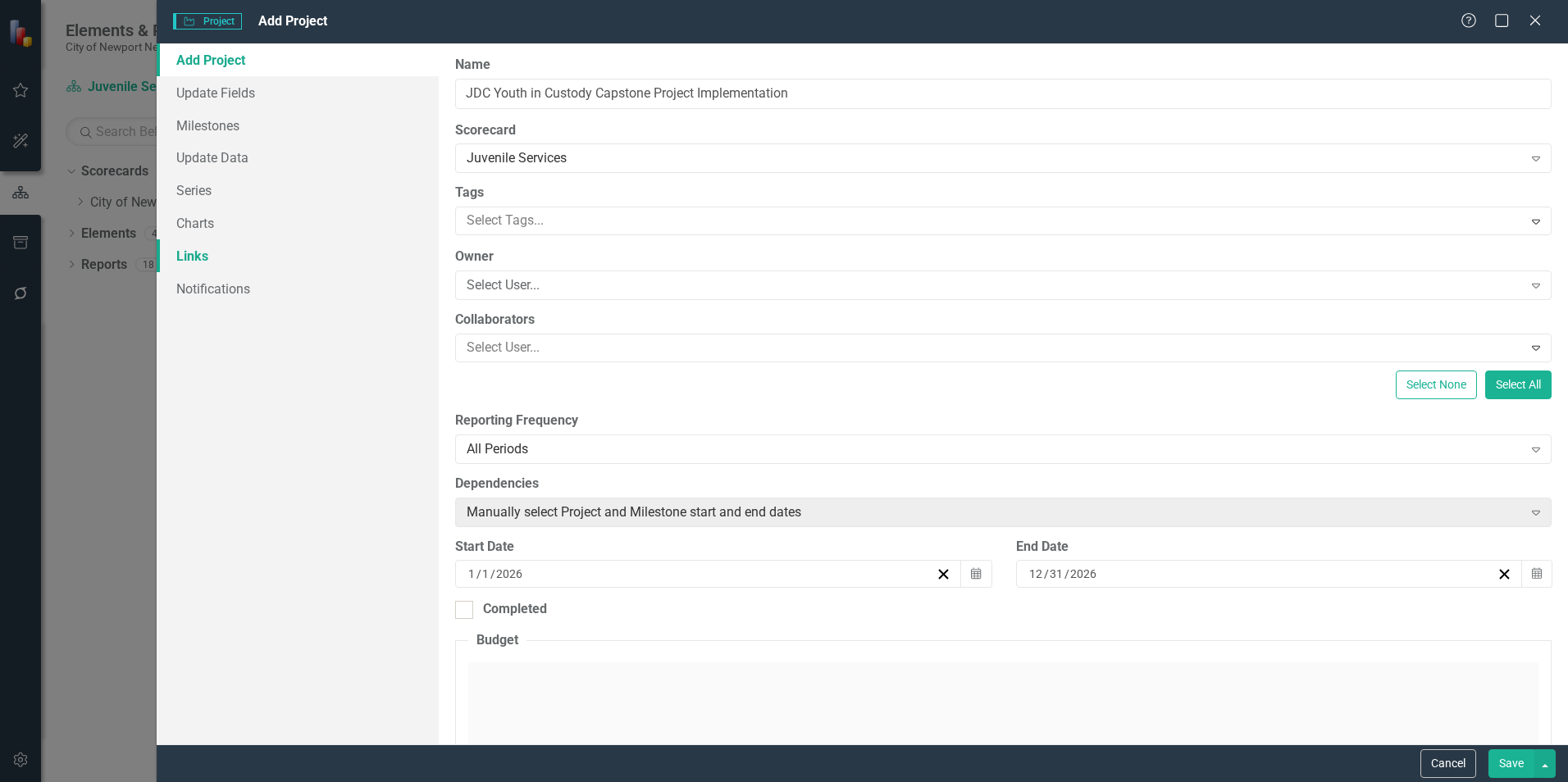 click on "Links" at bounding box center [298, 256] 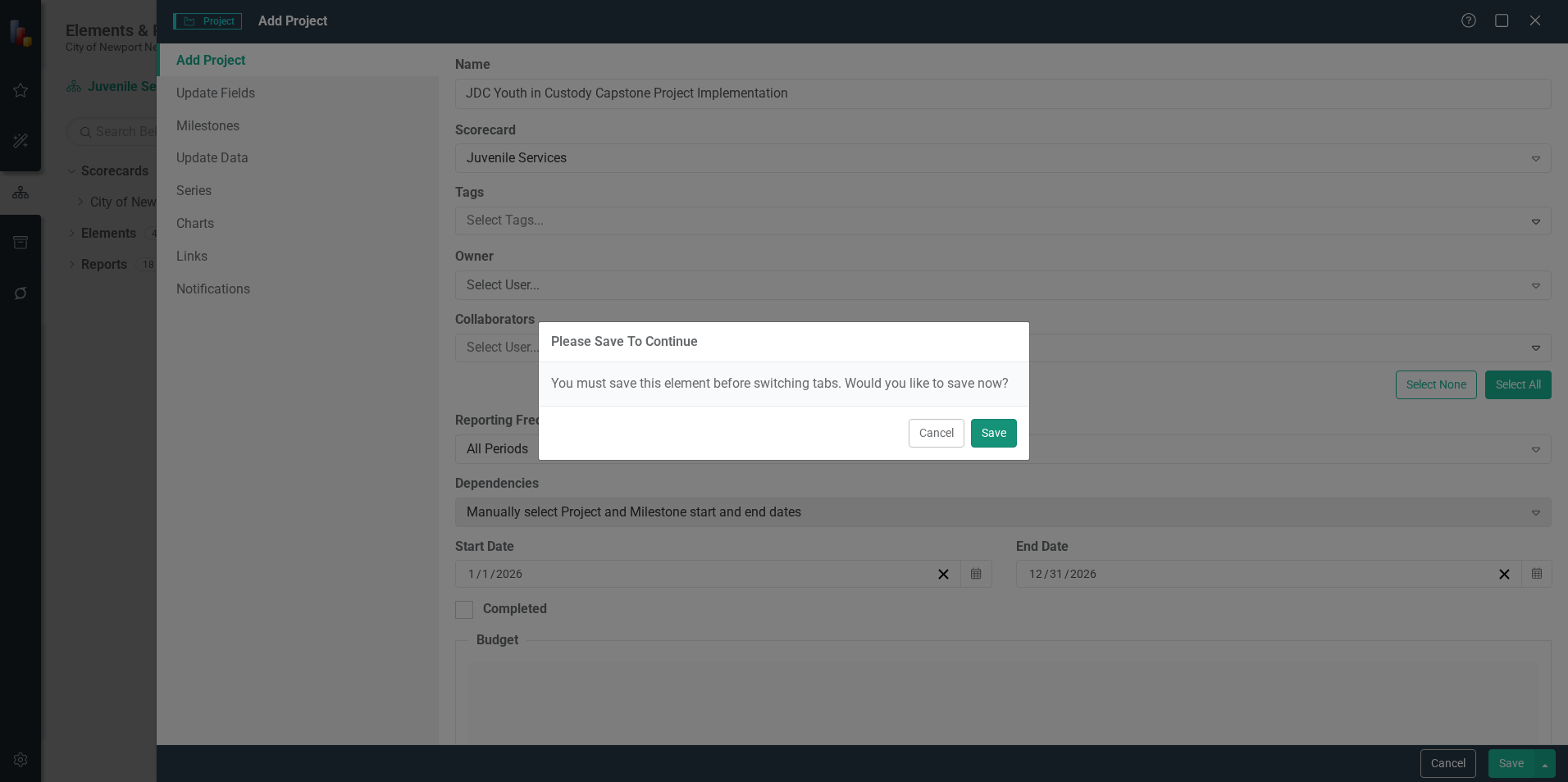 click on "Save" at bounding box center [994, 433] 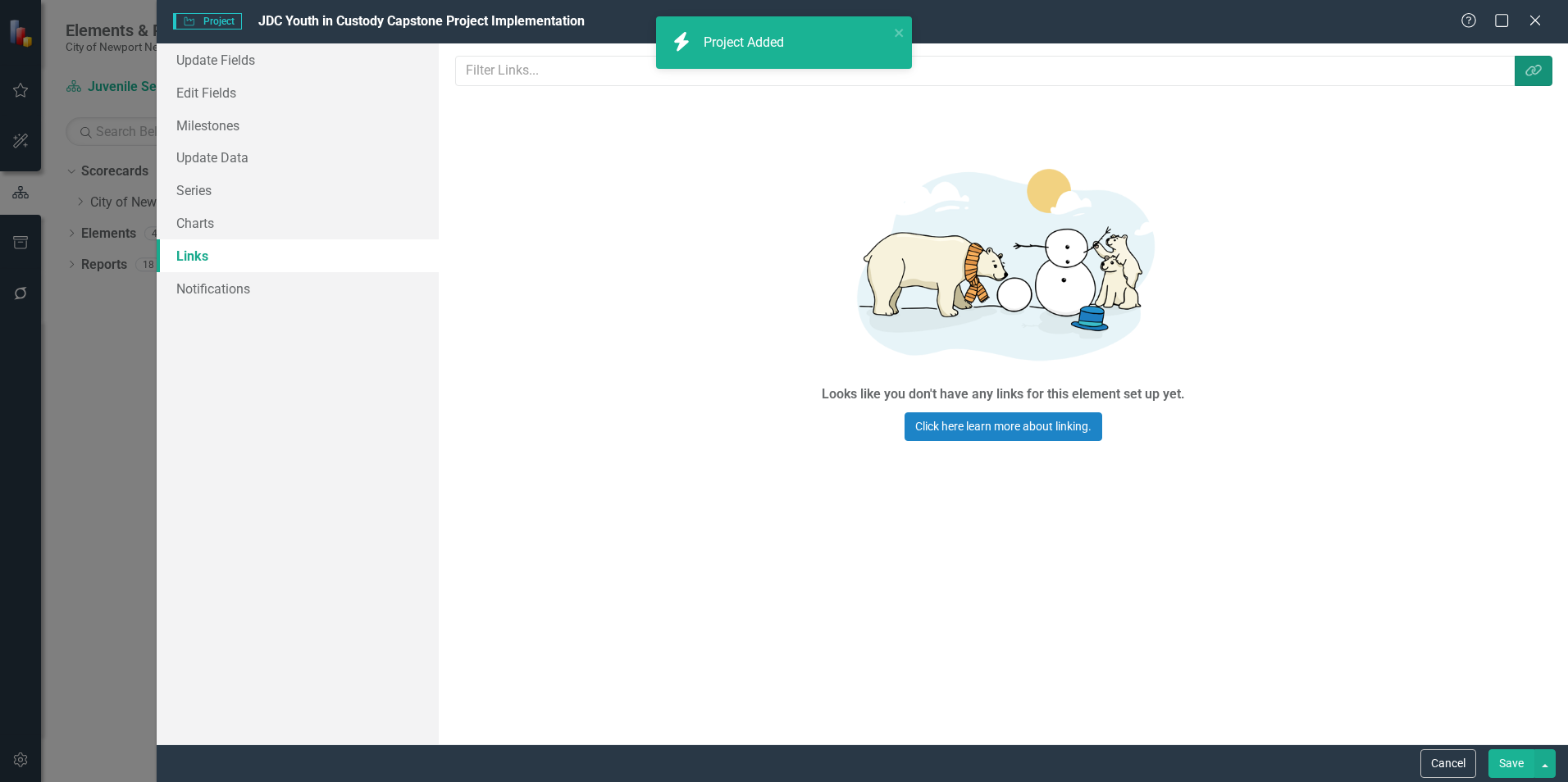 click on "Link Tag" 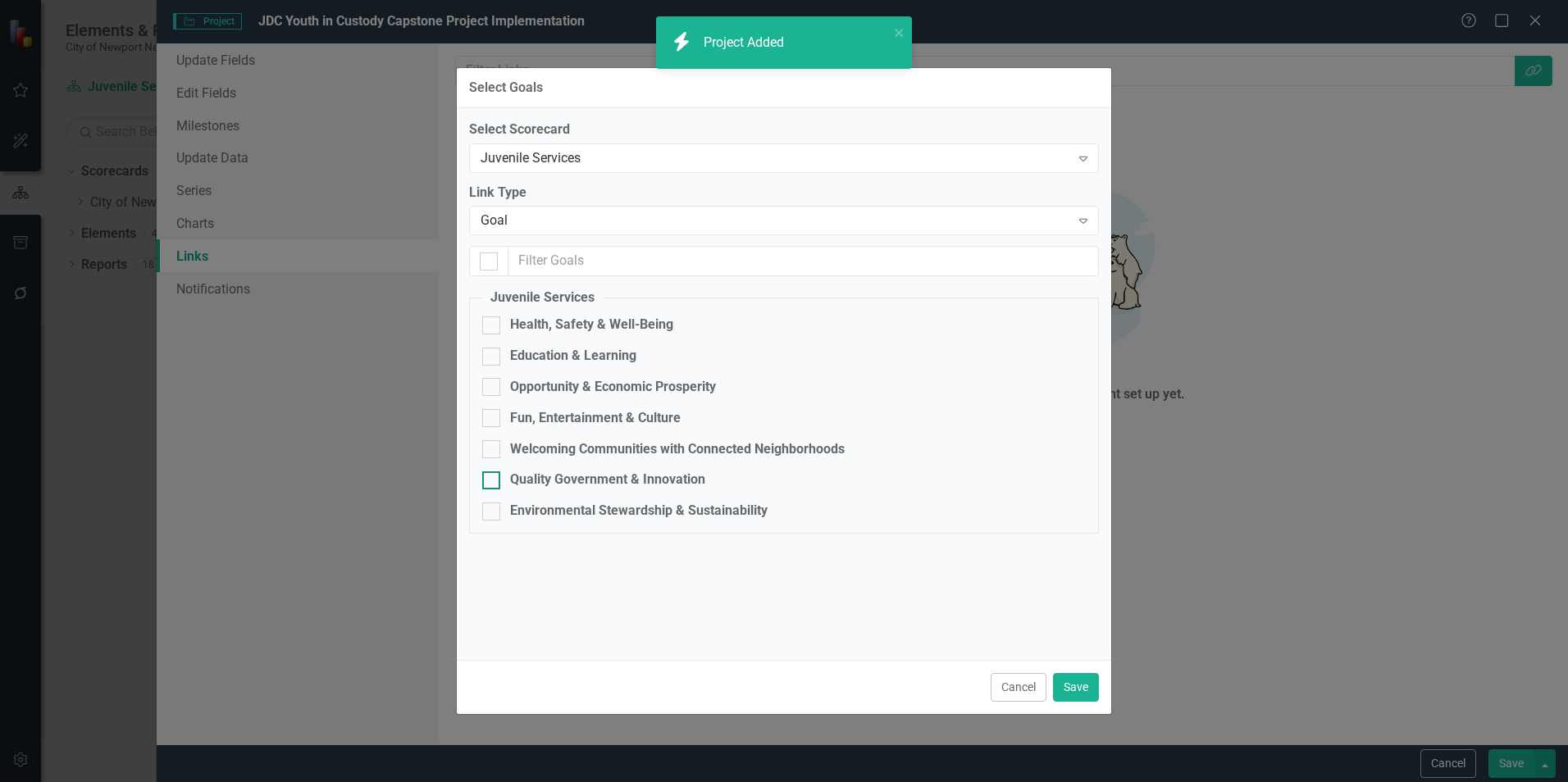 click on "Quality Government & Innovation" at bounding box center (608, 480) 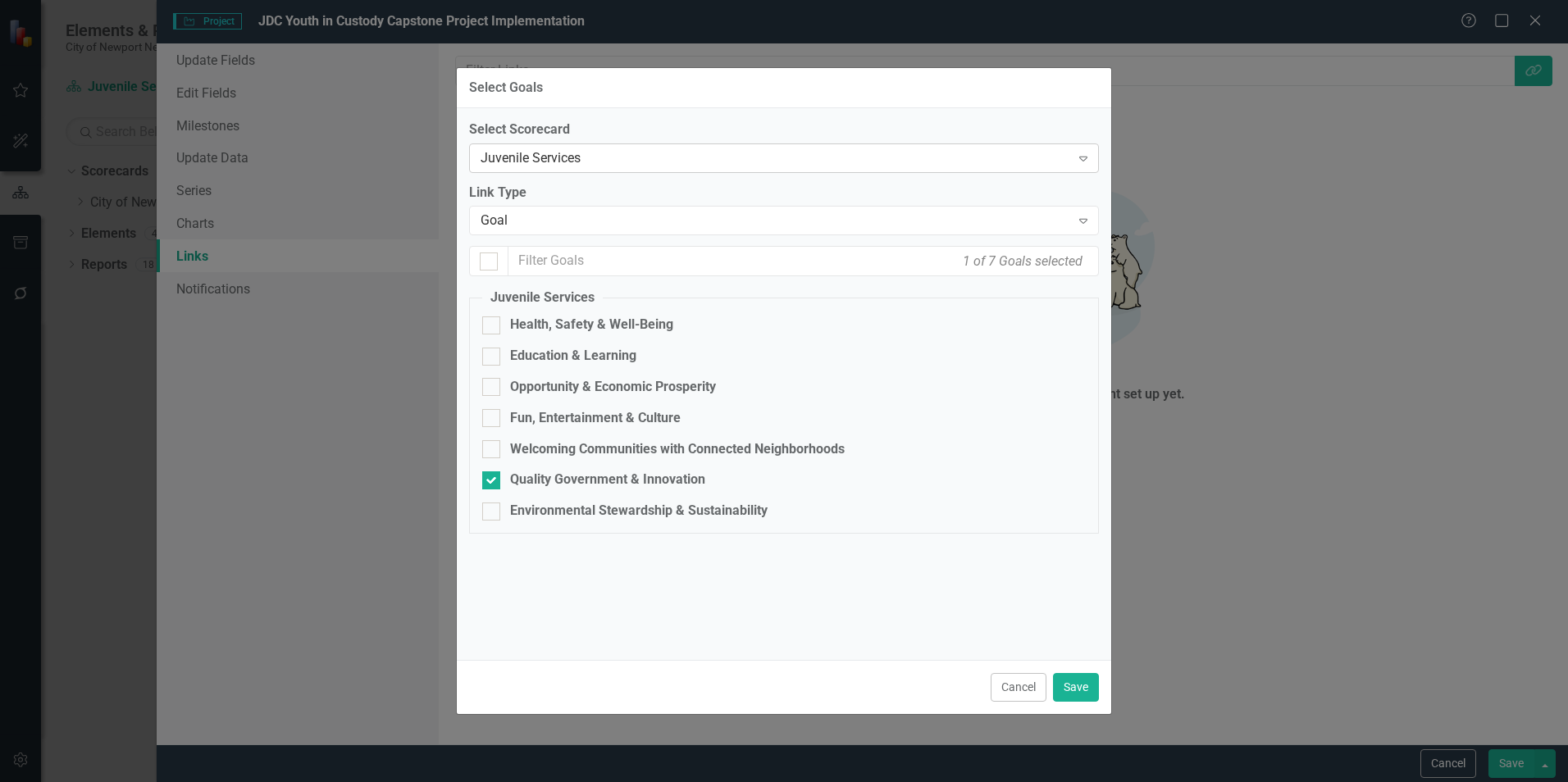 click on "Juvenile Services Expand" at bounding box center [784, 158] 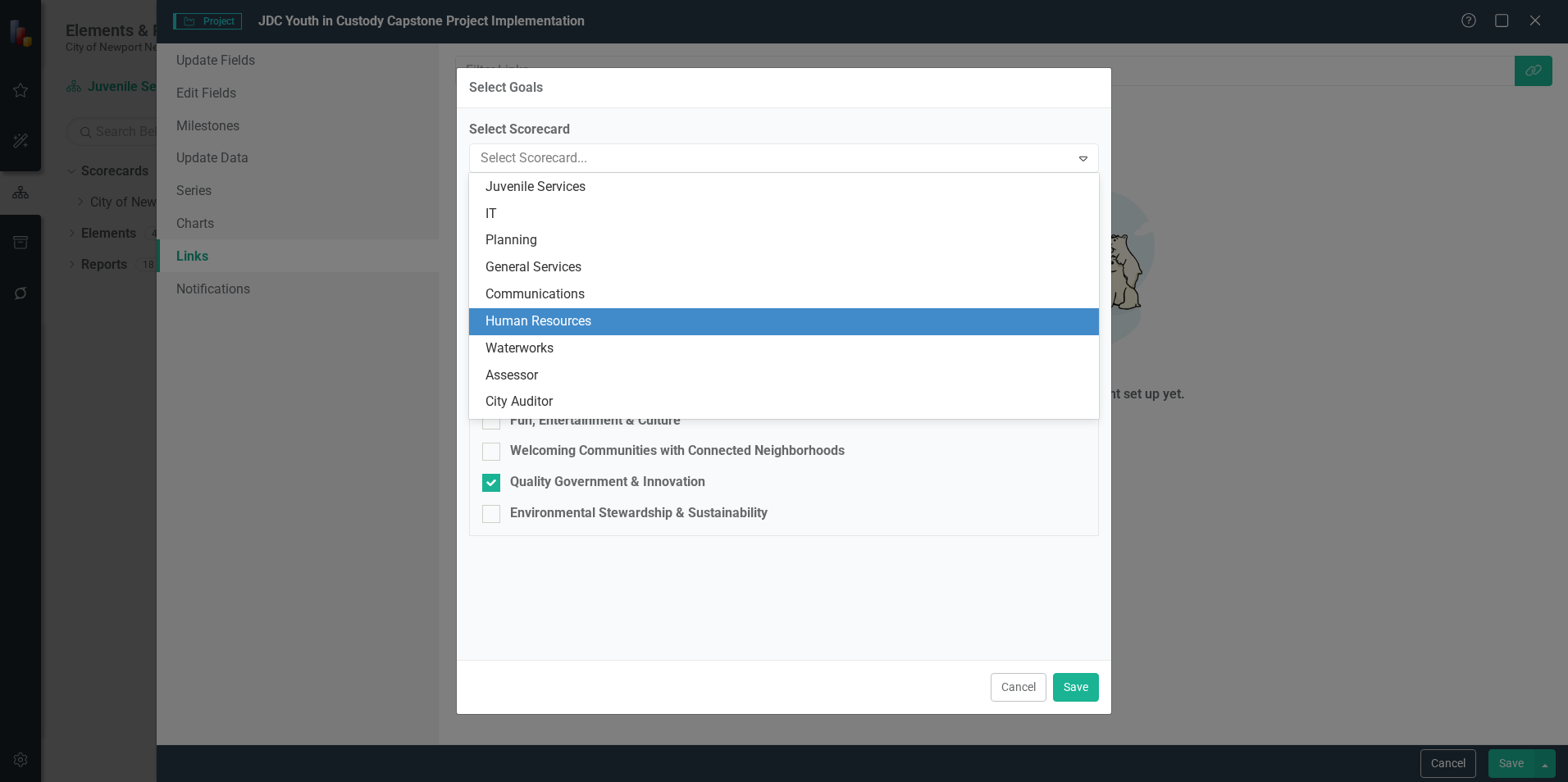 scroll, scrollTop: 0, scrollLeft: 0, axis: both 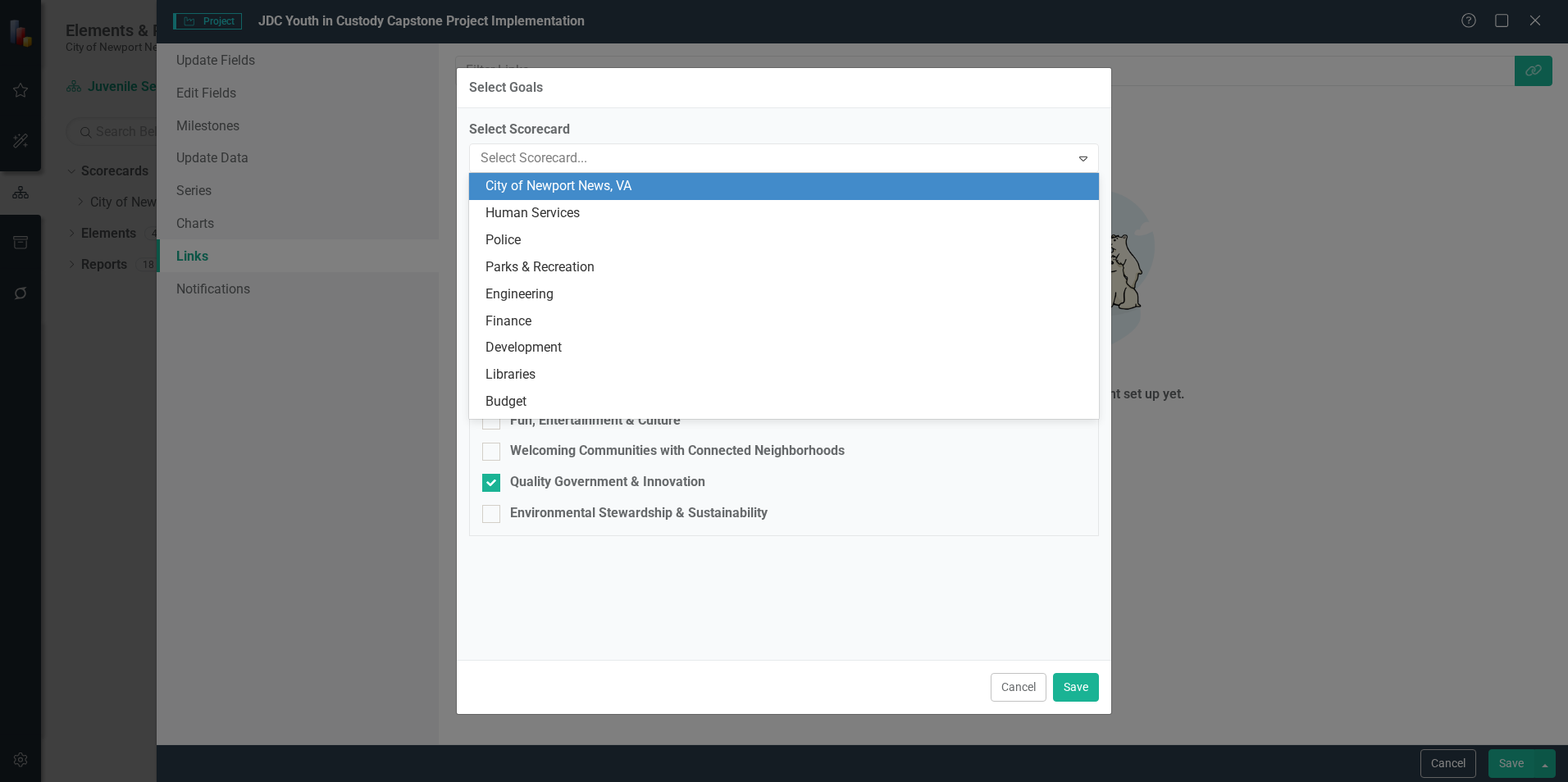 click on "City of Newport News, VA" at bounding box center (787, 186) 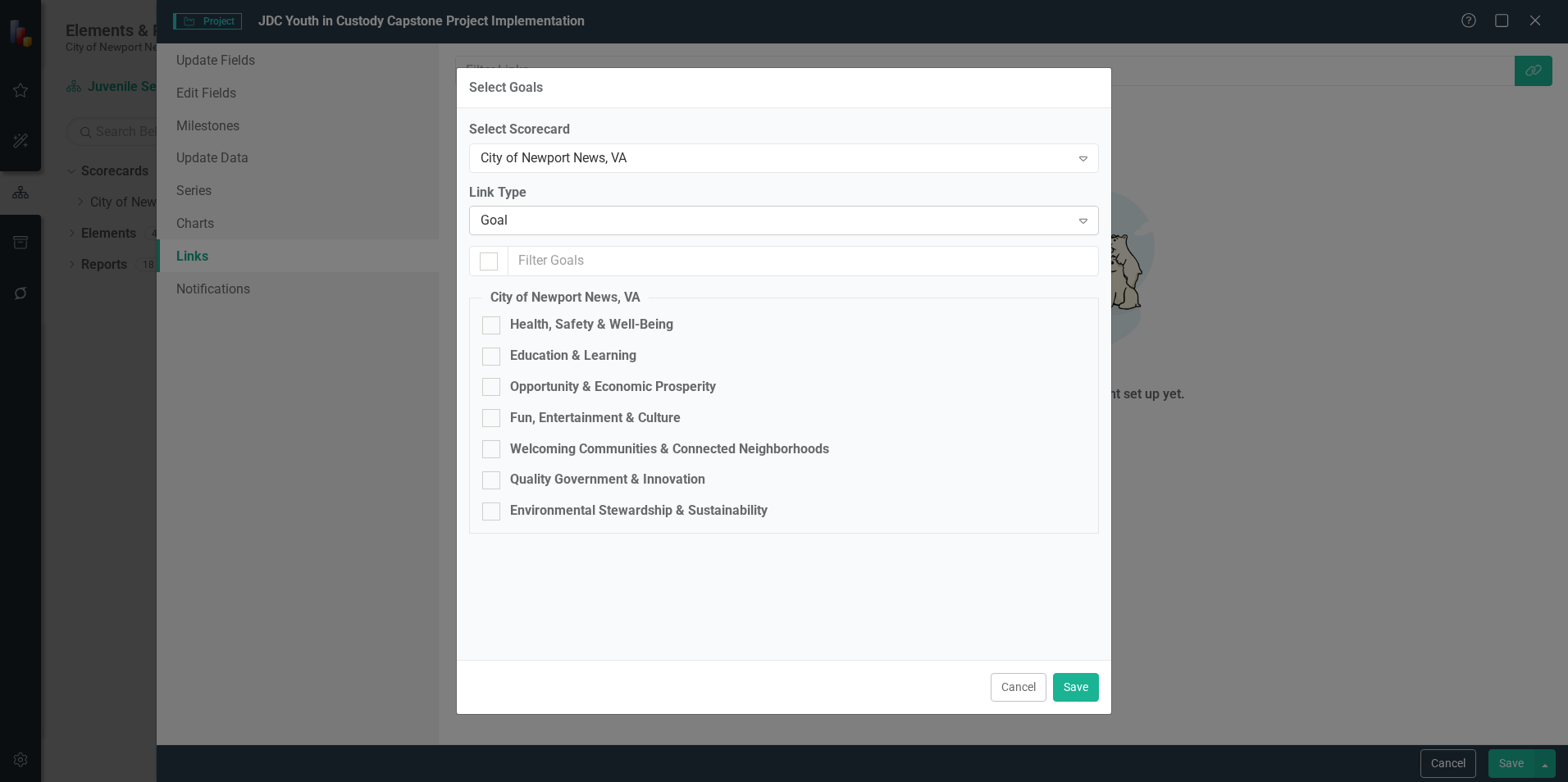 click on "Goal" at bounding box center [775, 221] 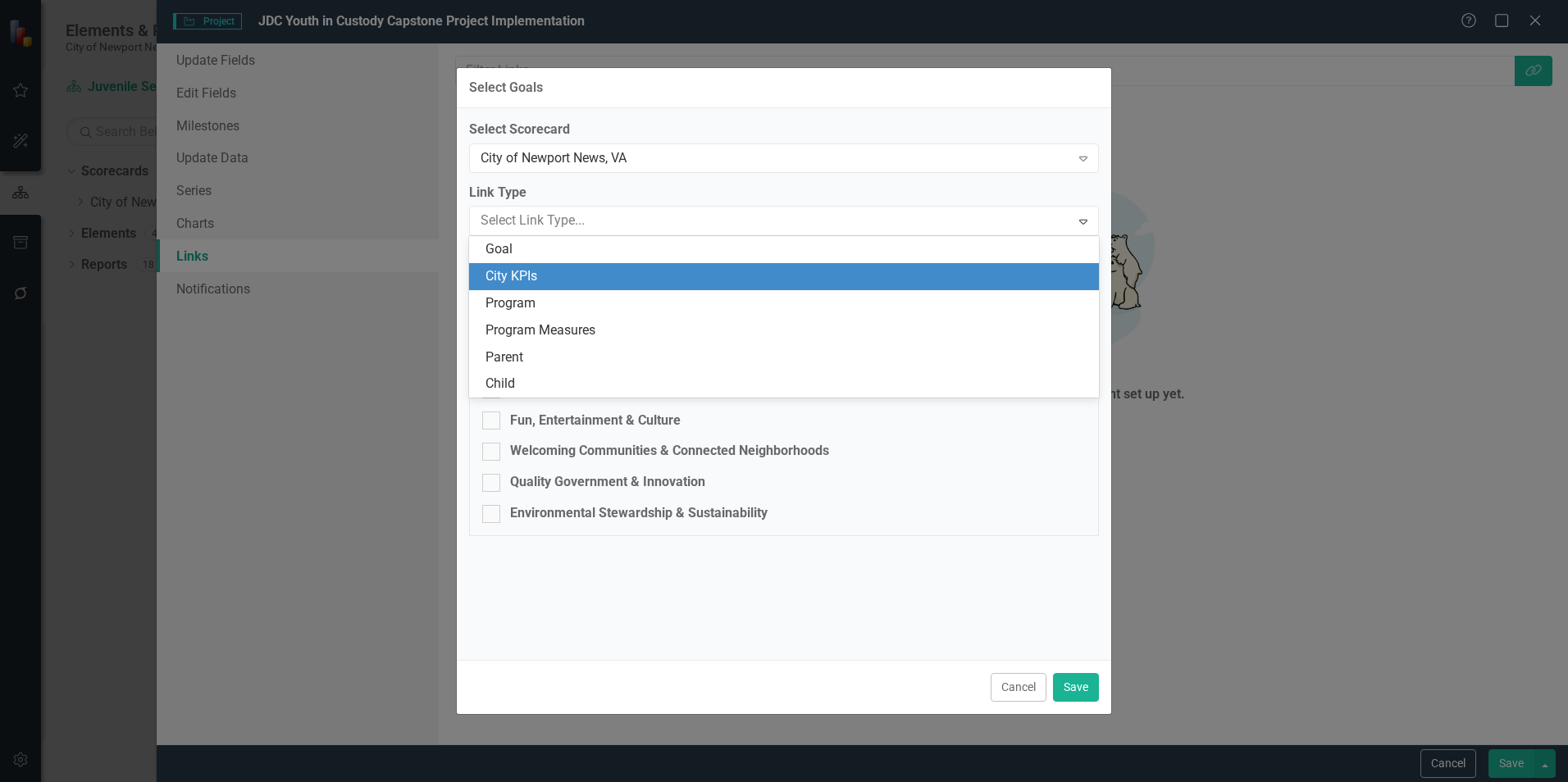 click on "City KPIs" at bounding box center [787, 276] 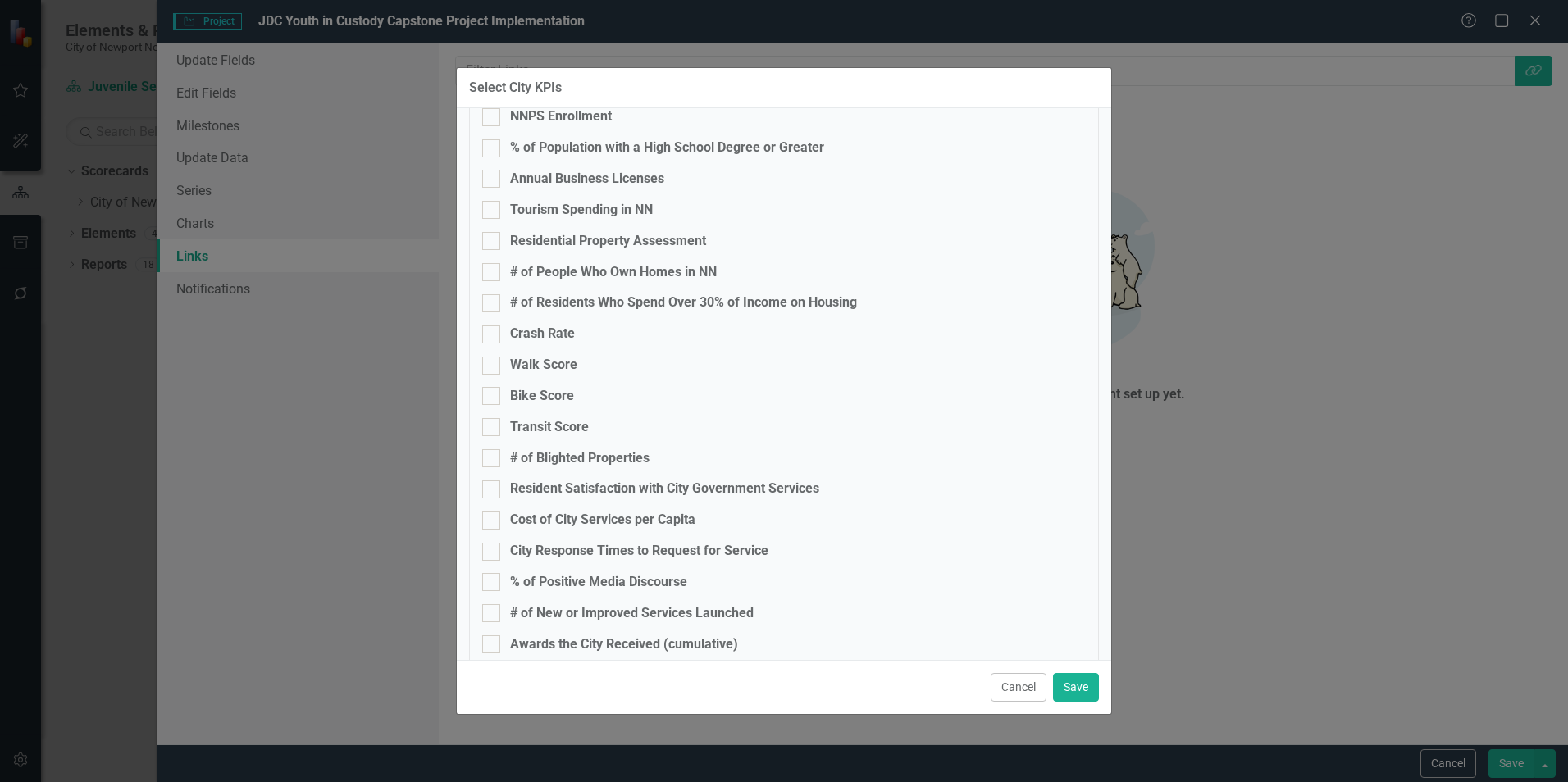 scroll, scrollTop: 1066, scrollLeft: 0, axis: vertical 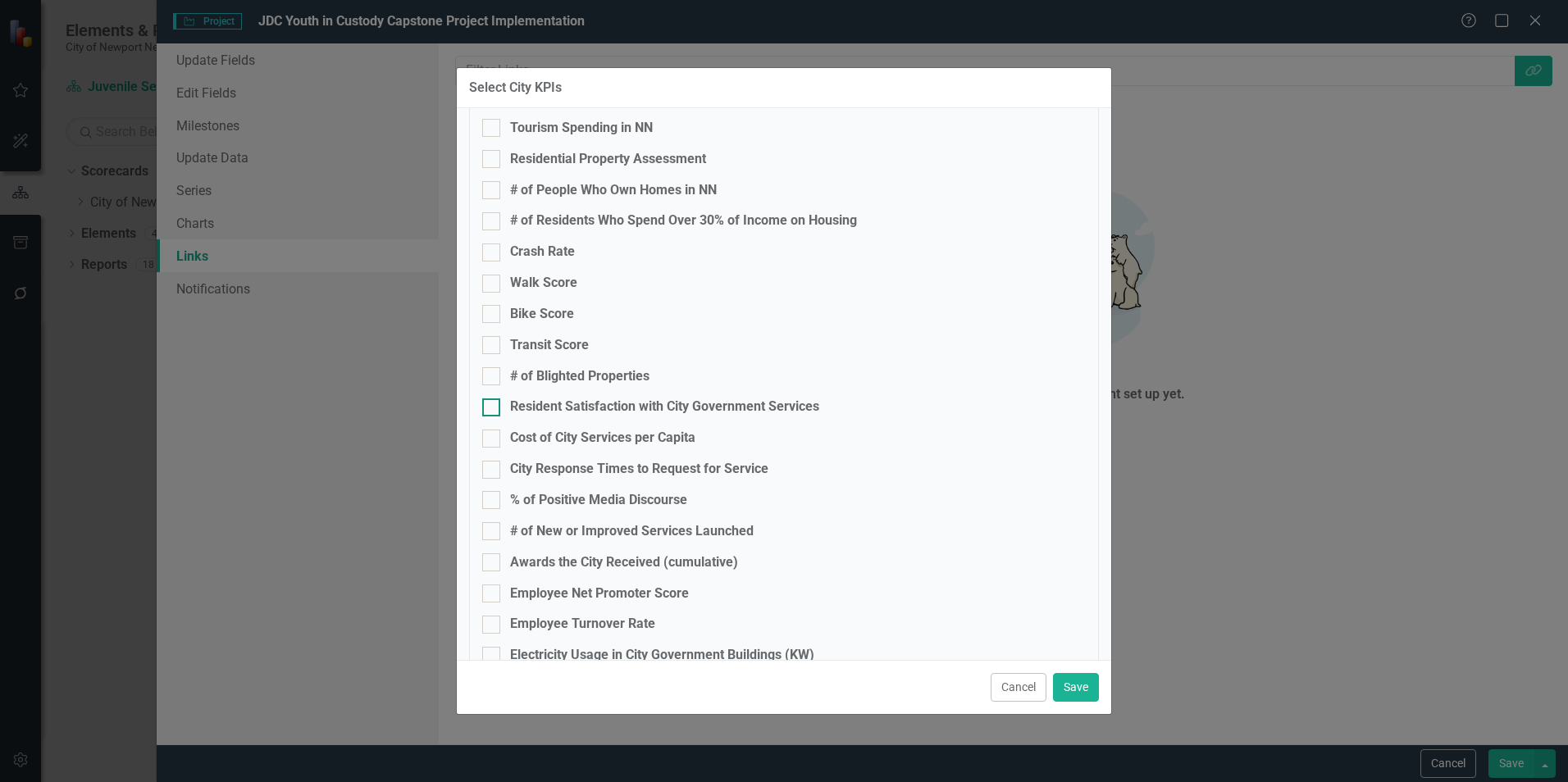 click on "Resident Satisfaction with City Government Services" at bounding box center (664, 407) 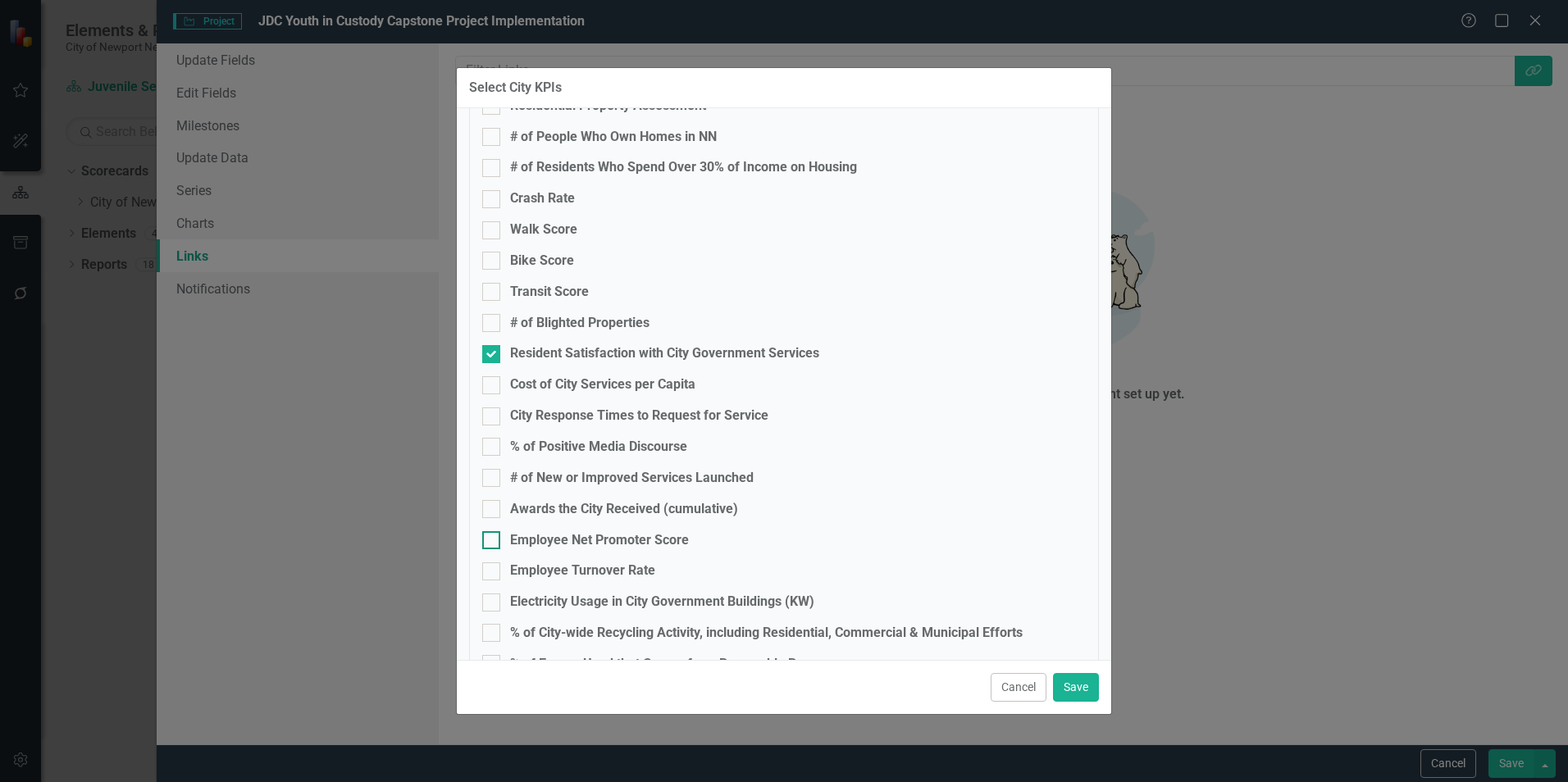 scroll, scrollTop: 1148, scrollLeft: 0, axis: vertical 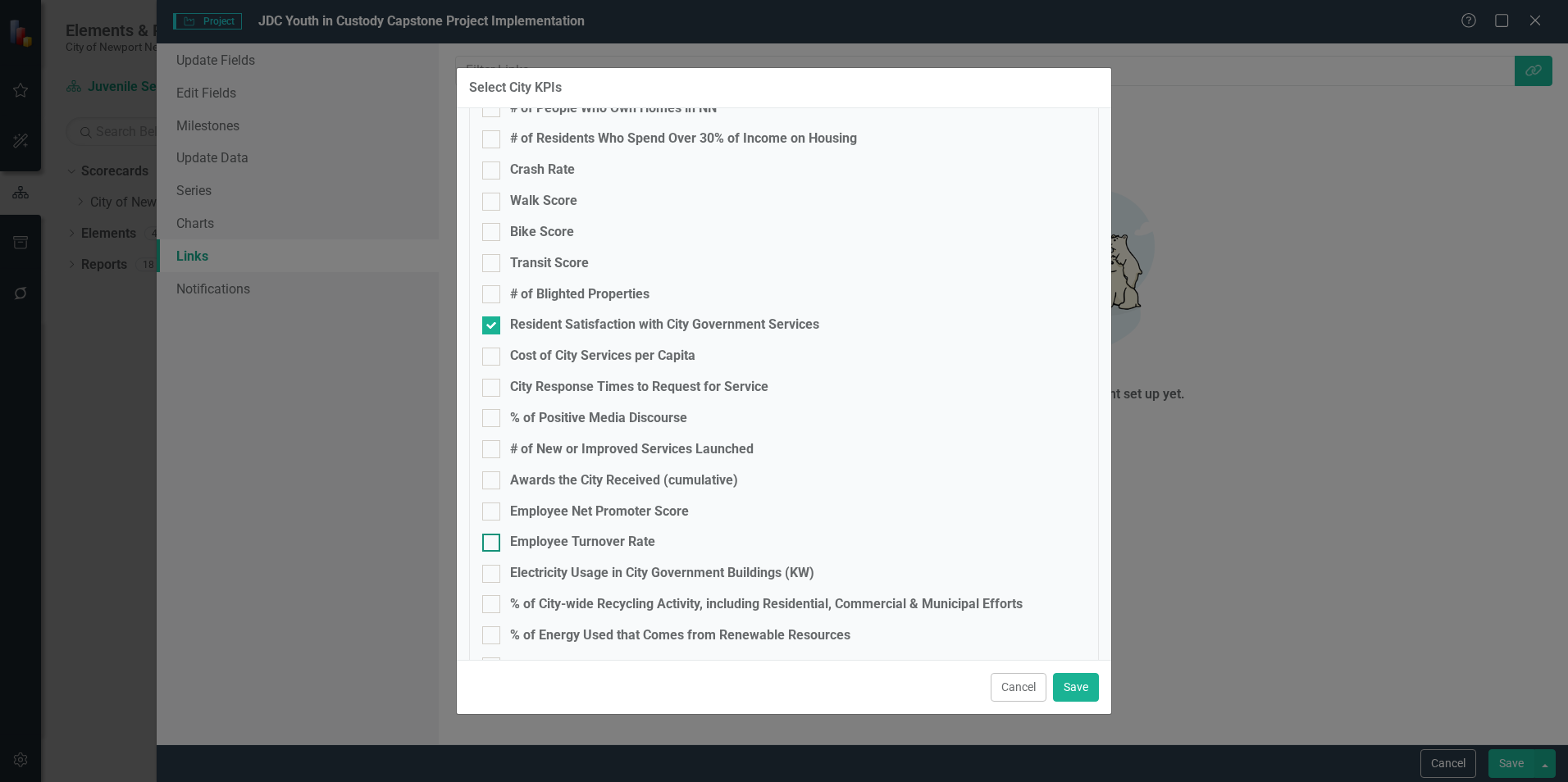 click on "Employee Turnover Rate" at bounding box center (582, 542) 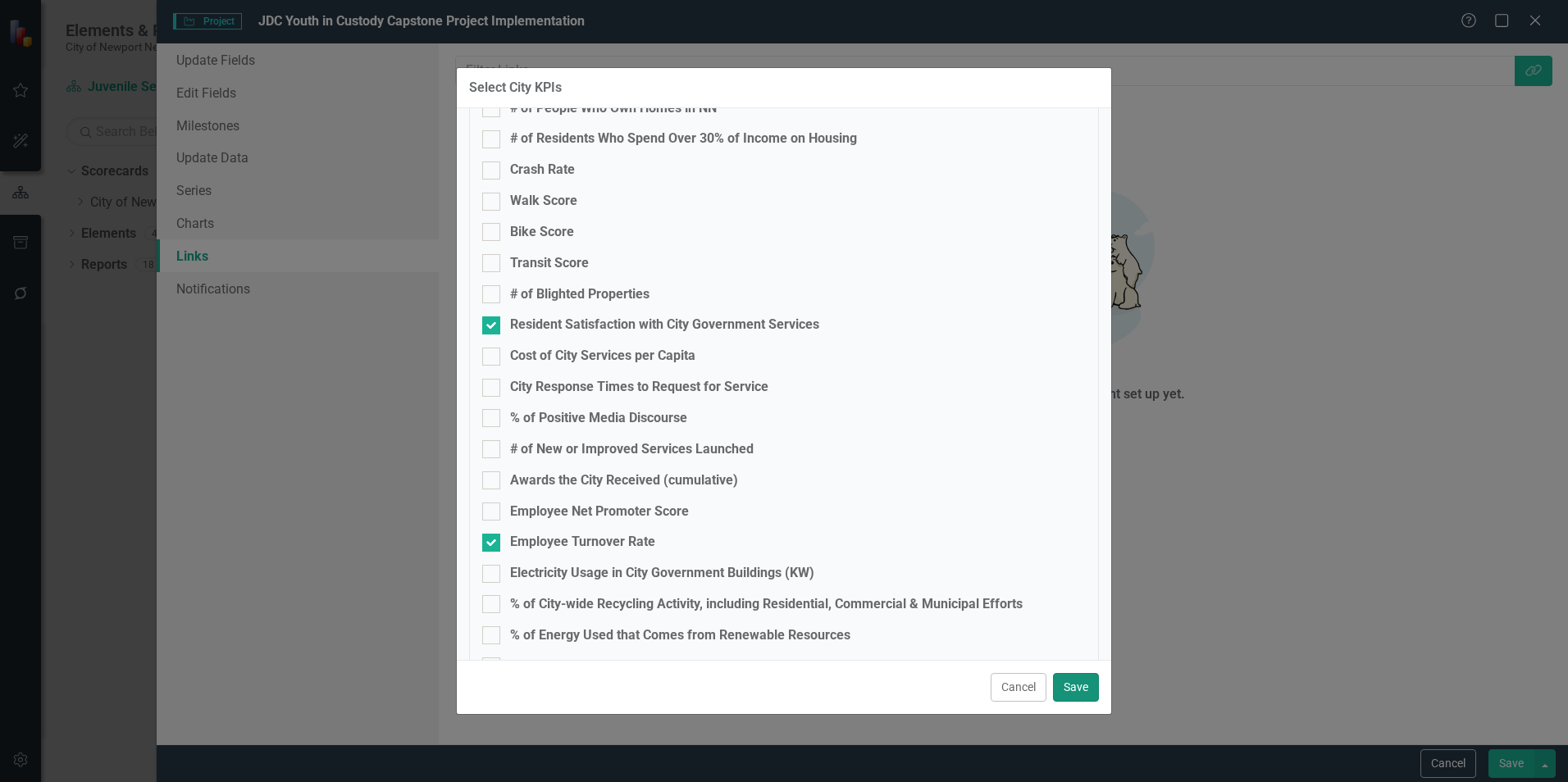 click on "Save" at bounding box center (1076, 687) 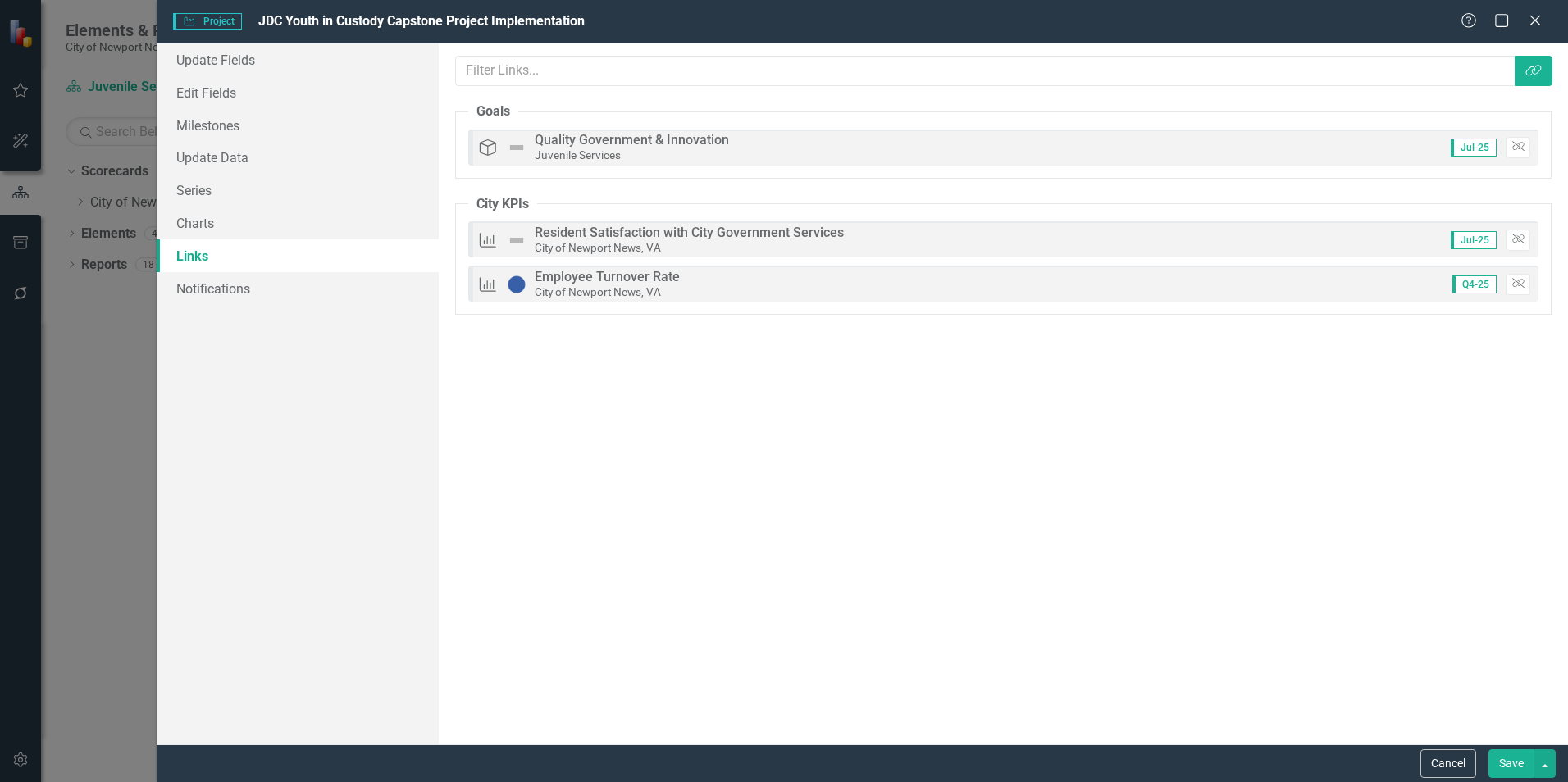 click on "Save" at bounding box center [1511, 763] 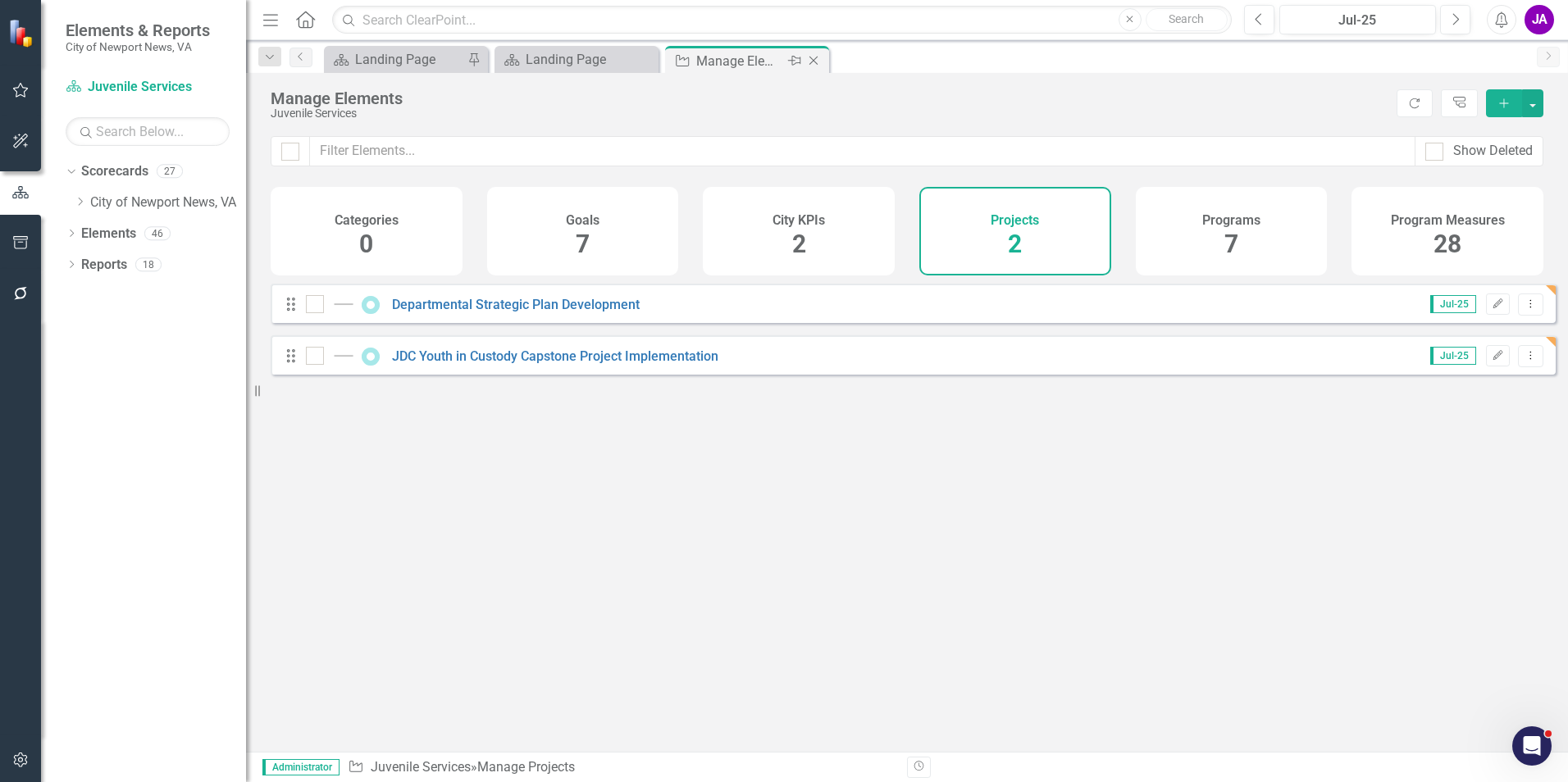 click on "Close" 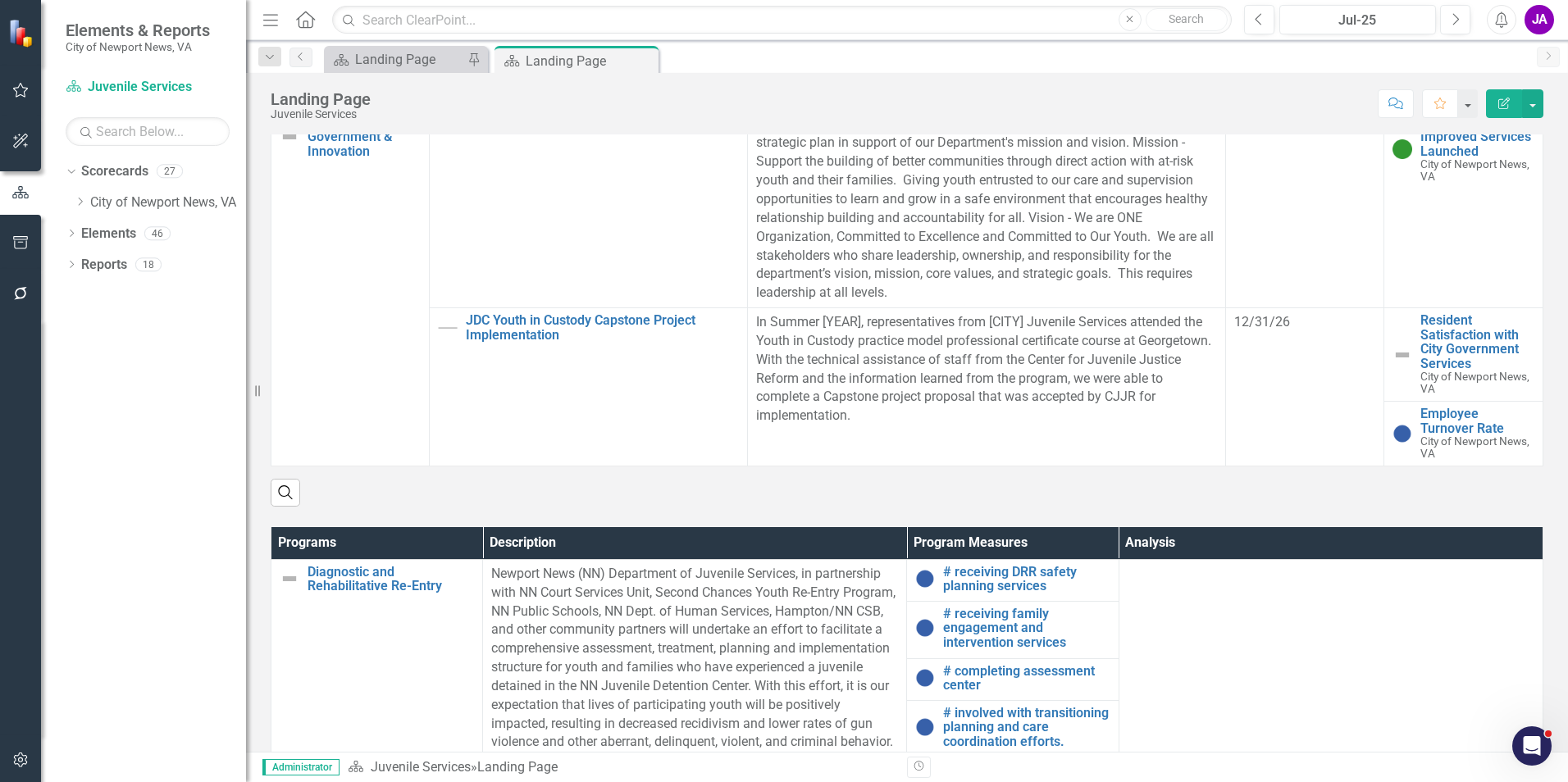 scroll, scrollTop: 410, scrollLeft: 0, axis: vertical 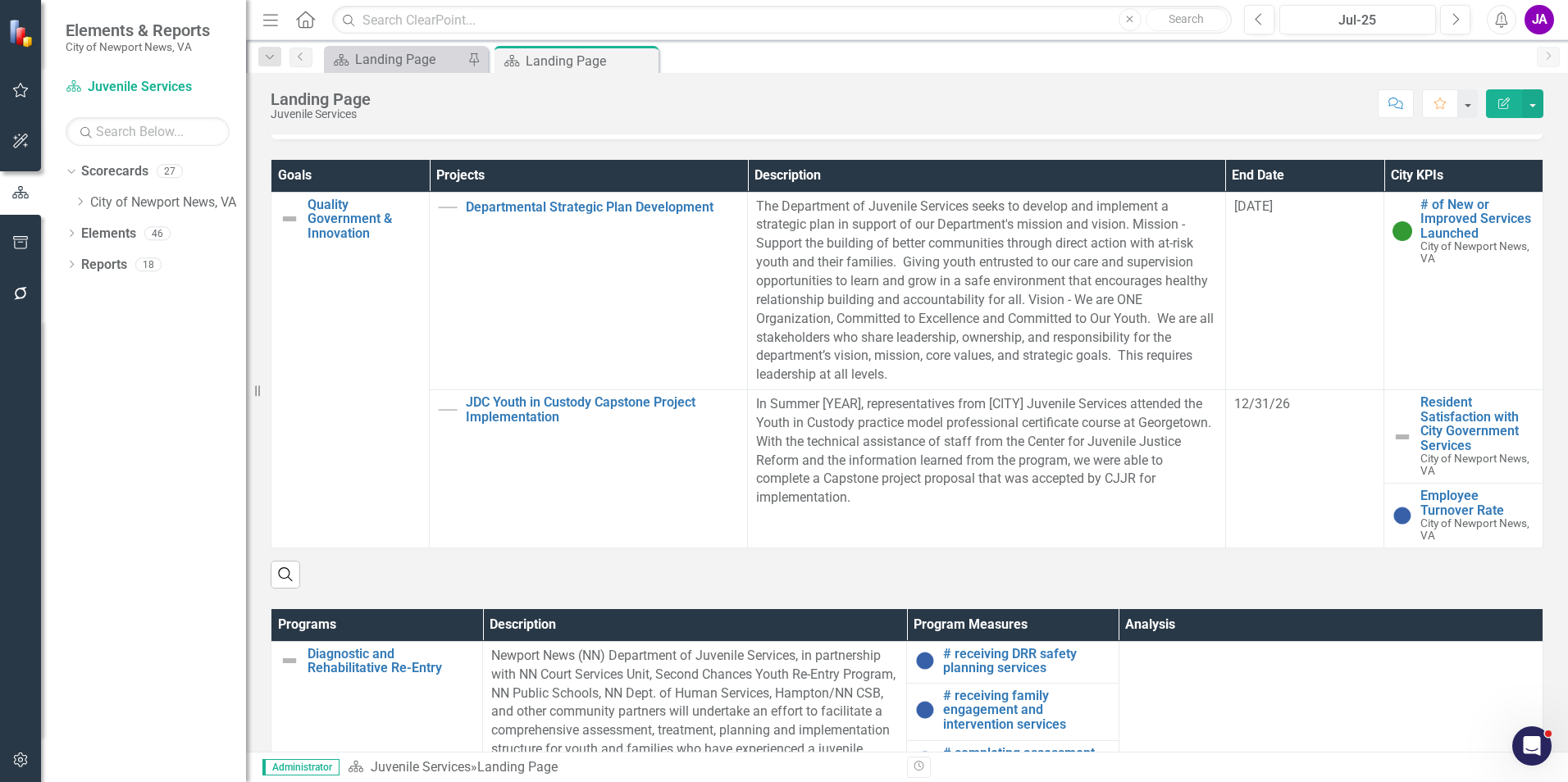 click on "Description" at bounding box center (987, 175) 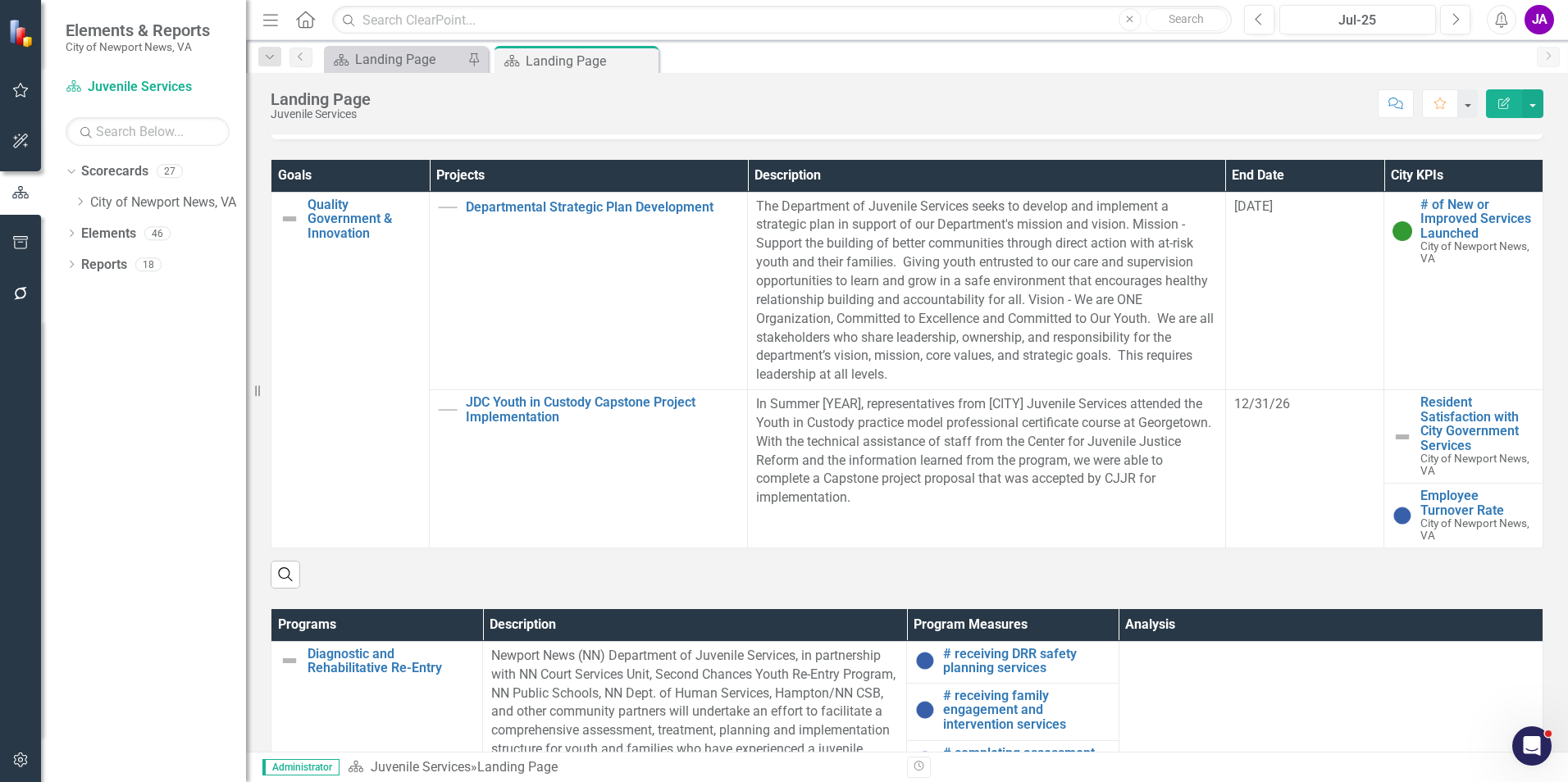 click on "Description" at bounding box center (987, 175) 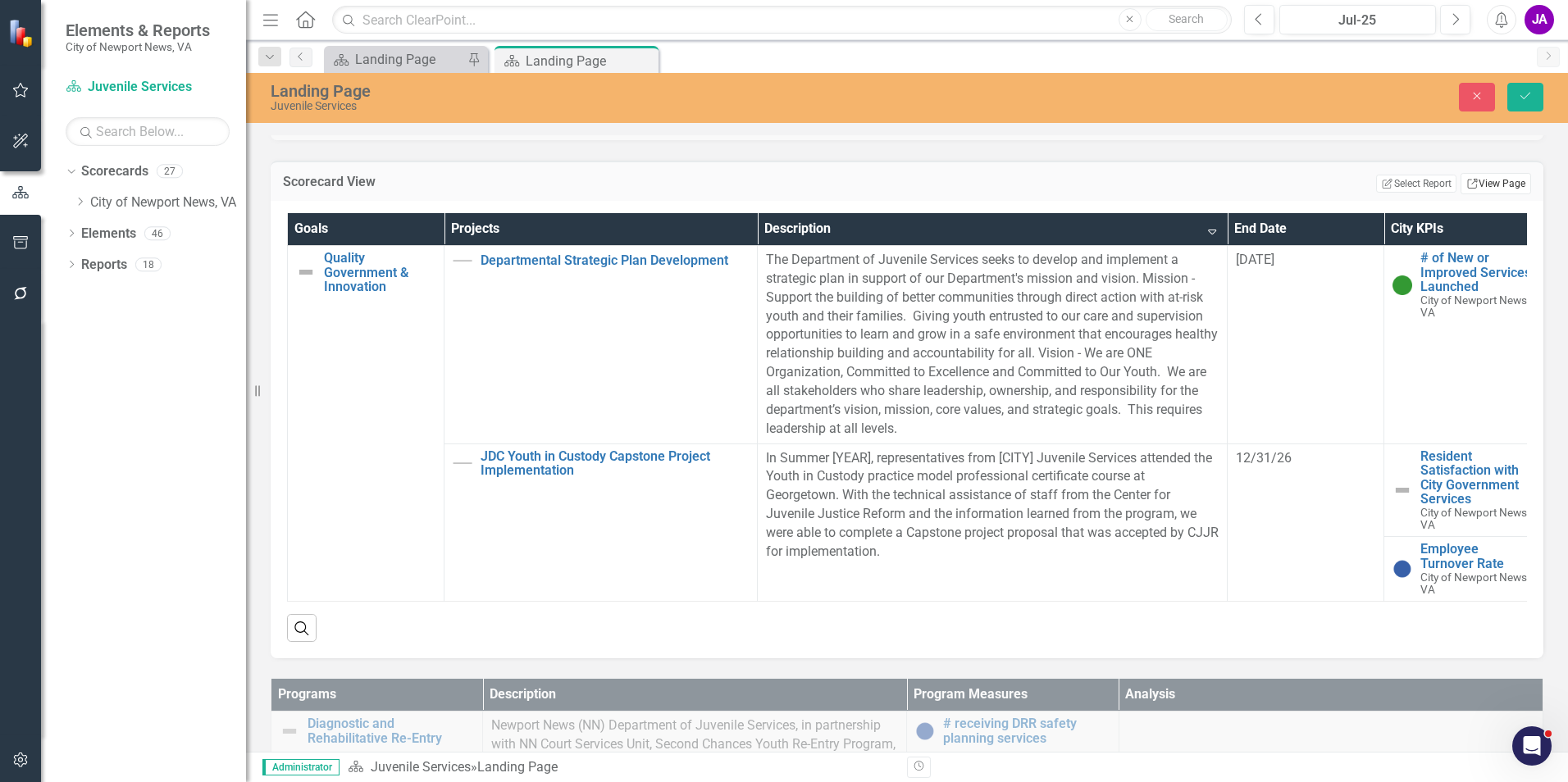 click on "Link  View Page" at bounding box center [1496, 184] 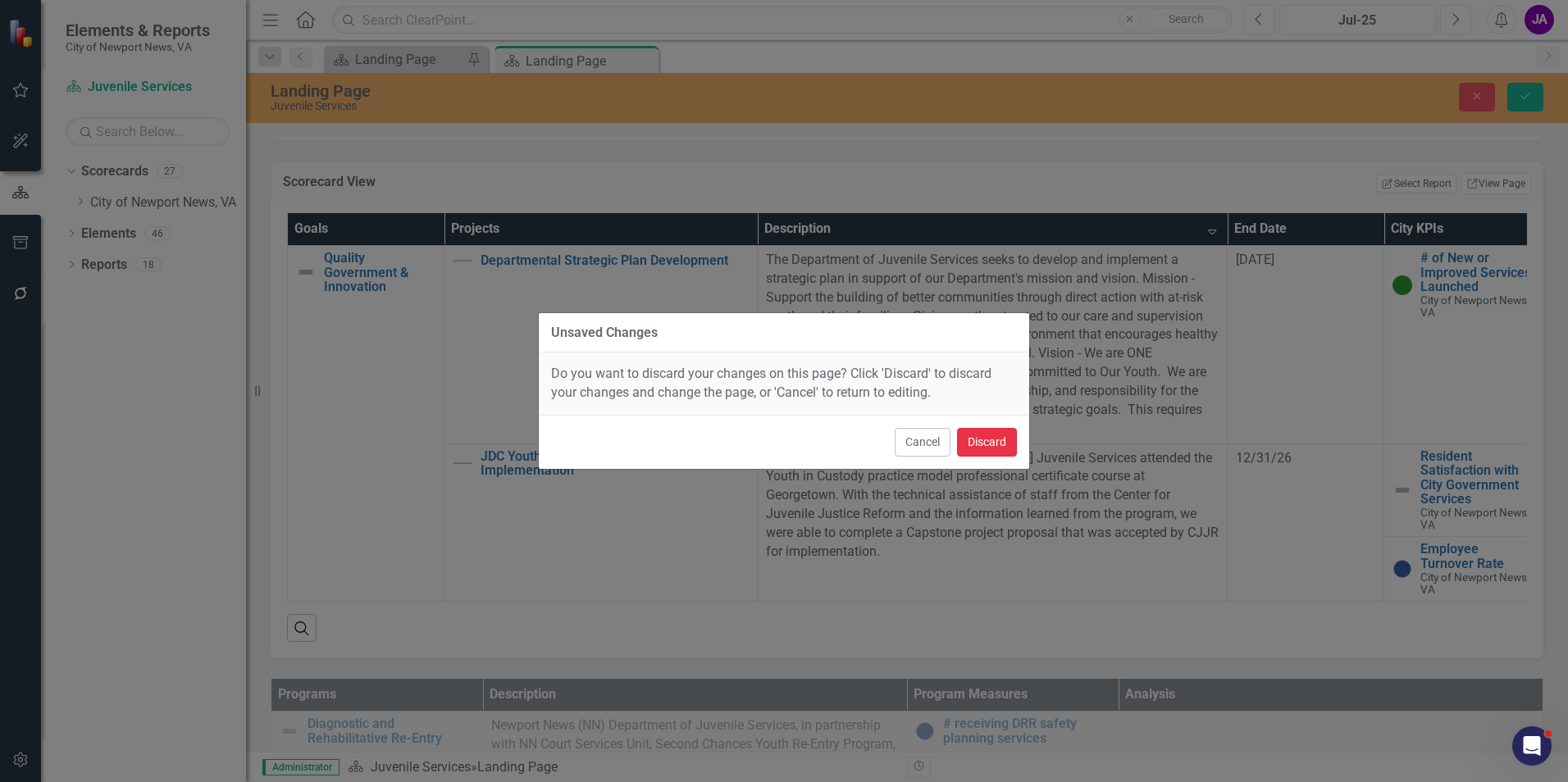 click on "Discard" at bounding box center [987, 442] 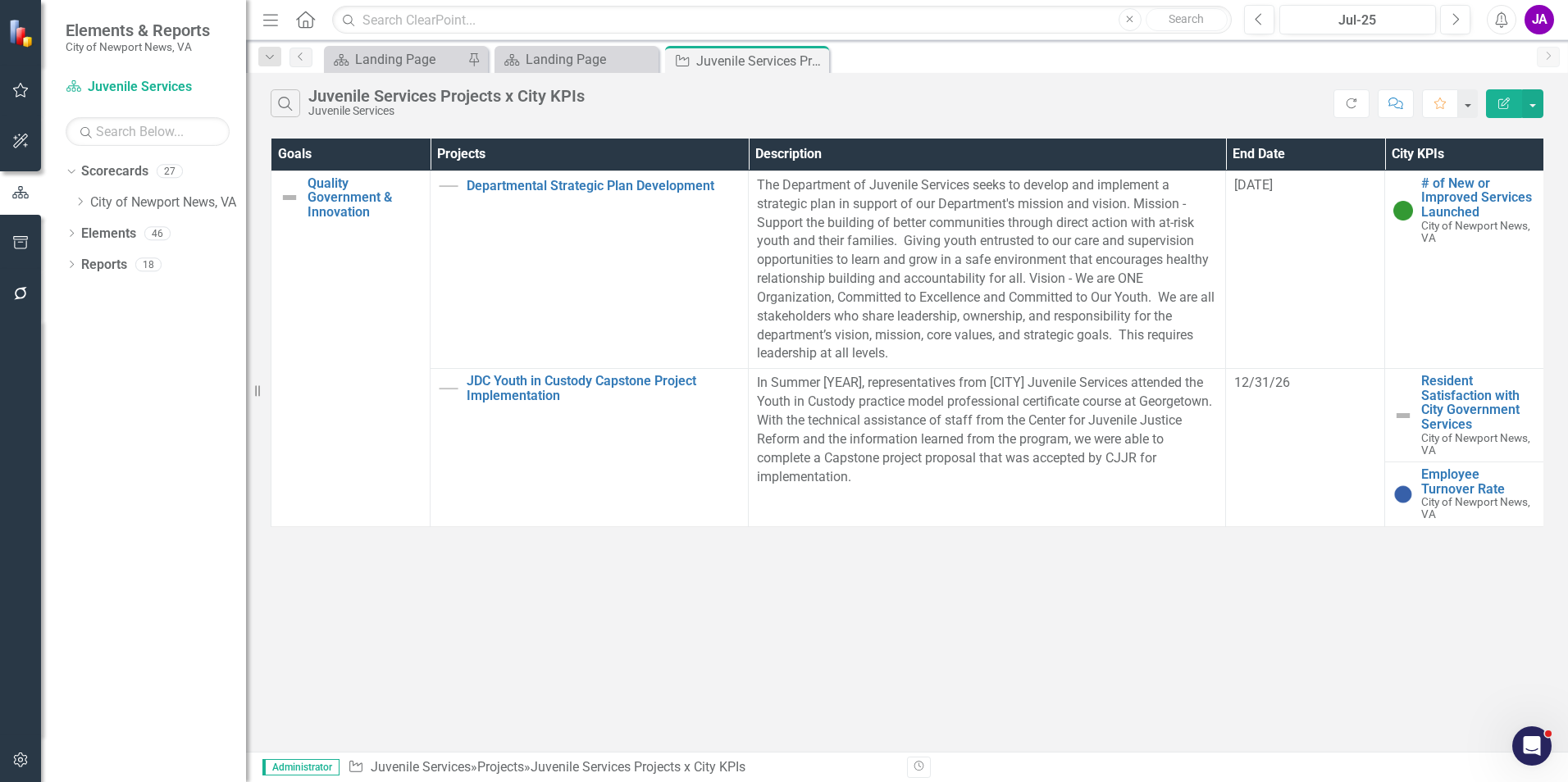 click on "Edit Report" at bounding box center [1504, 103] 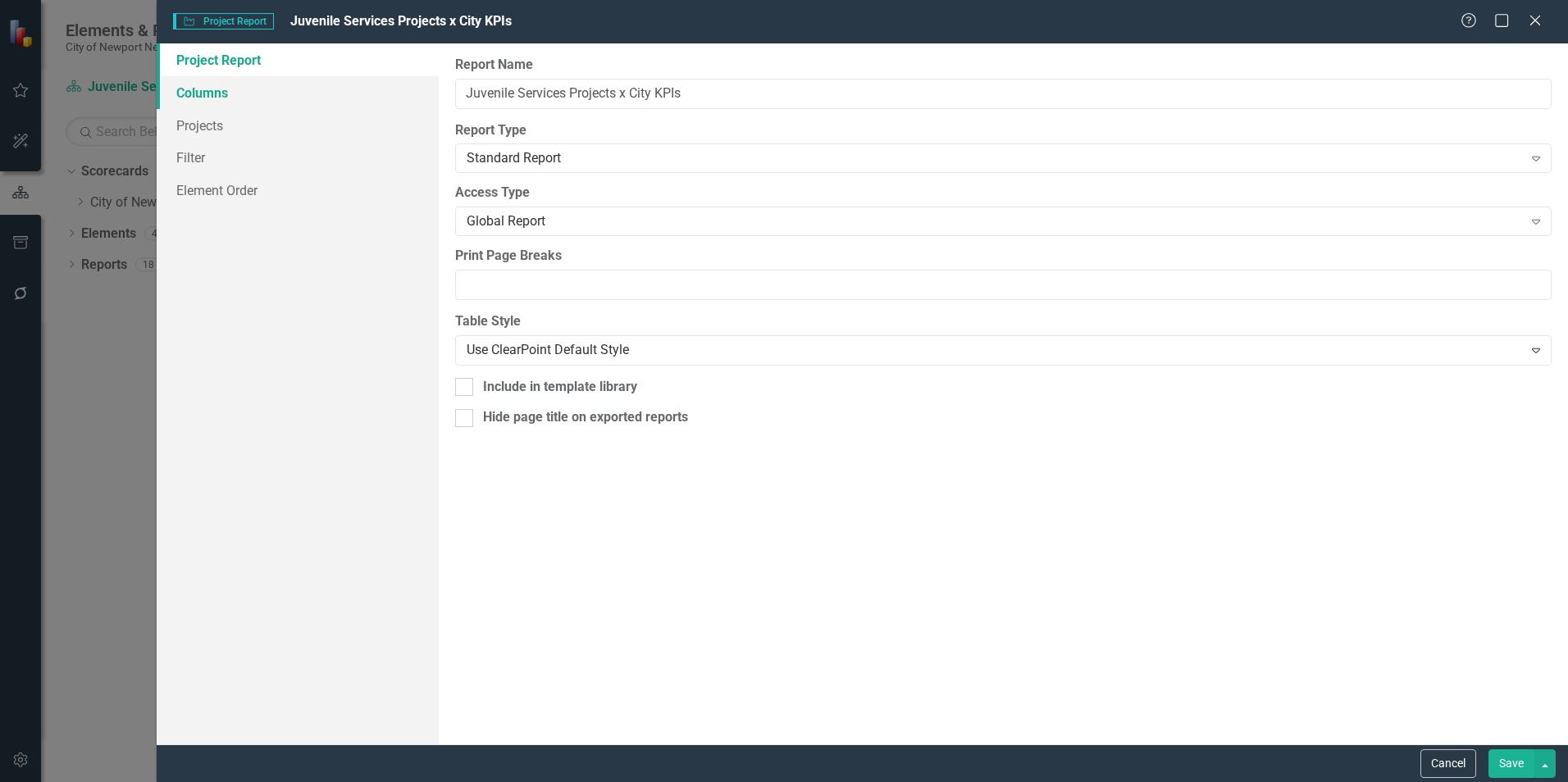 click on "Columns" at bounding box center (298, 93) 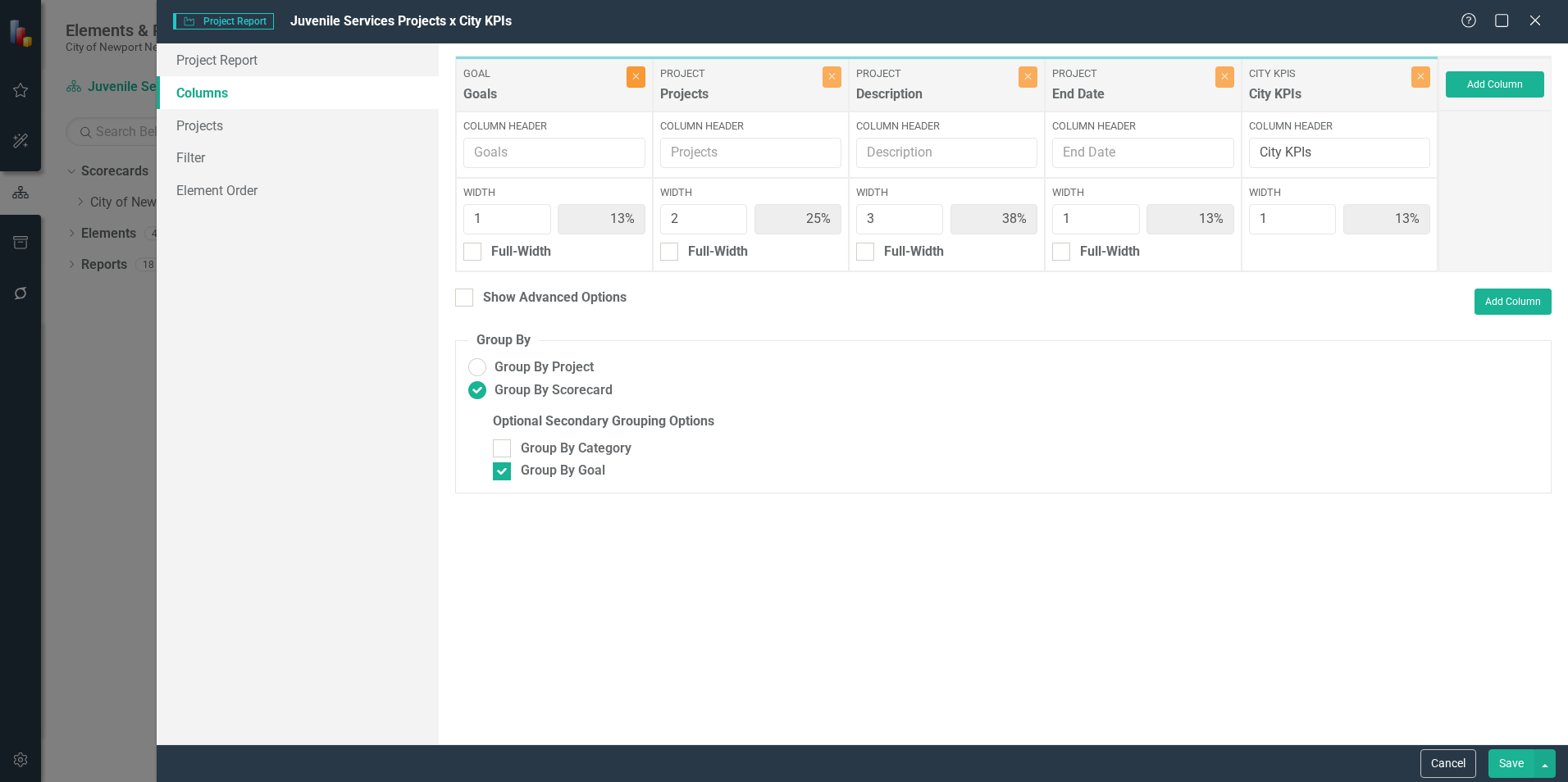 click on "Close" at bounding box center [636, 77] 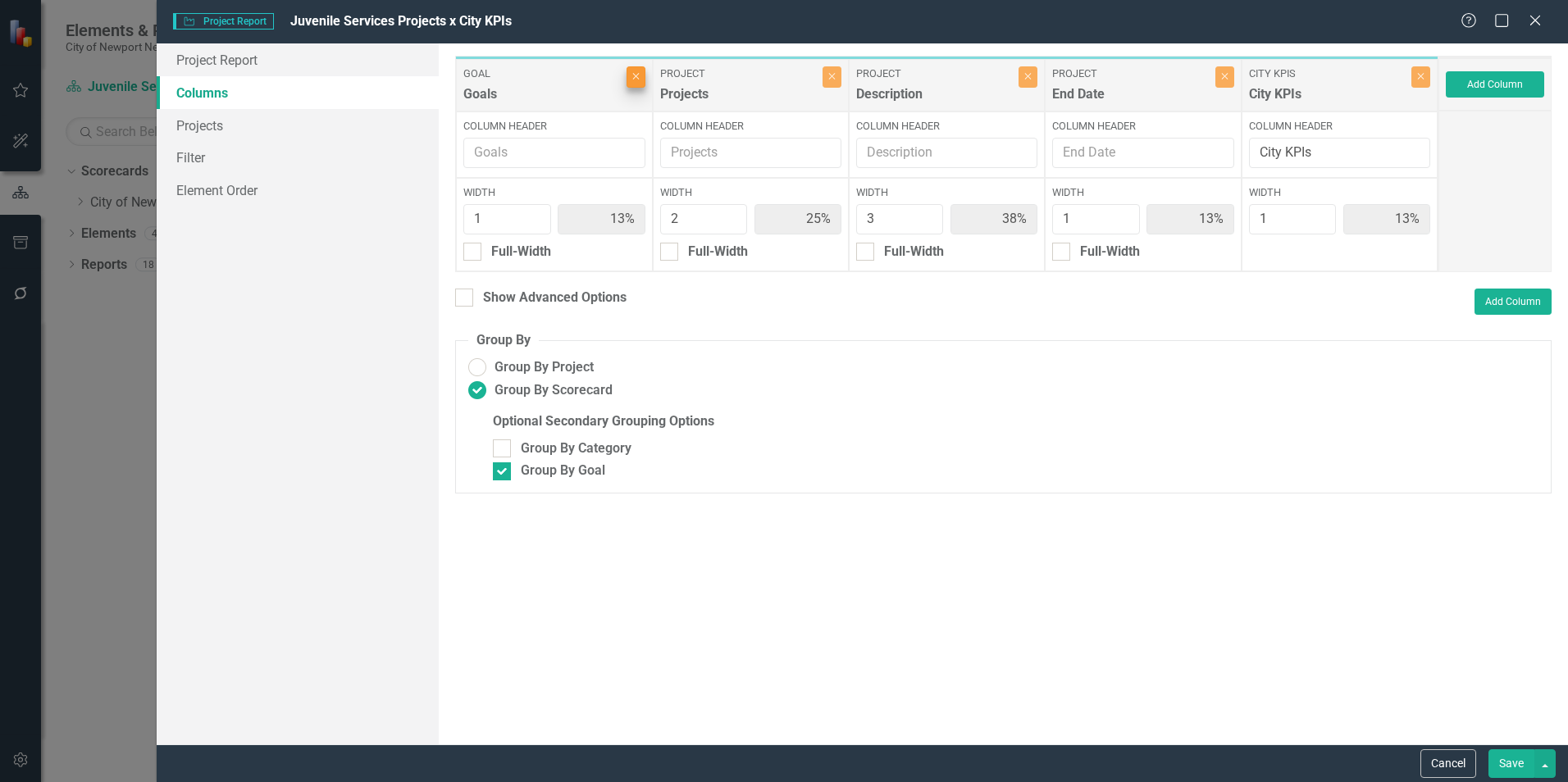 type on "29%" 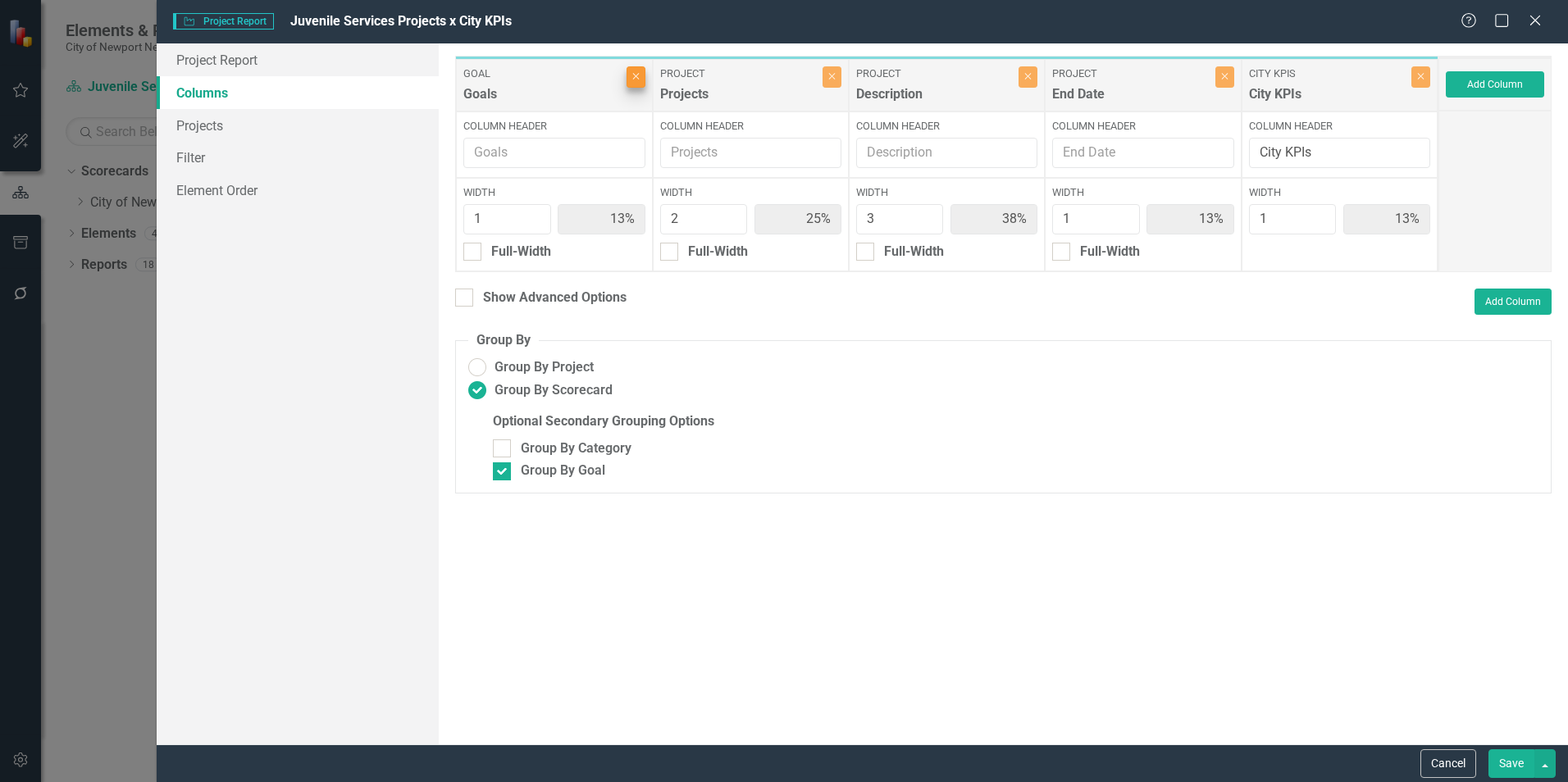 type on "43%" 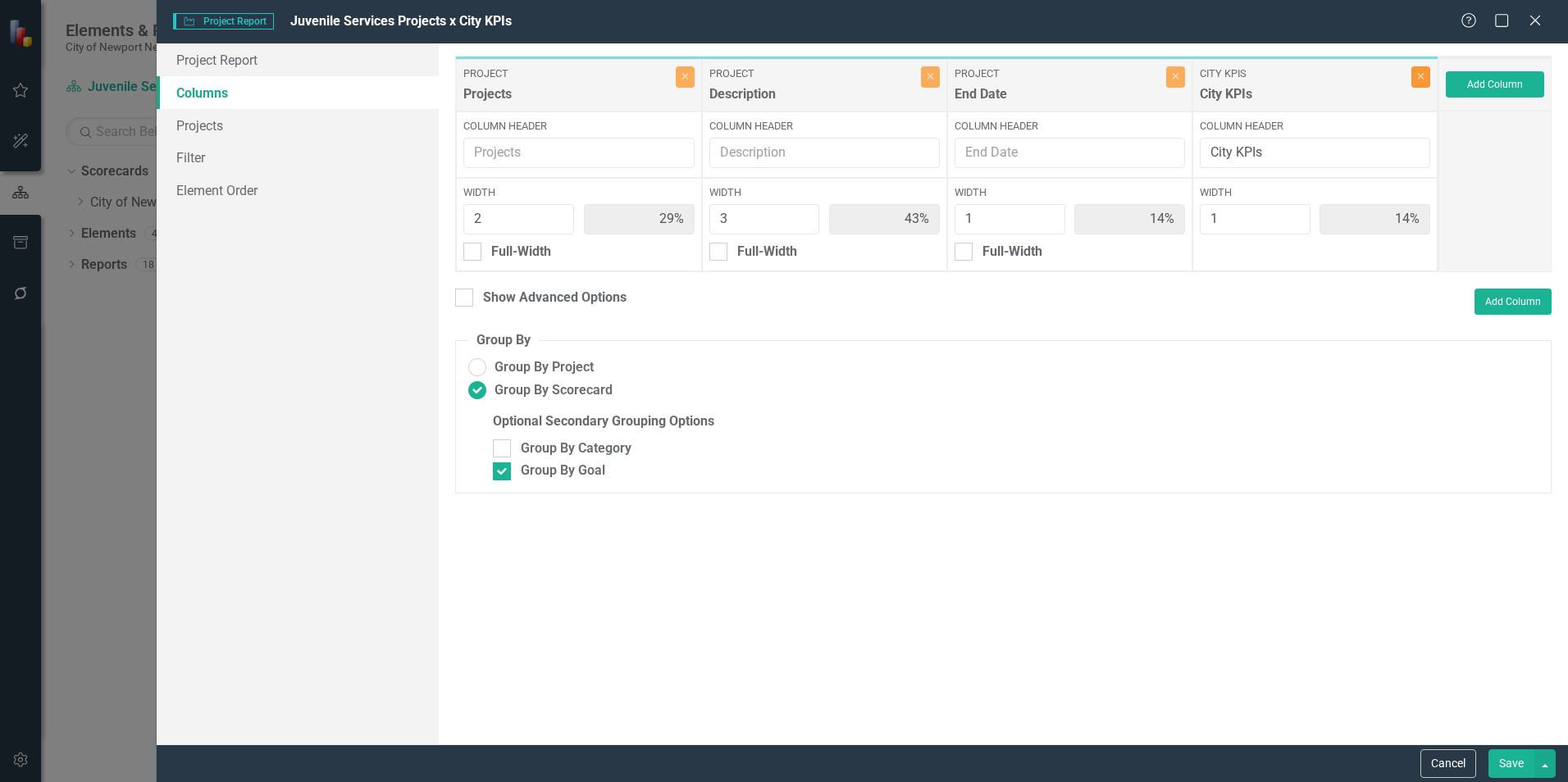 click on "Close" at bounding box center [1420, 77] 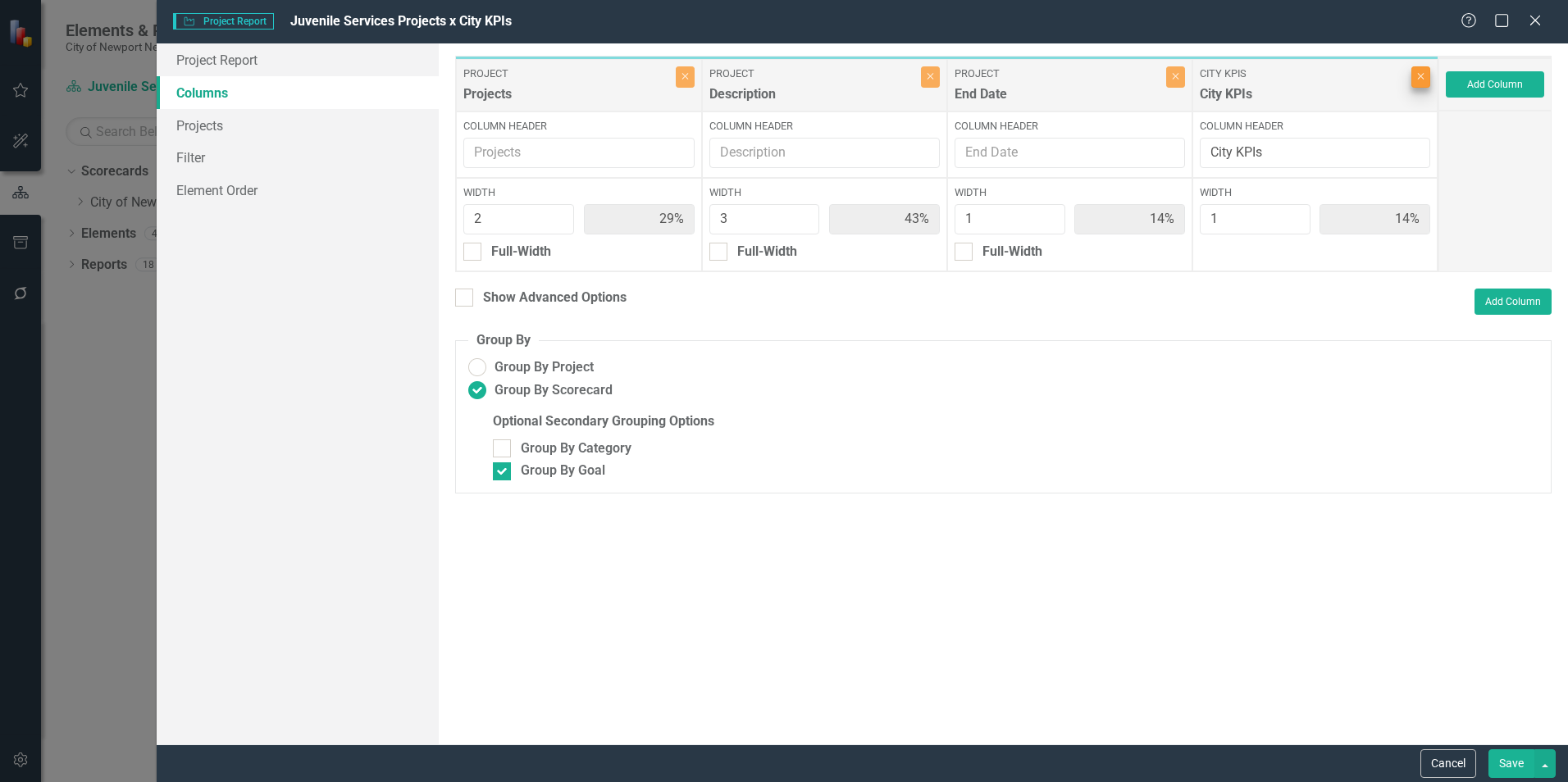 type on "33%" 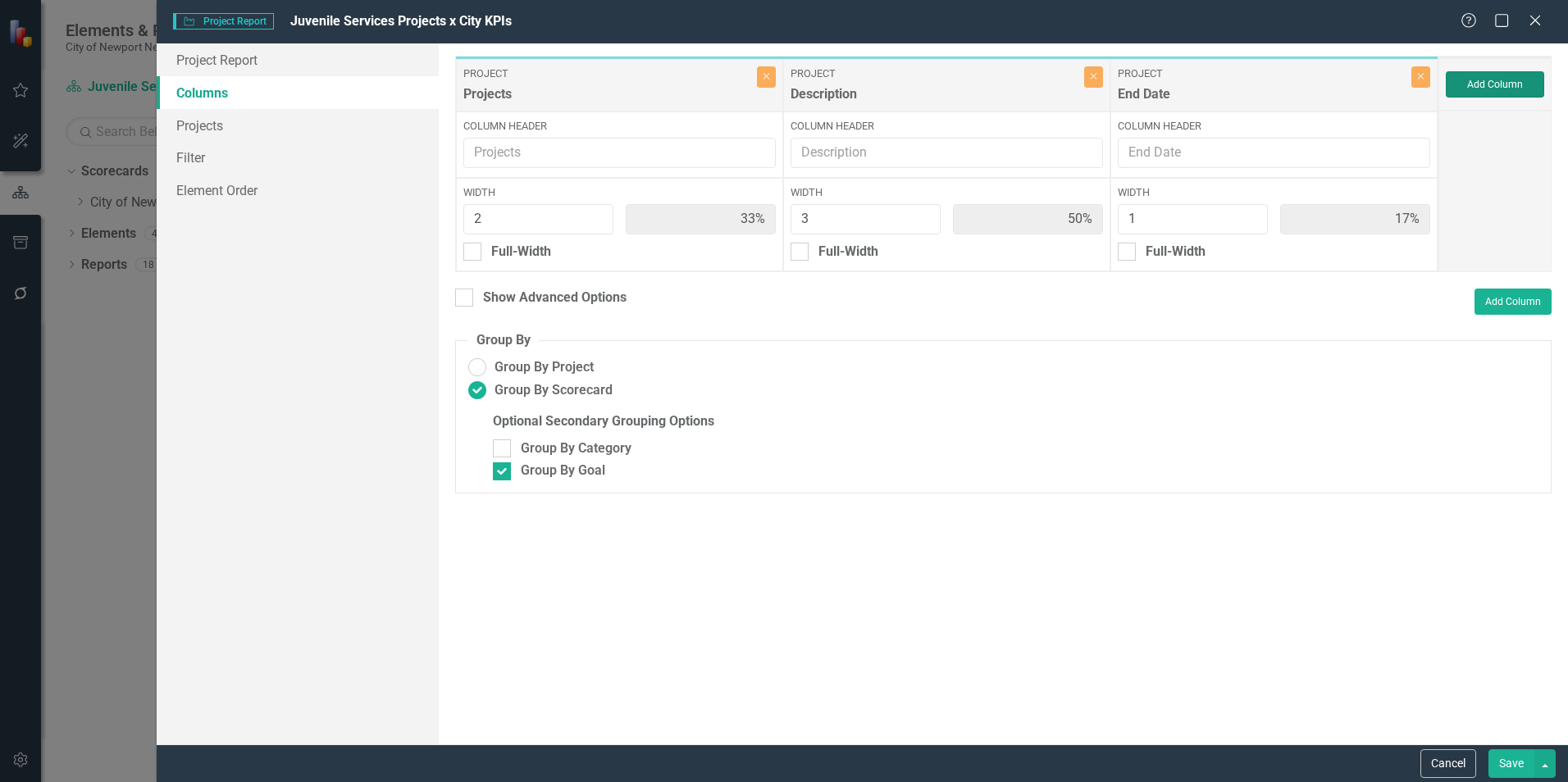 click on "Add Column" at bounding box center (1495, 84) 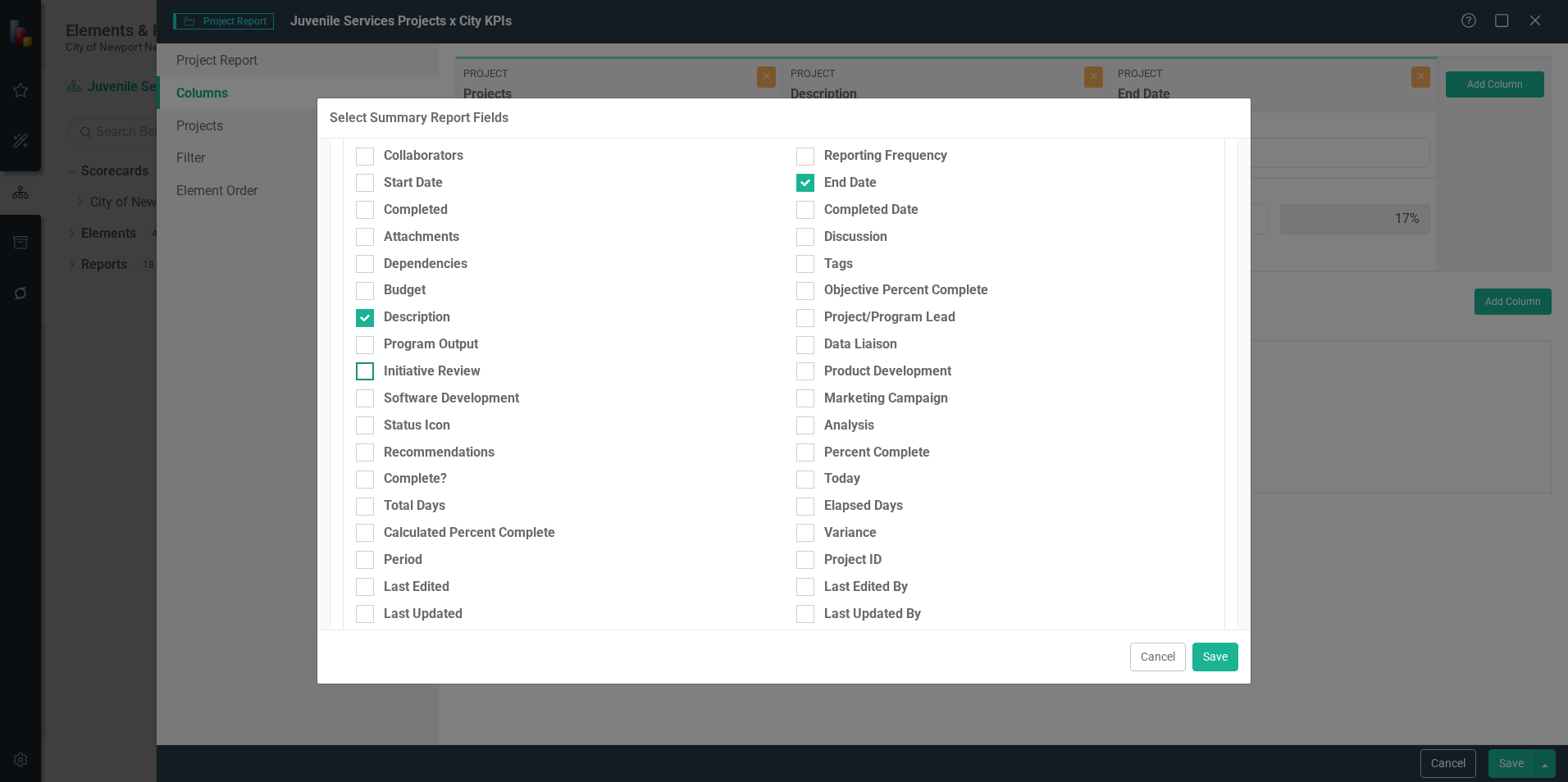 scroll, scrollTop: 164, scrollLeft: 0, axis: vertical 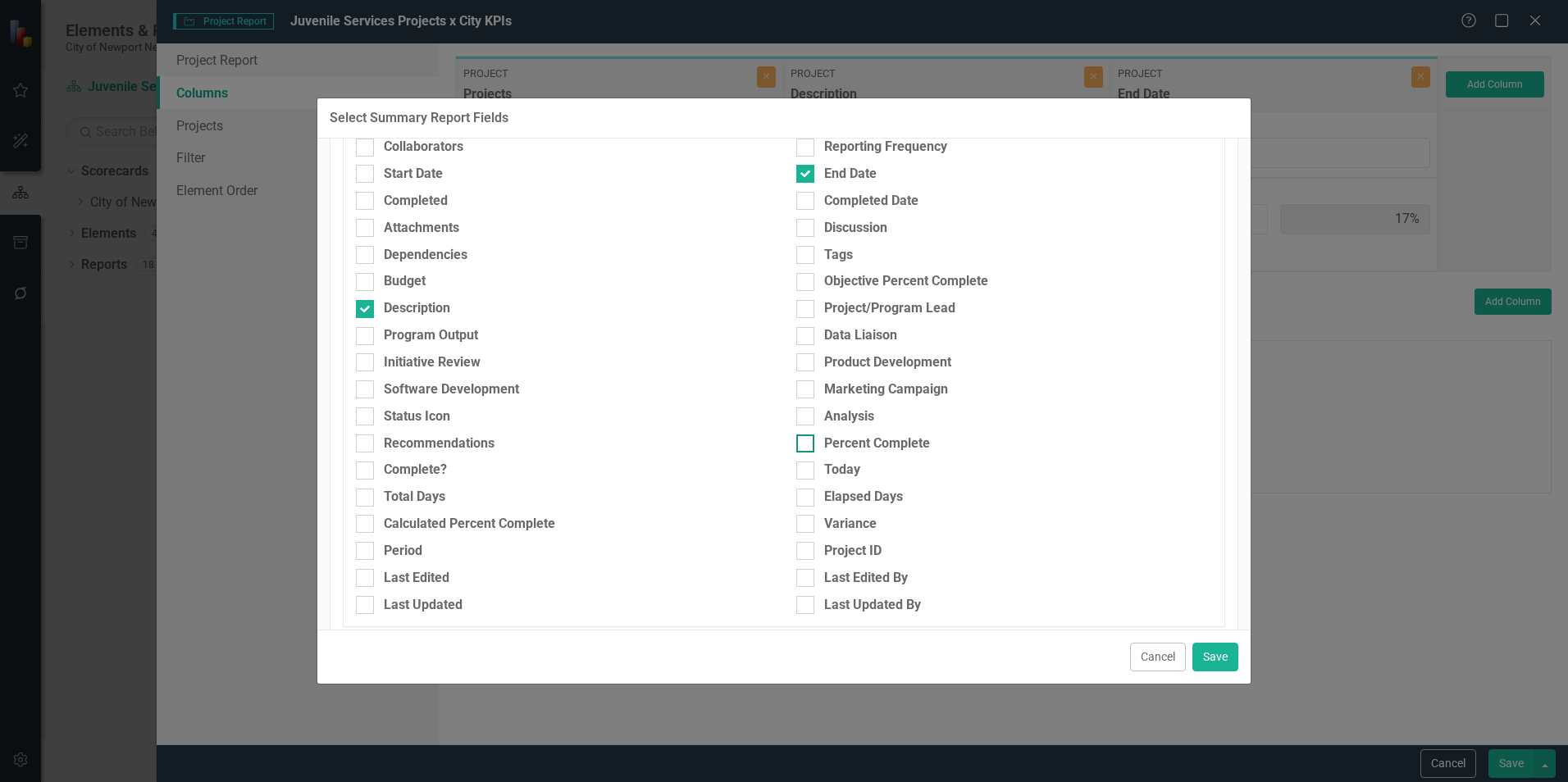 click on "Percent Complete" at bounding box center [877, 443] 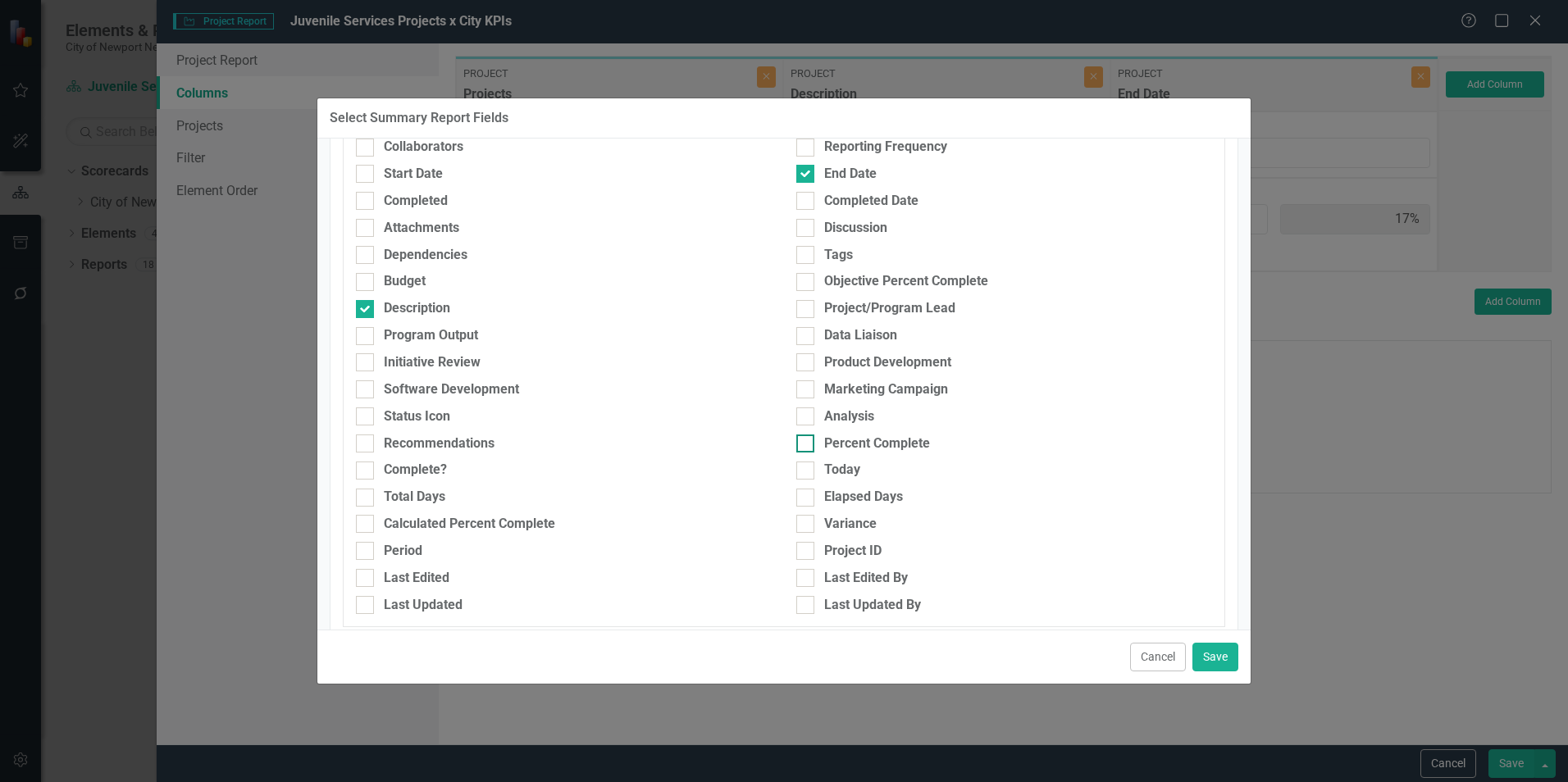 click on "Percent Complete" at bounding box center (801, 439) 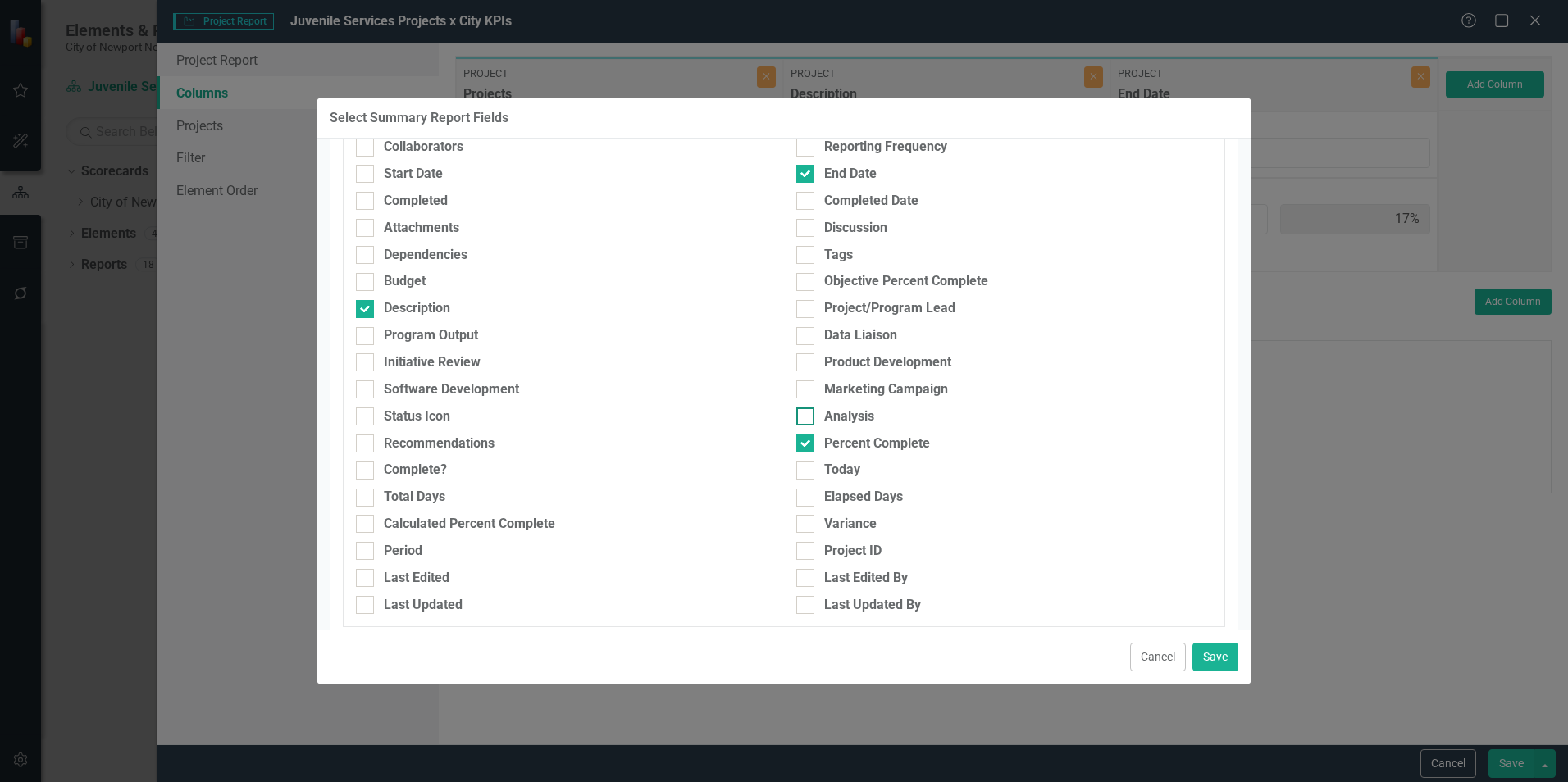 click on "Analysis" at bounding box center [849, 416] 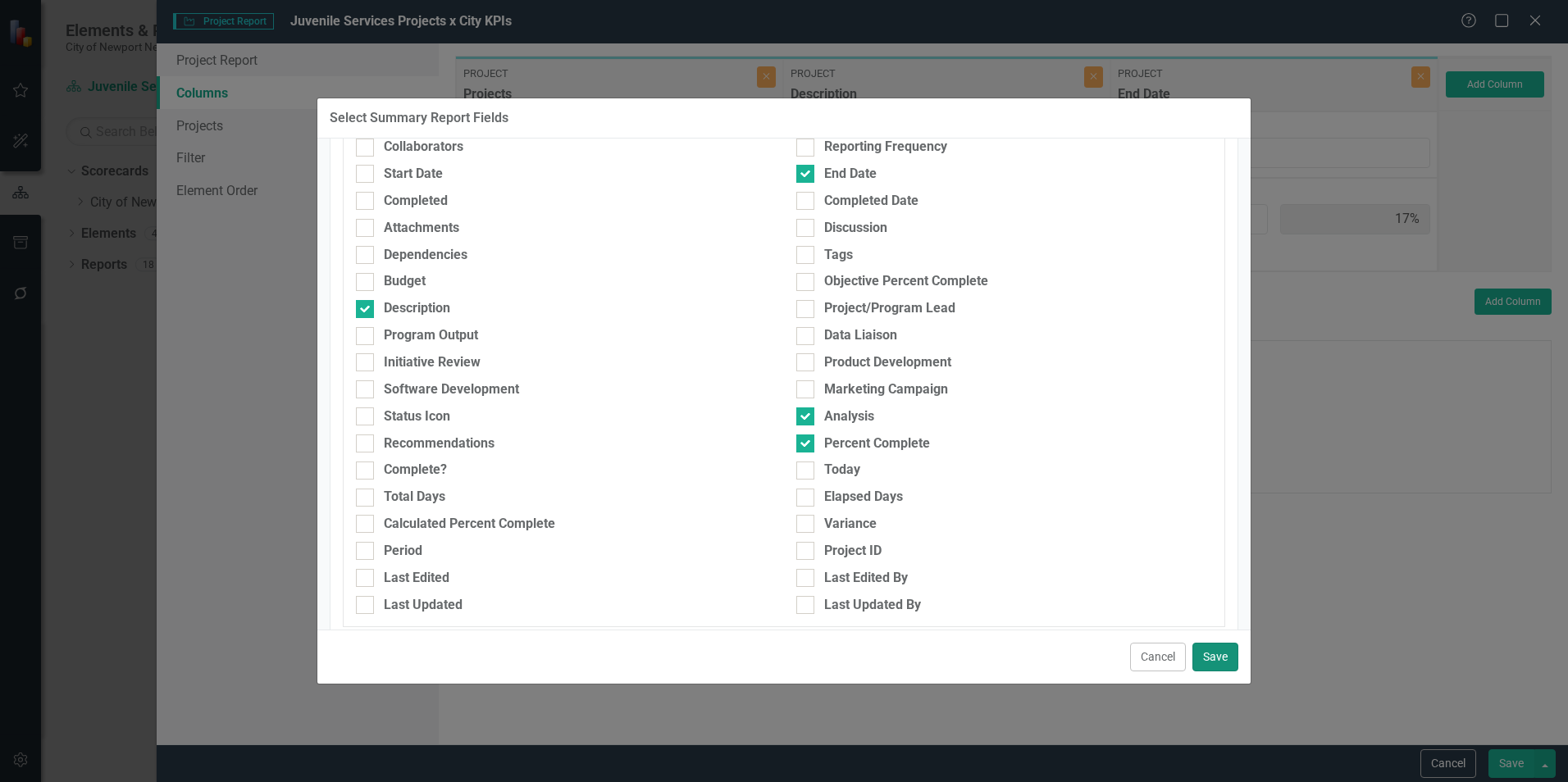 click on "Save" at bounding box center (1215, 657) 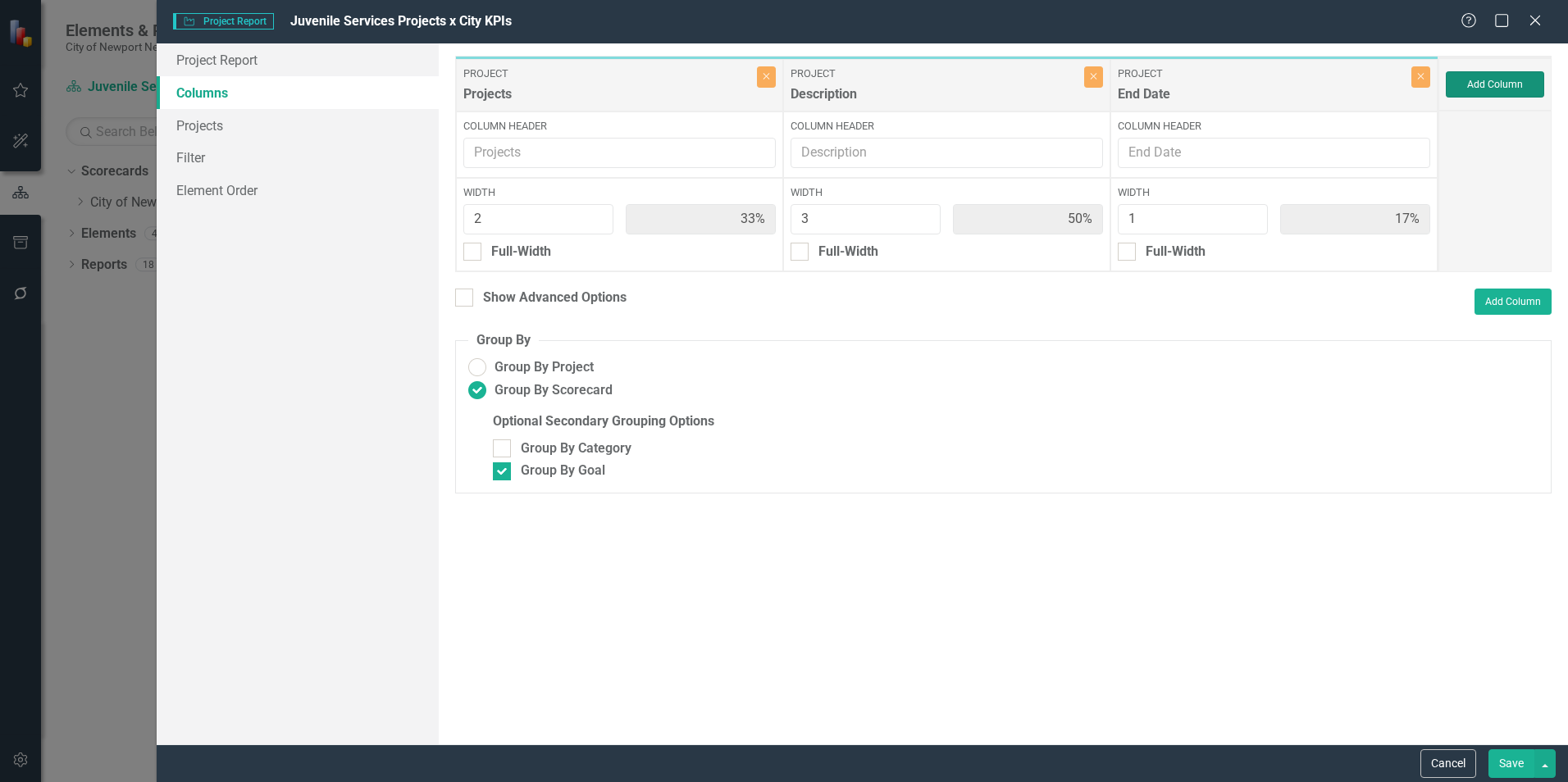 type on "25%" 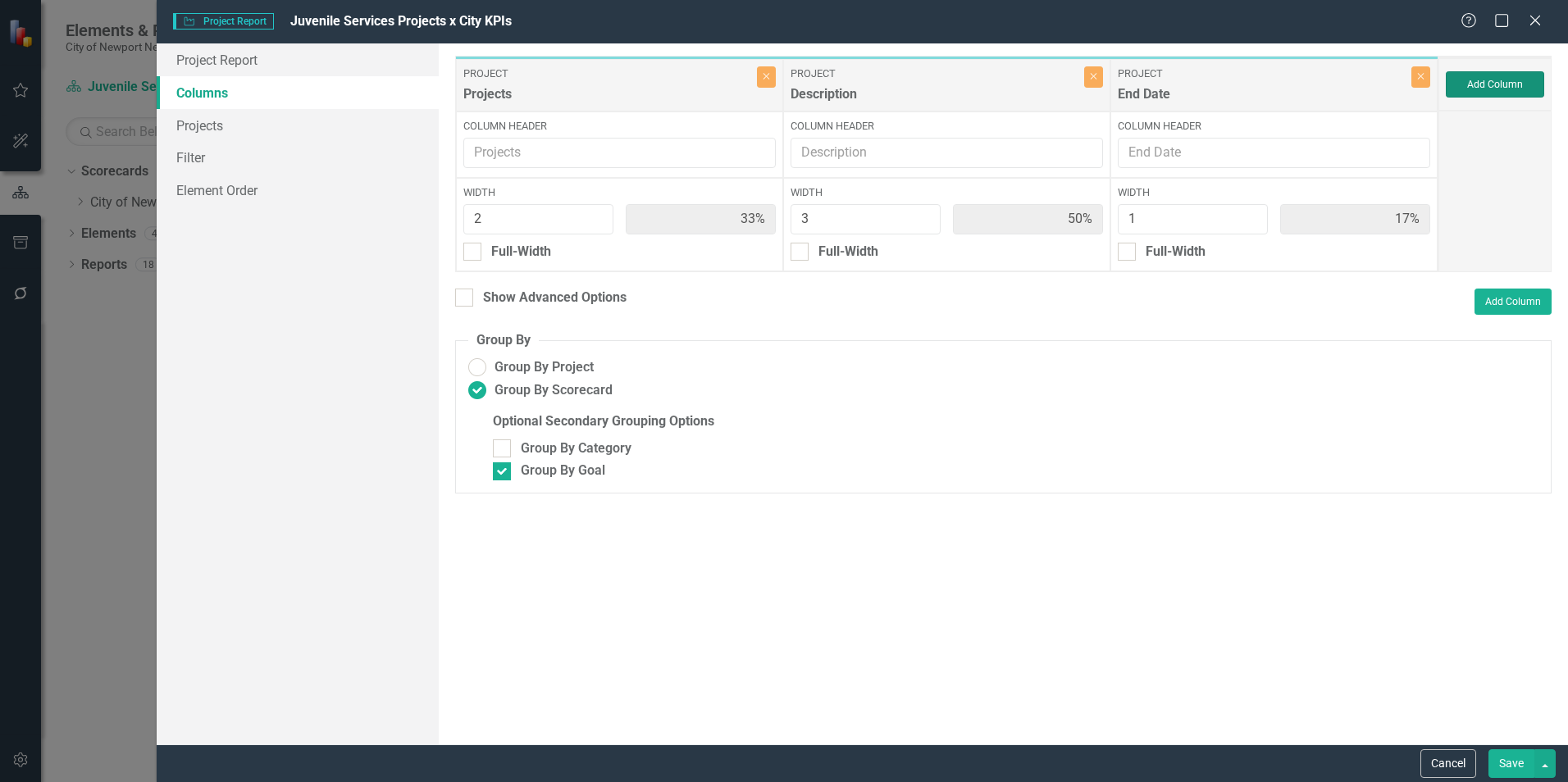 type on "38%" 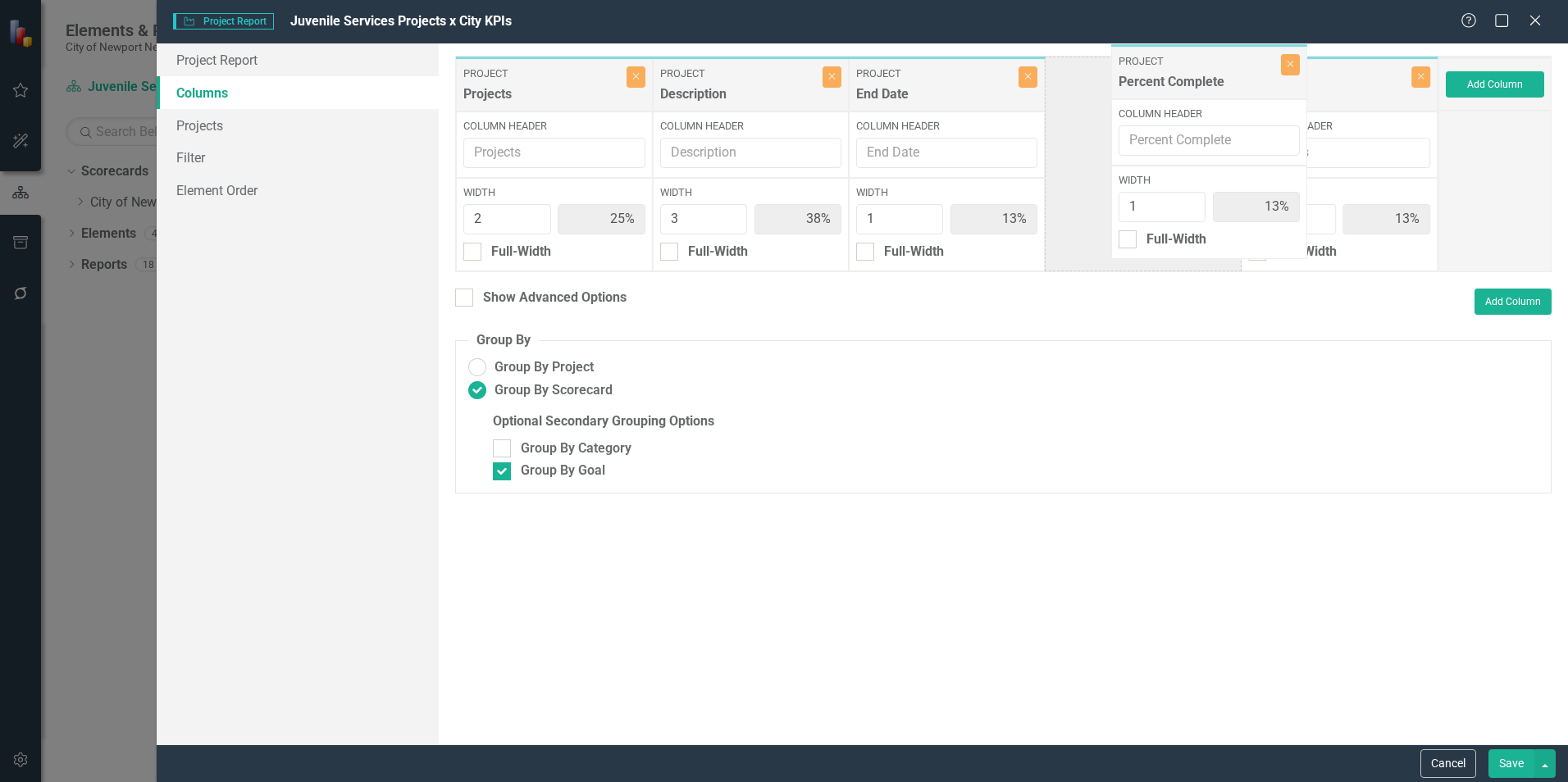drag, startPoint x: 1324, startPoint y: 78, endPoint x: 1194, endPoint y: 66, distance: 130.55267 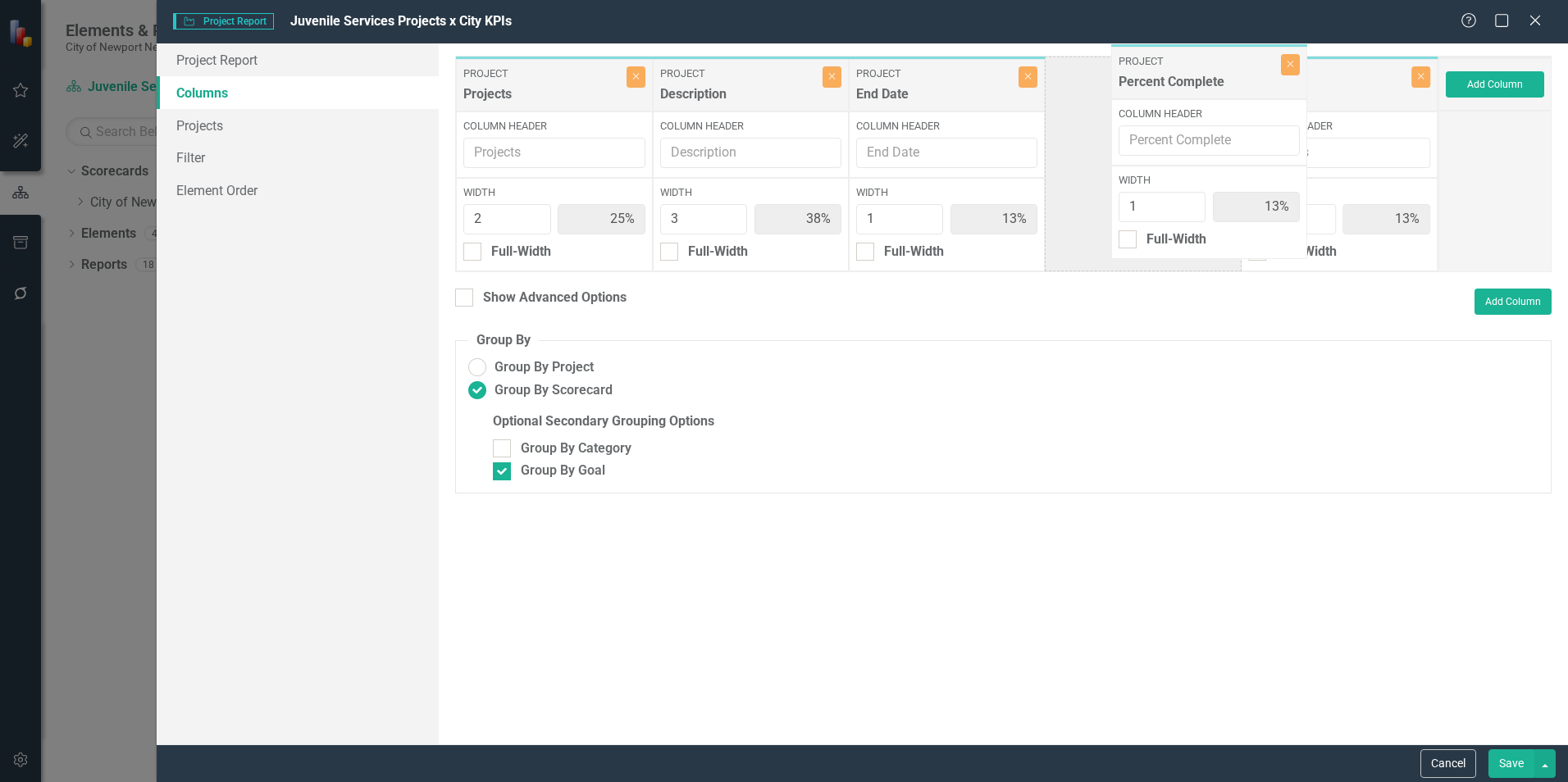 click on "Project Projects Close Column Header Width 2 25% Full-Width Project Description Close Column Header Width 3 38% Full-Width Project End Date Close Column Header Width 1 13% Full-Width Project Analysis Close Column Header Width 1 13% Full-Width Project Percent Complete Close Column Header Width 1 13% Full-Width" at bounding box center [946, 164] 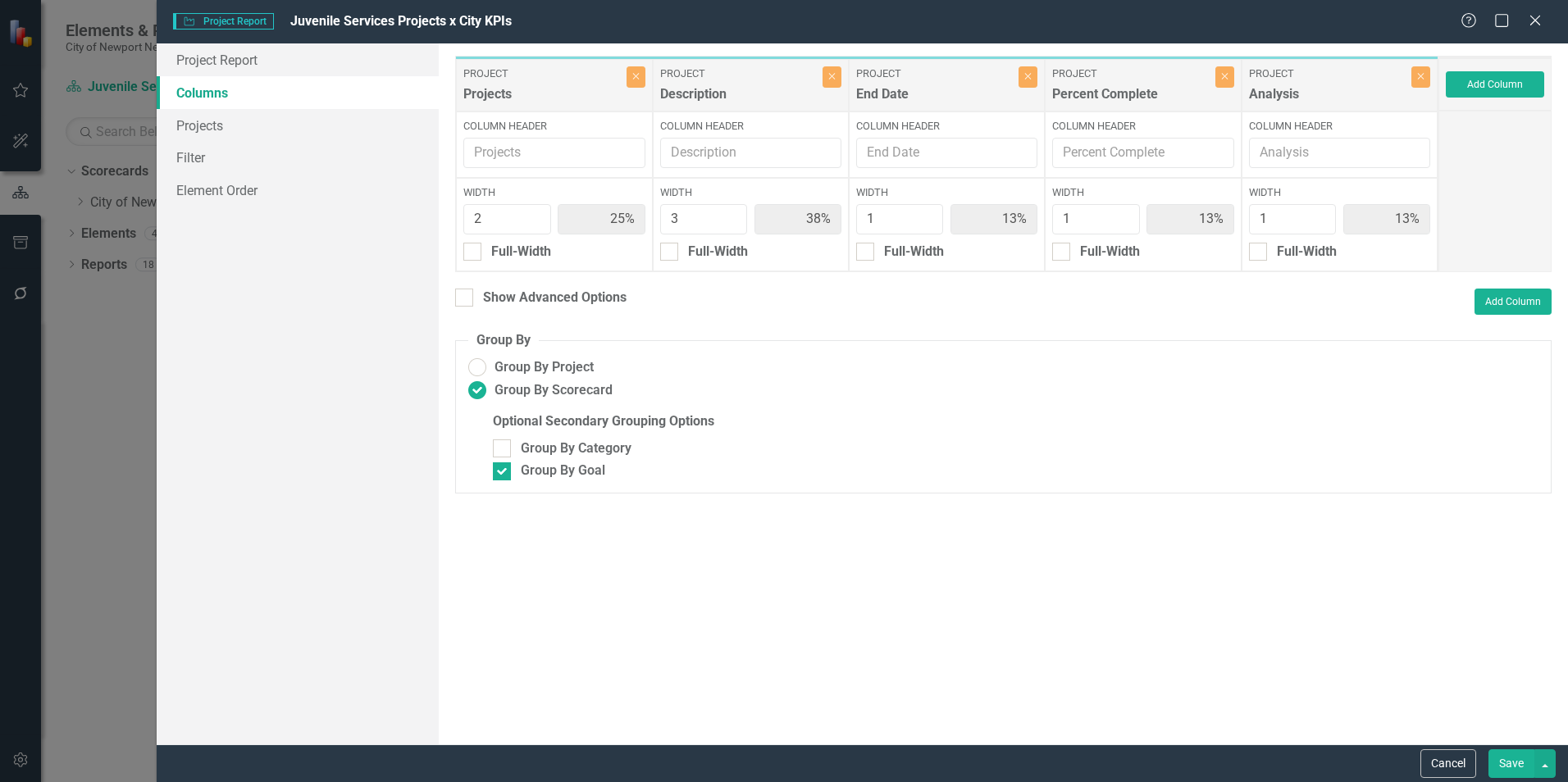 click on "Save" at bounding box center (1511, 763) 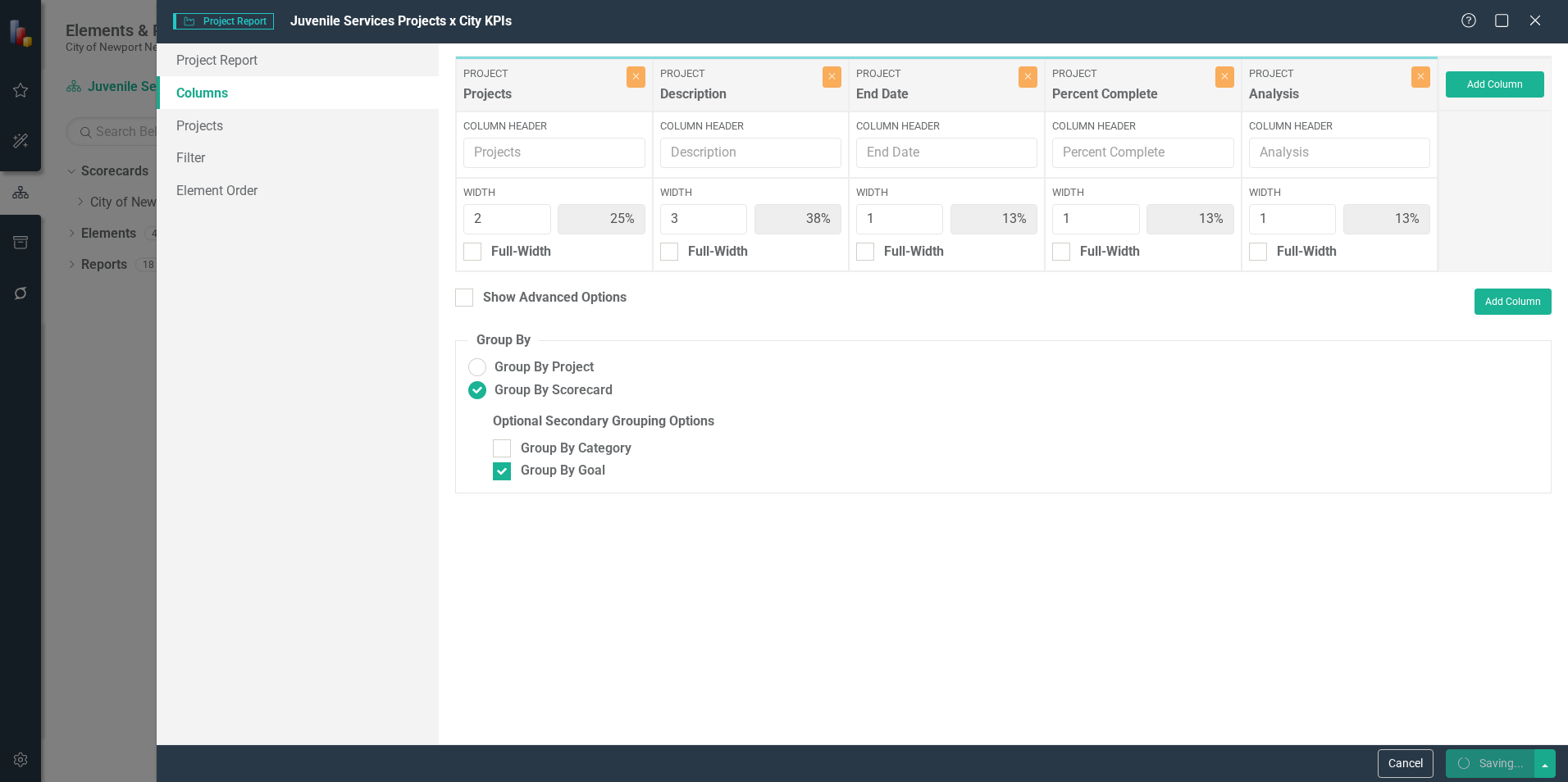 radio on "false" 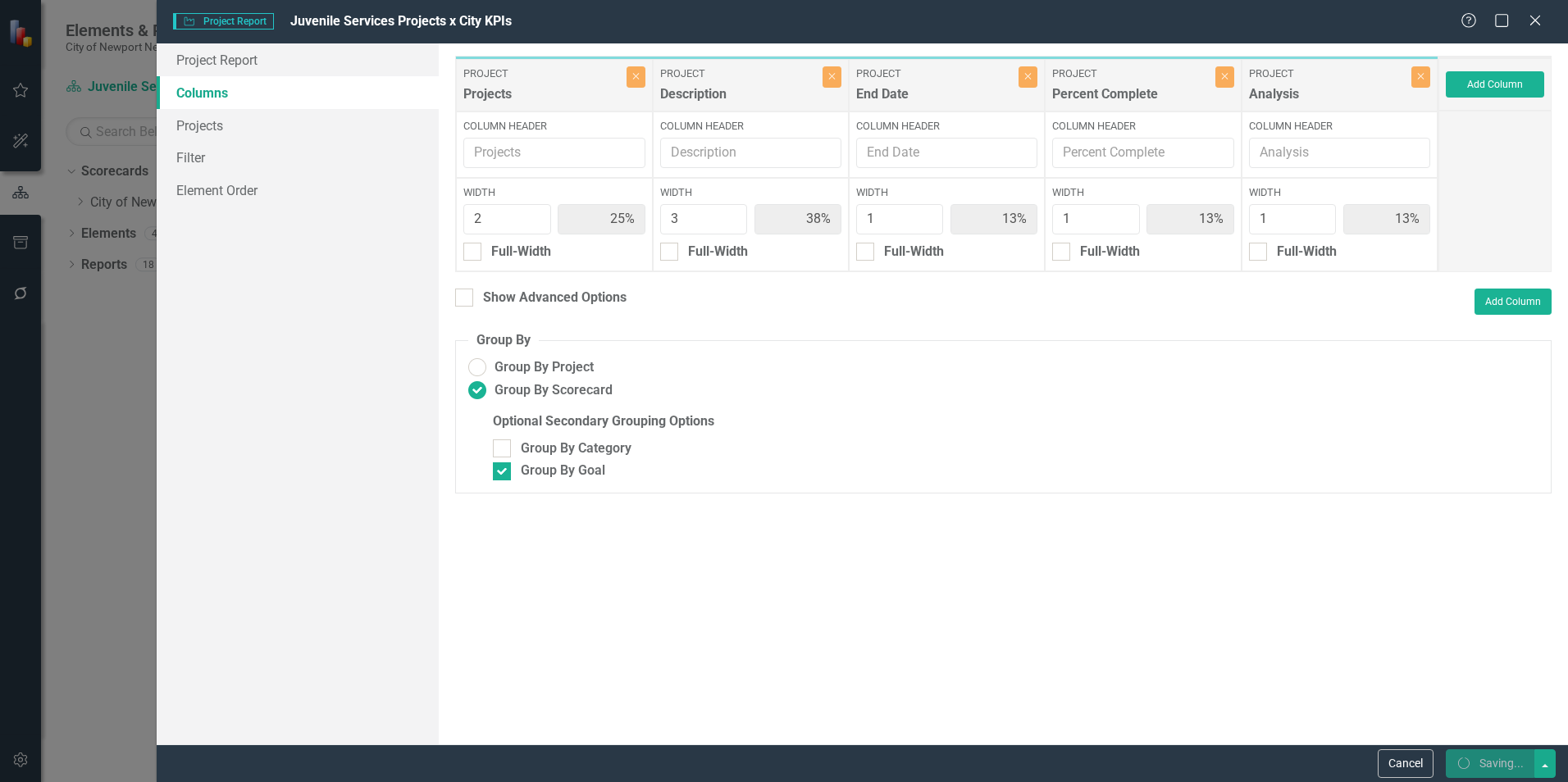 checkbox on "false" 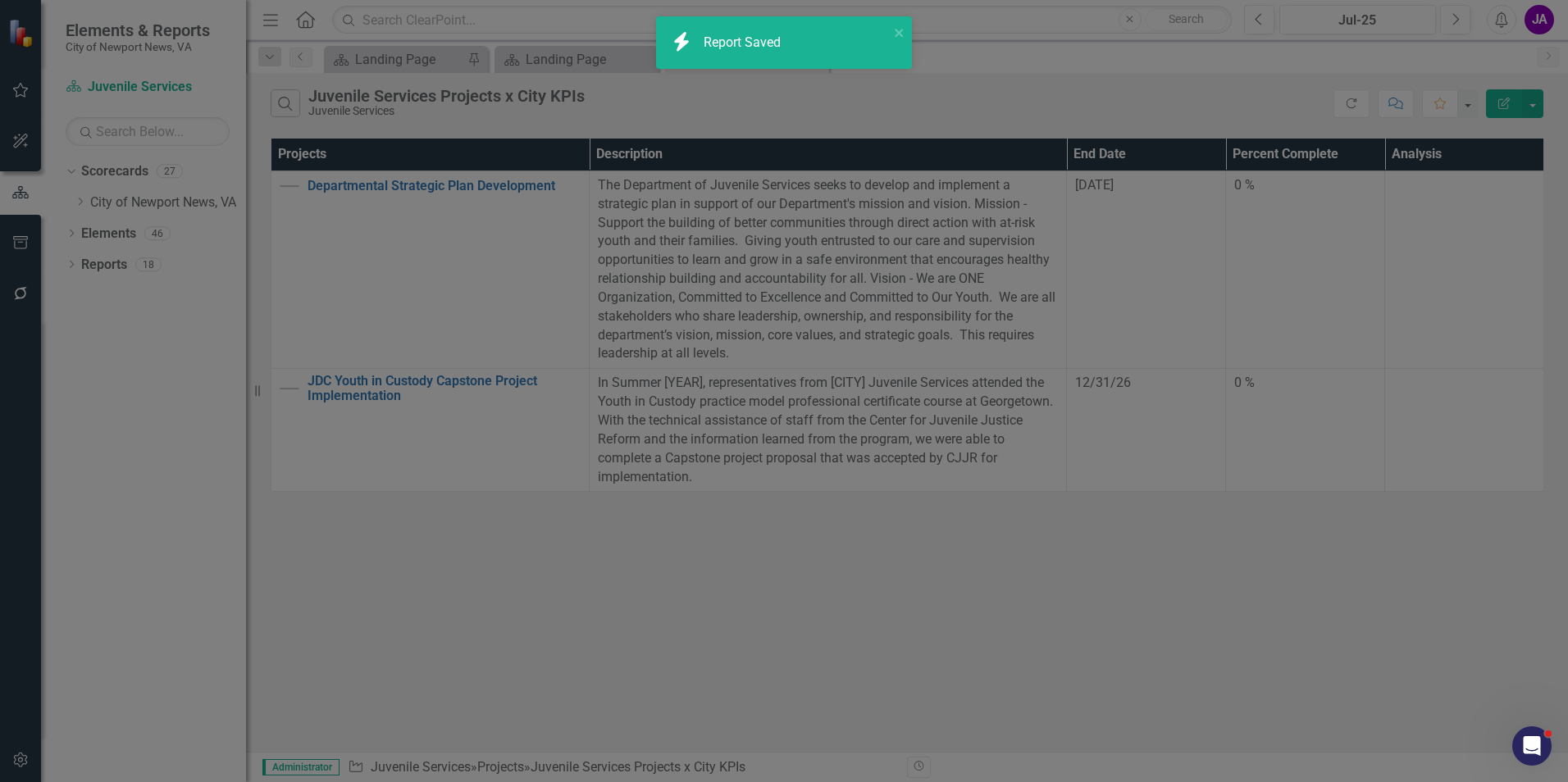 radio on "true" 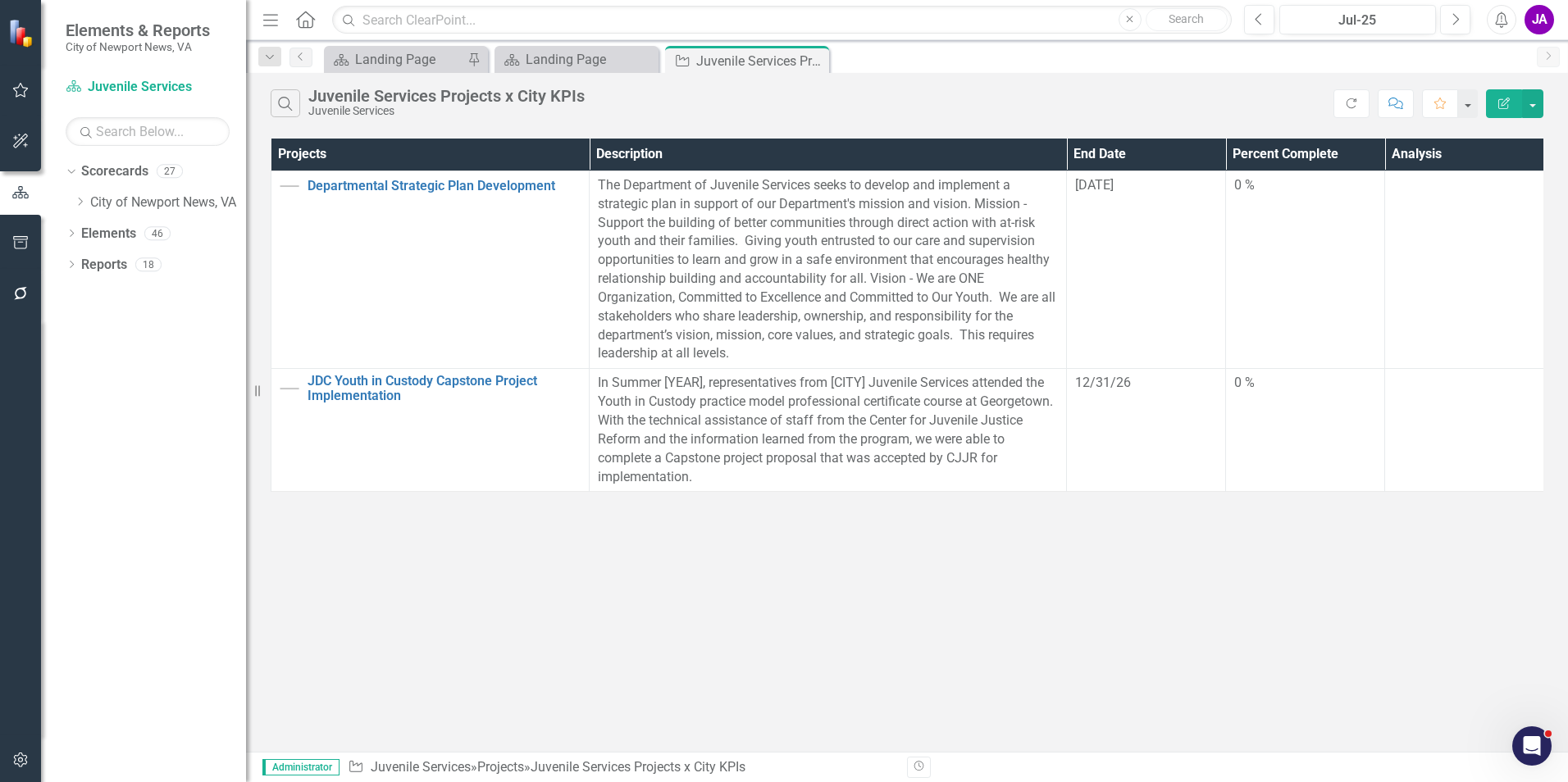 click on "Edit Report" at bounding box center [1504, 103] 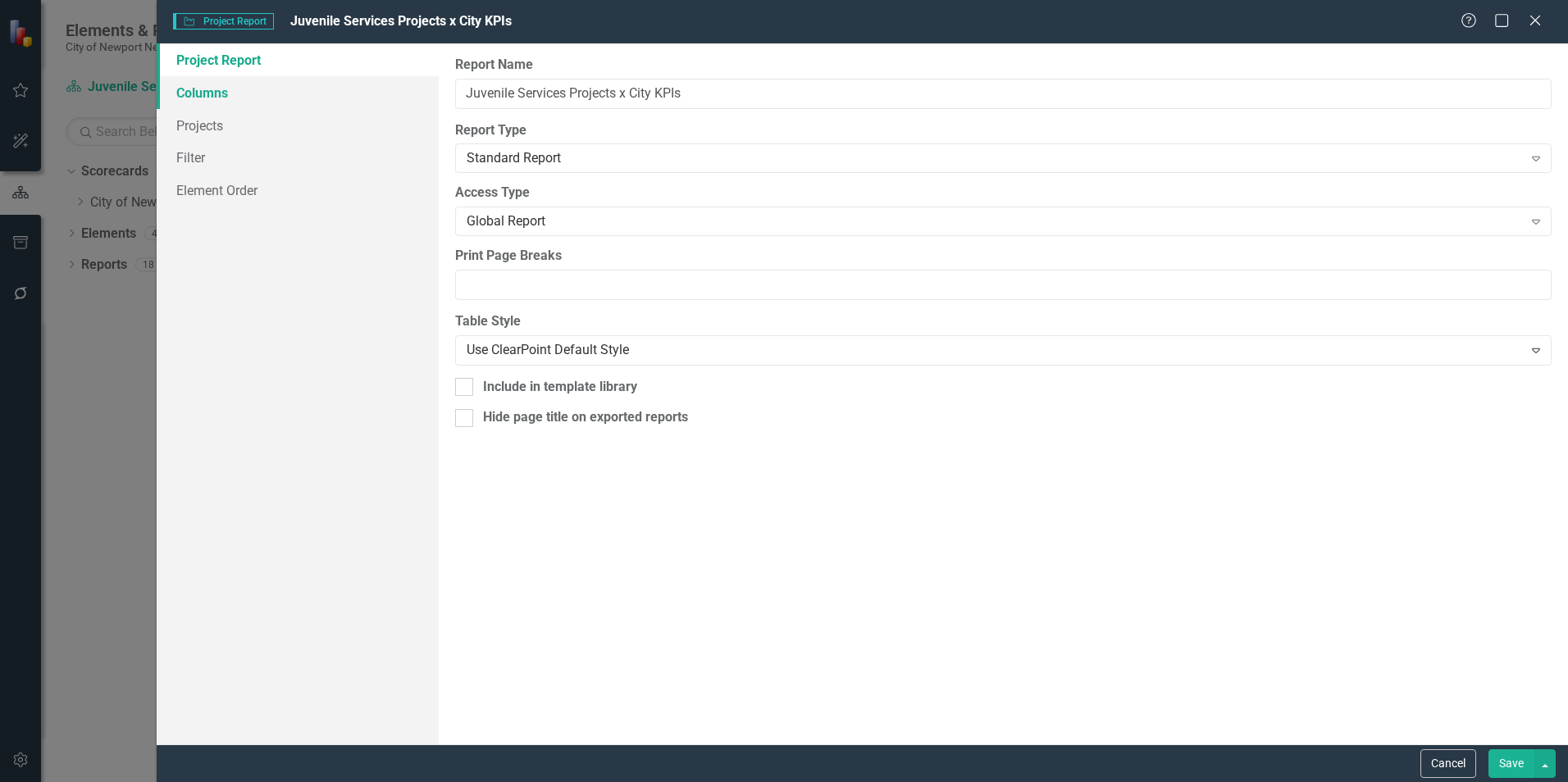 click on "Columns" at bounding box center (298, 93) 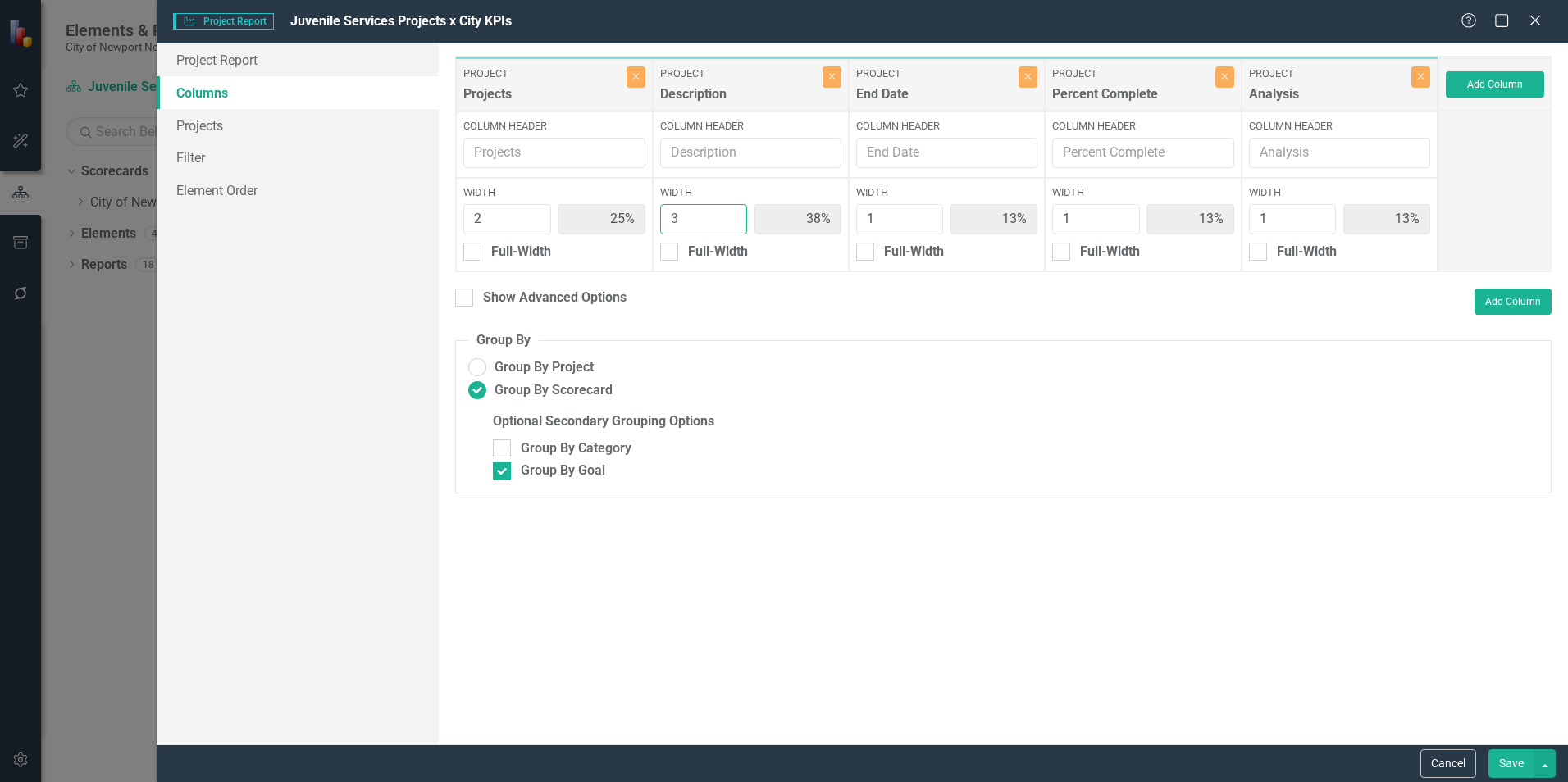 click on "3" at bounding box center [704, 219] 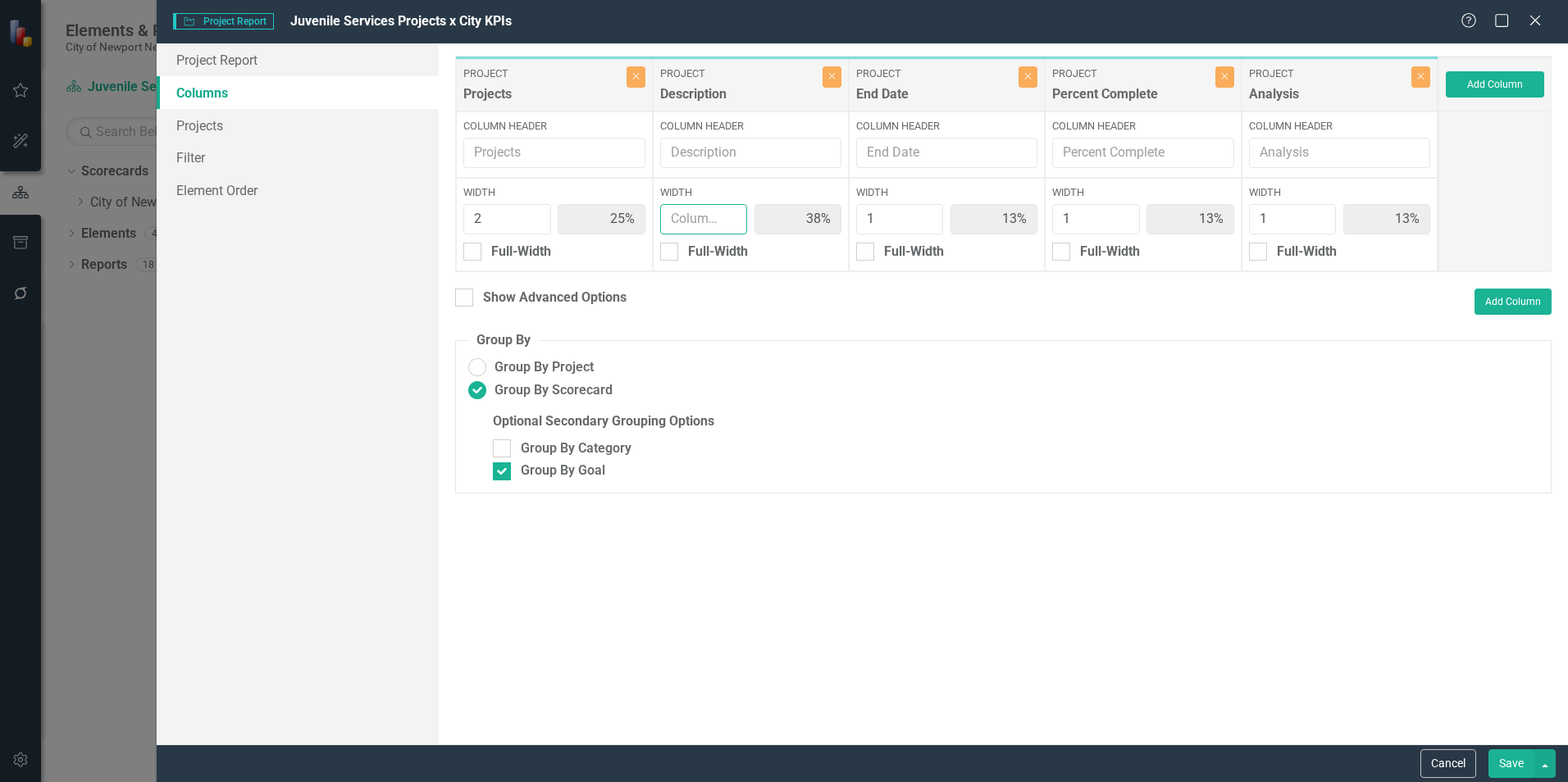type on "33%" 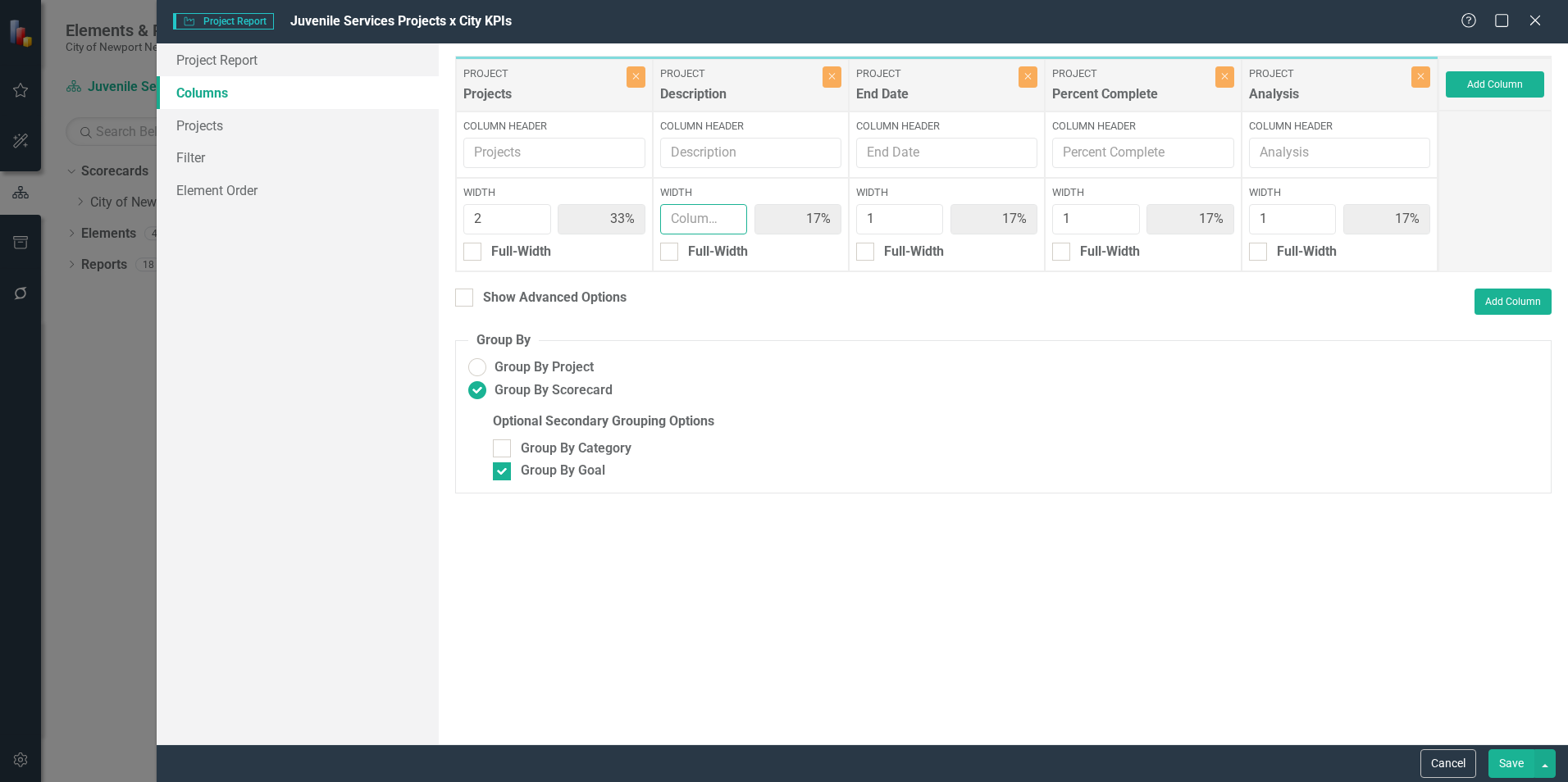 type 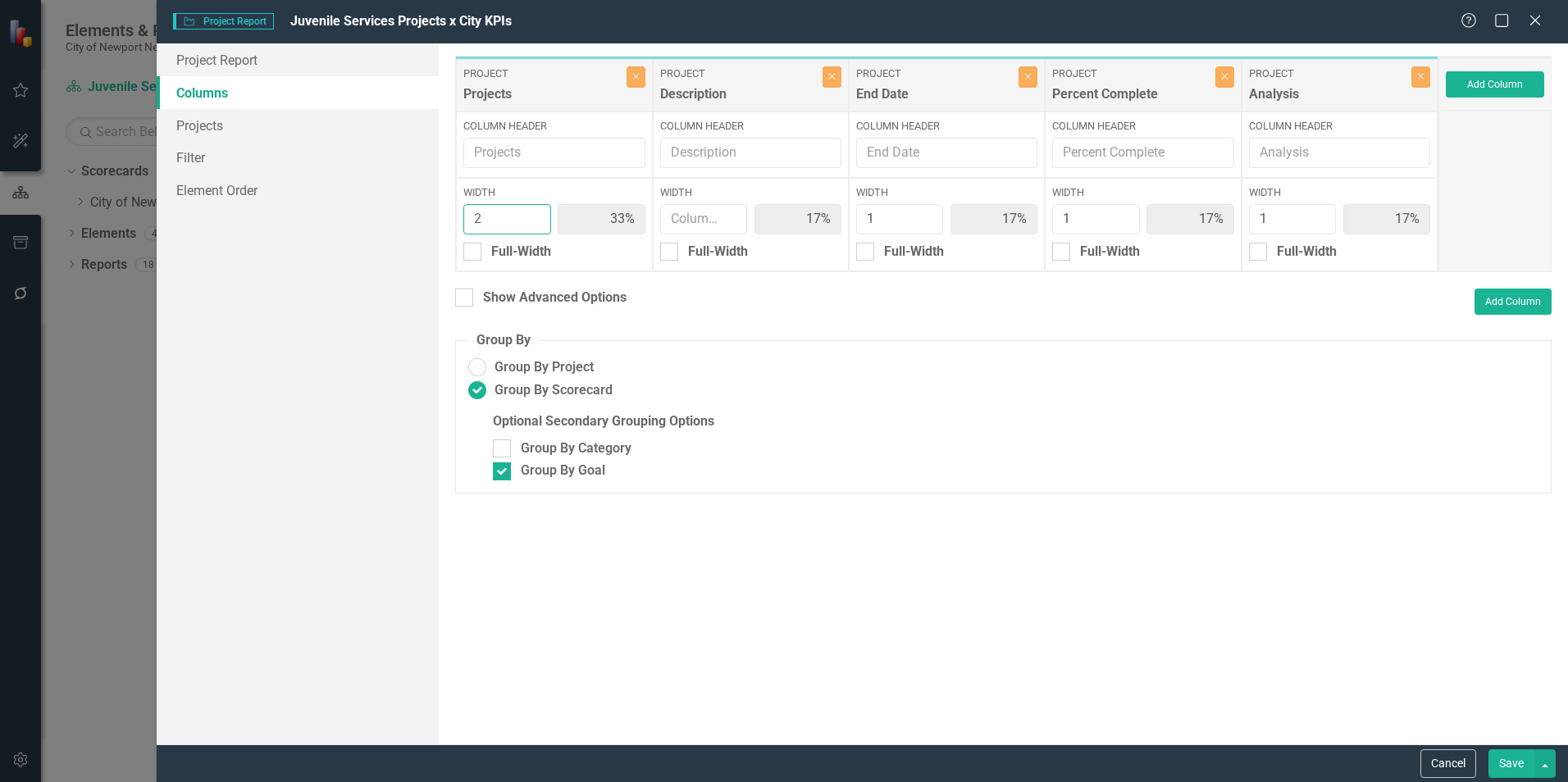 click on "2" at bounding box center (507, 219) 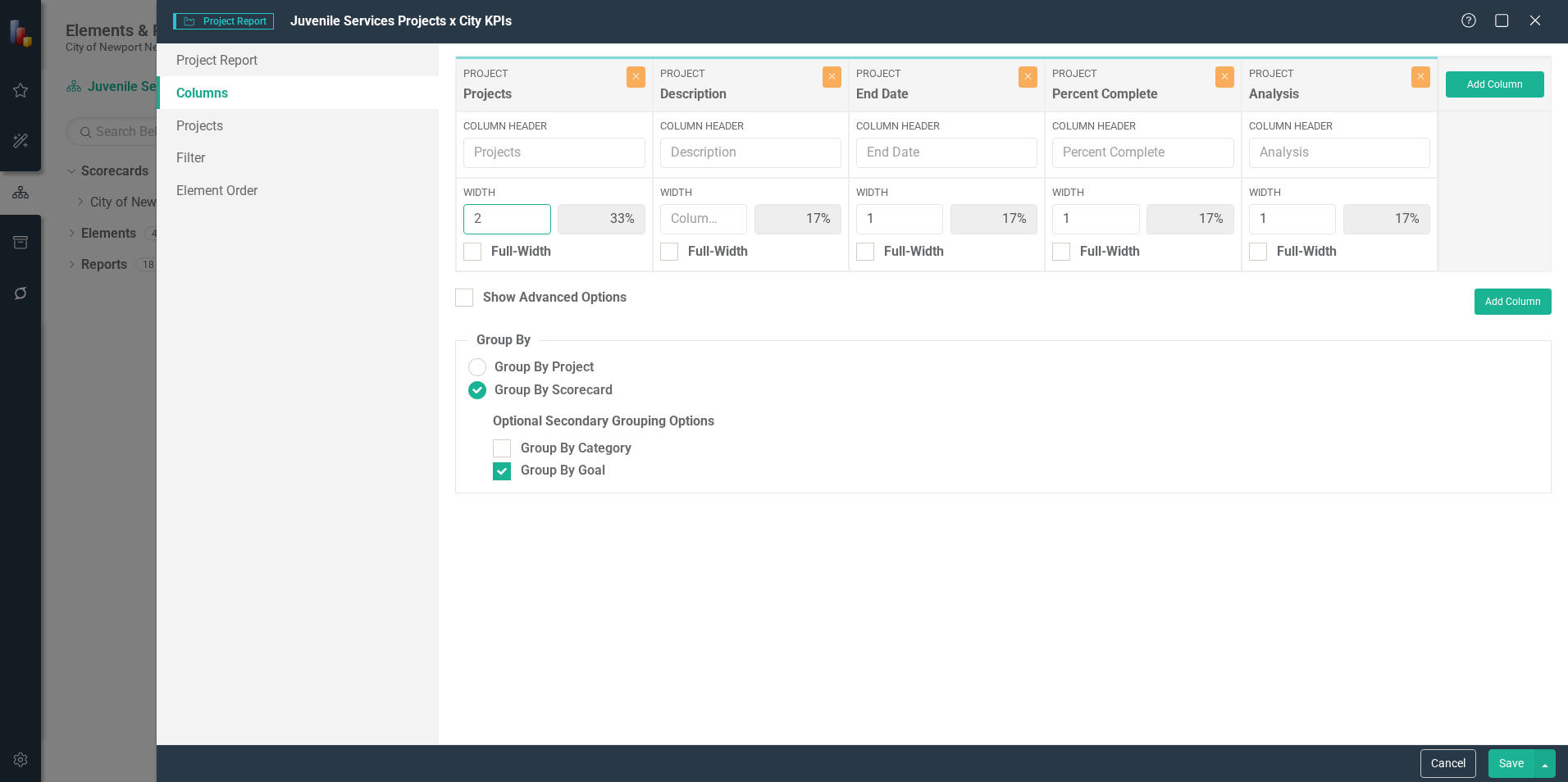 type 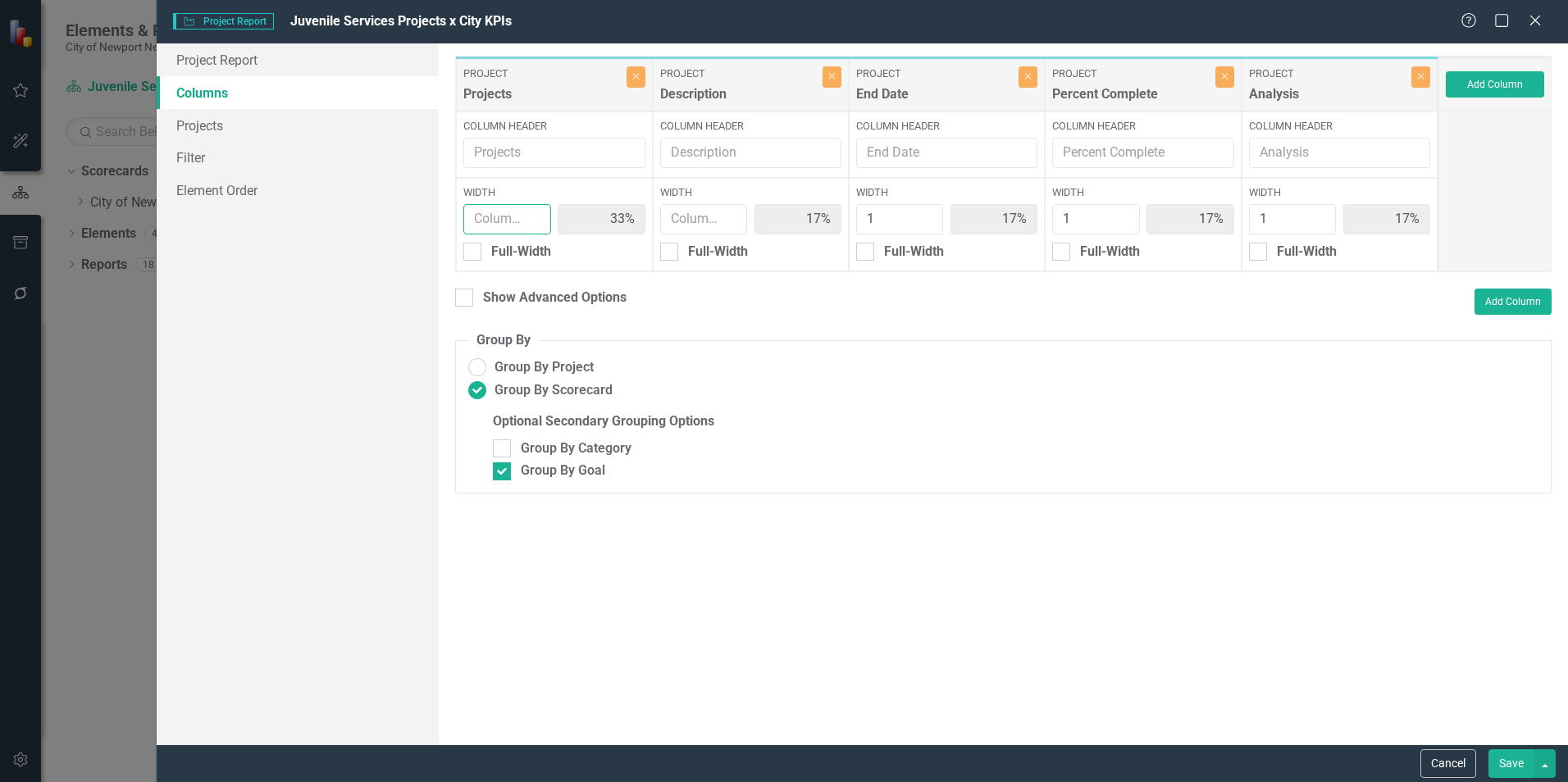 type on "20%" 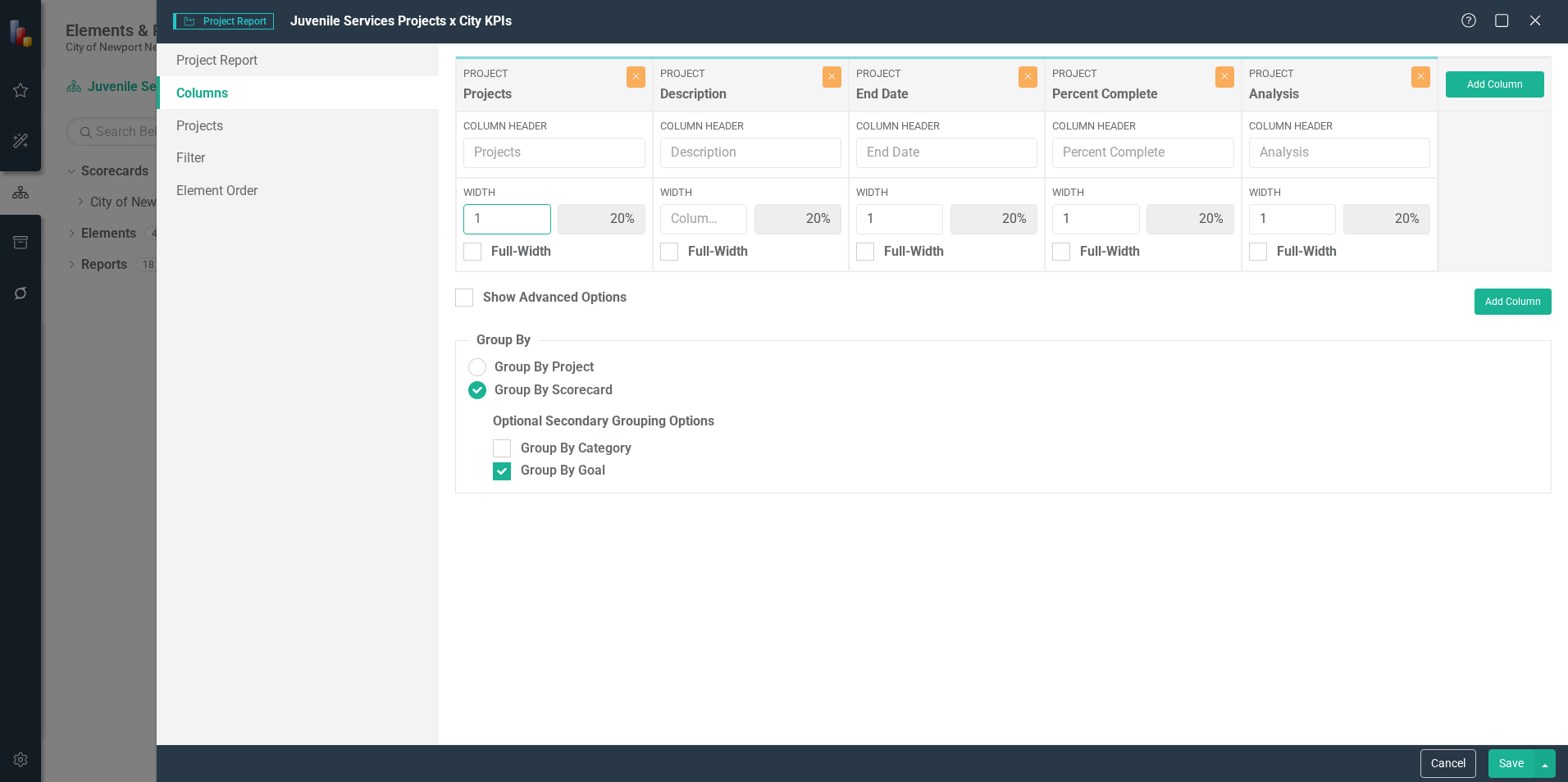 type on "1" 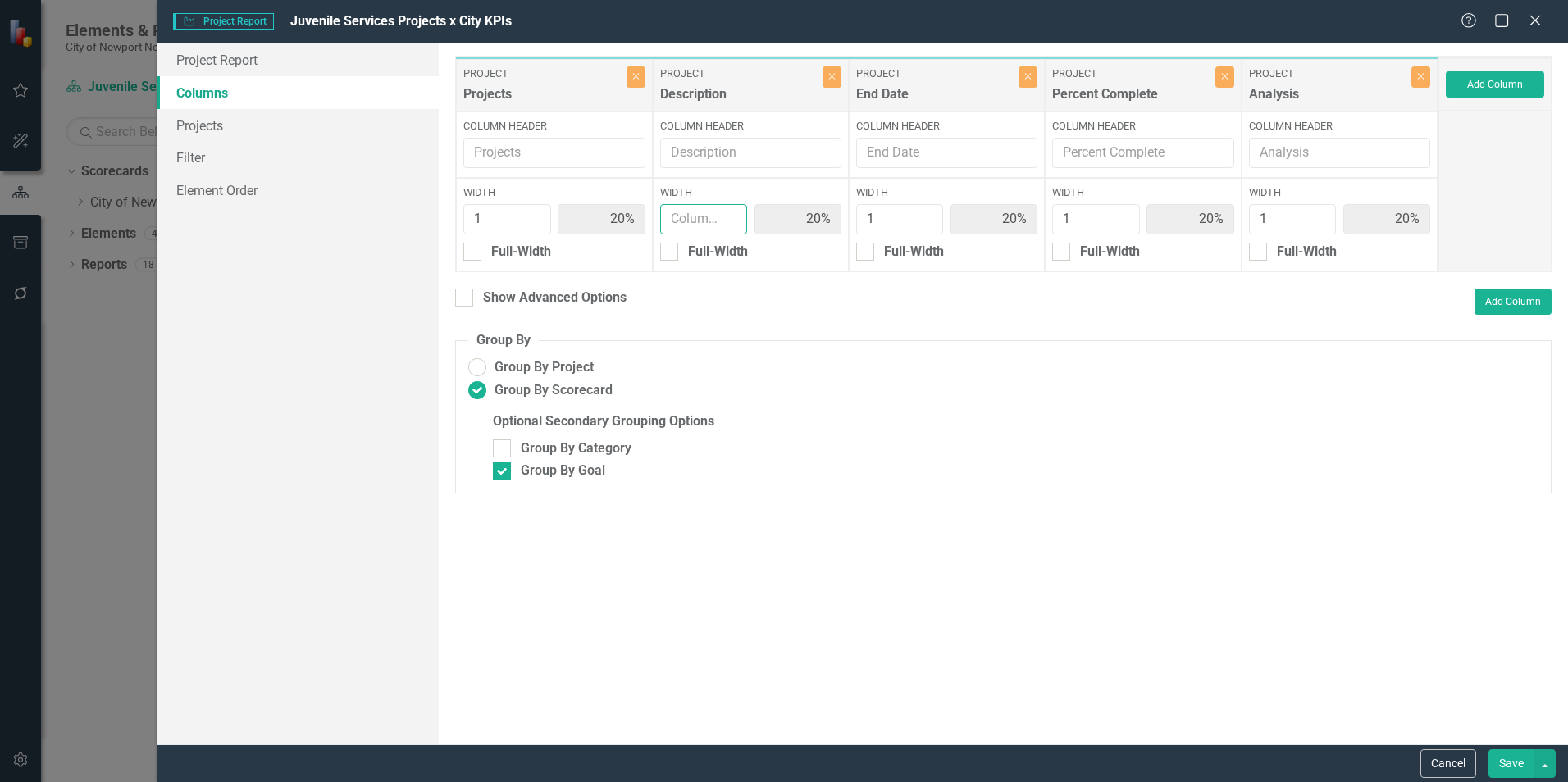 click on "Width" at bounding box center [704, 219] 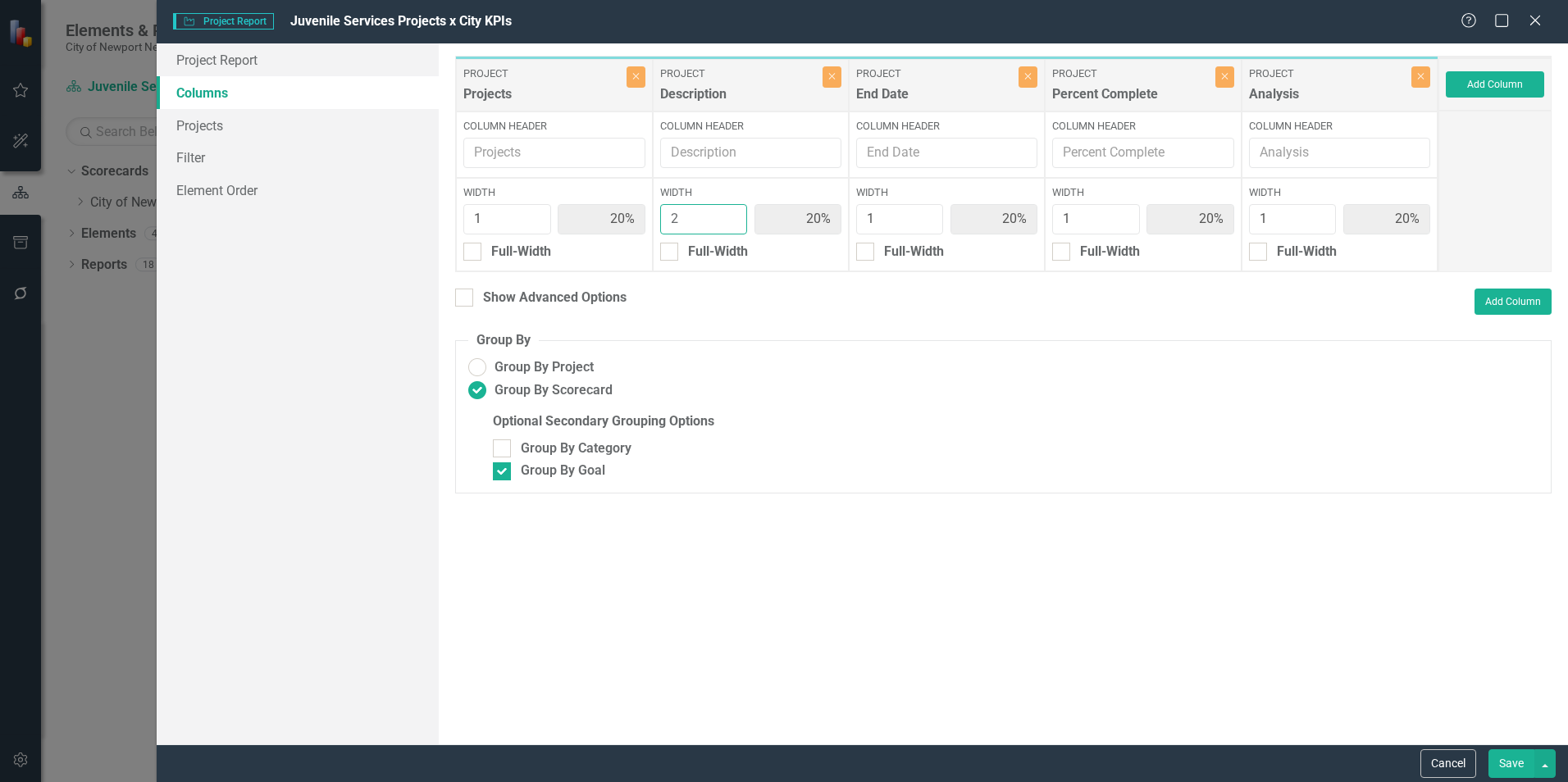 type on "17%" 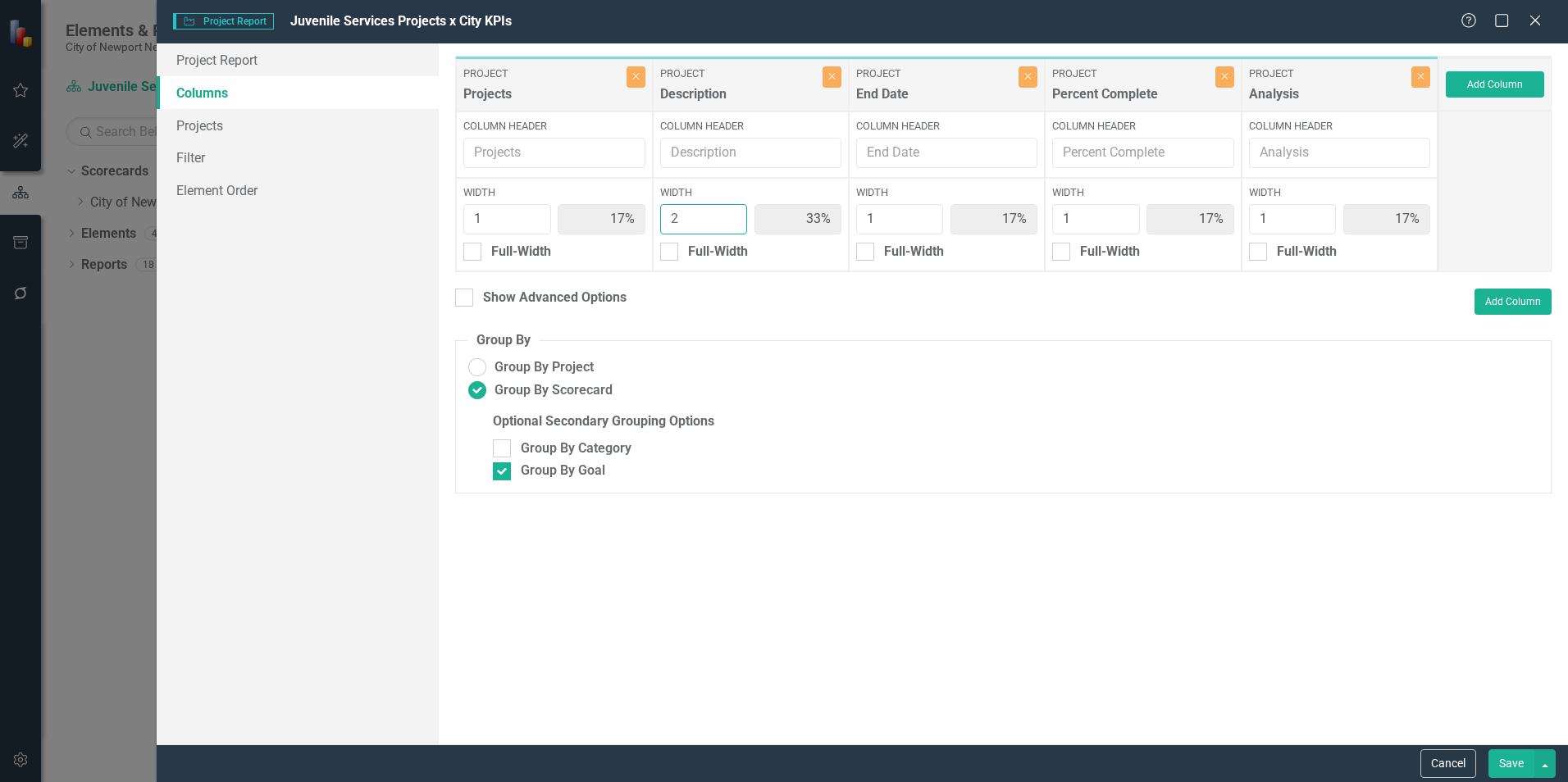type on "2" 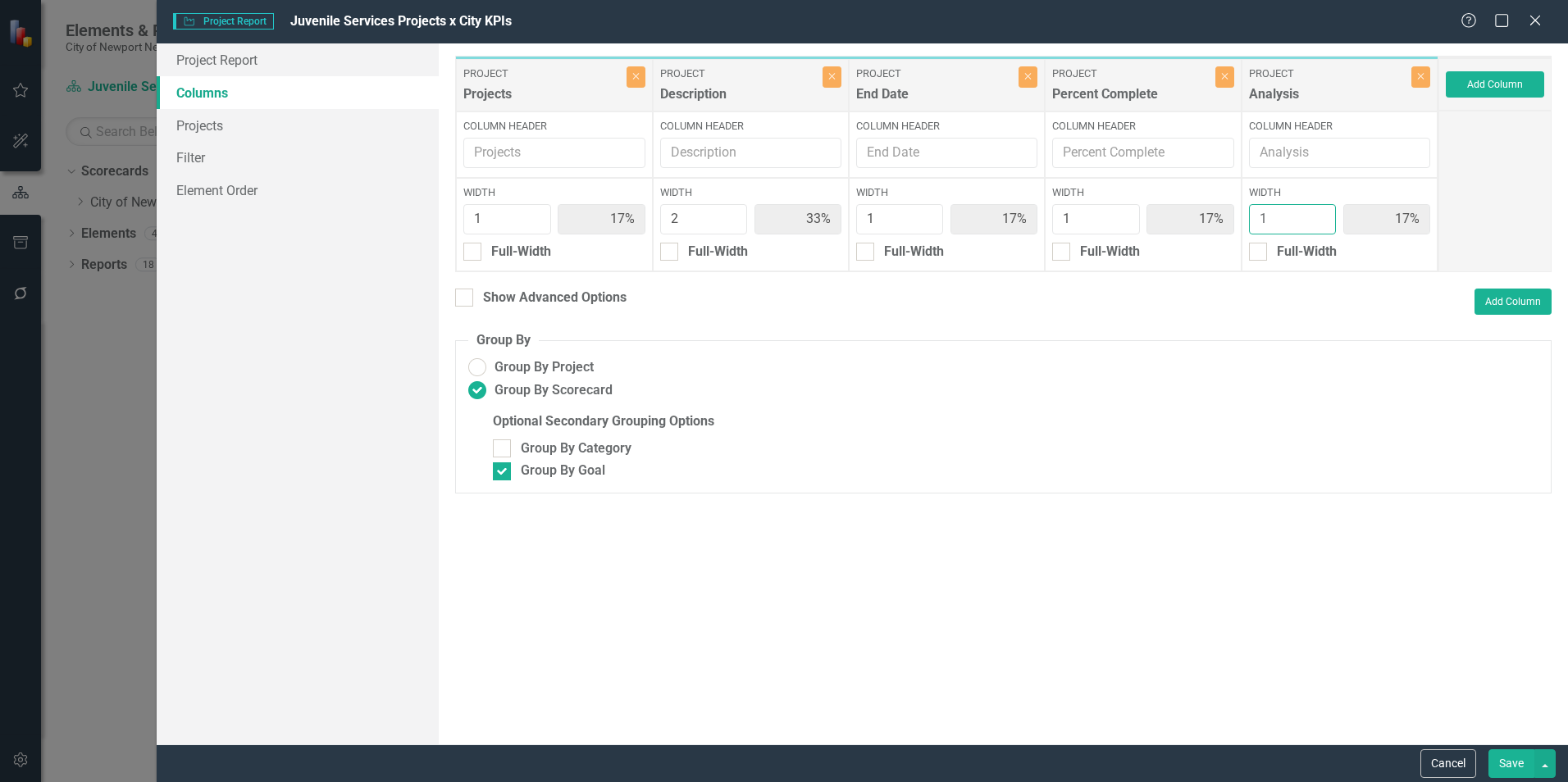 click on "1" at bounding box center [1292, 219] 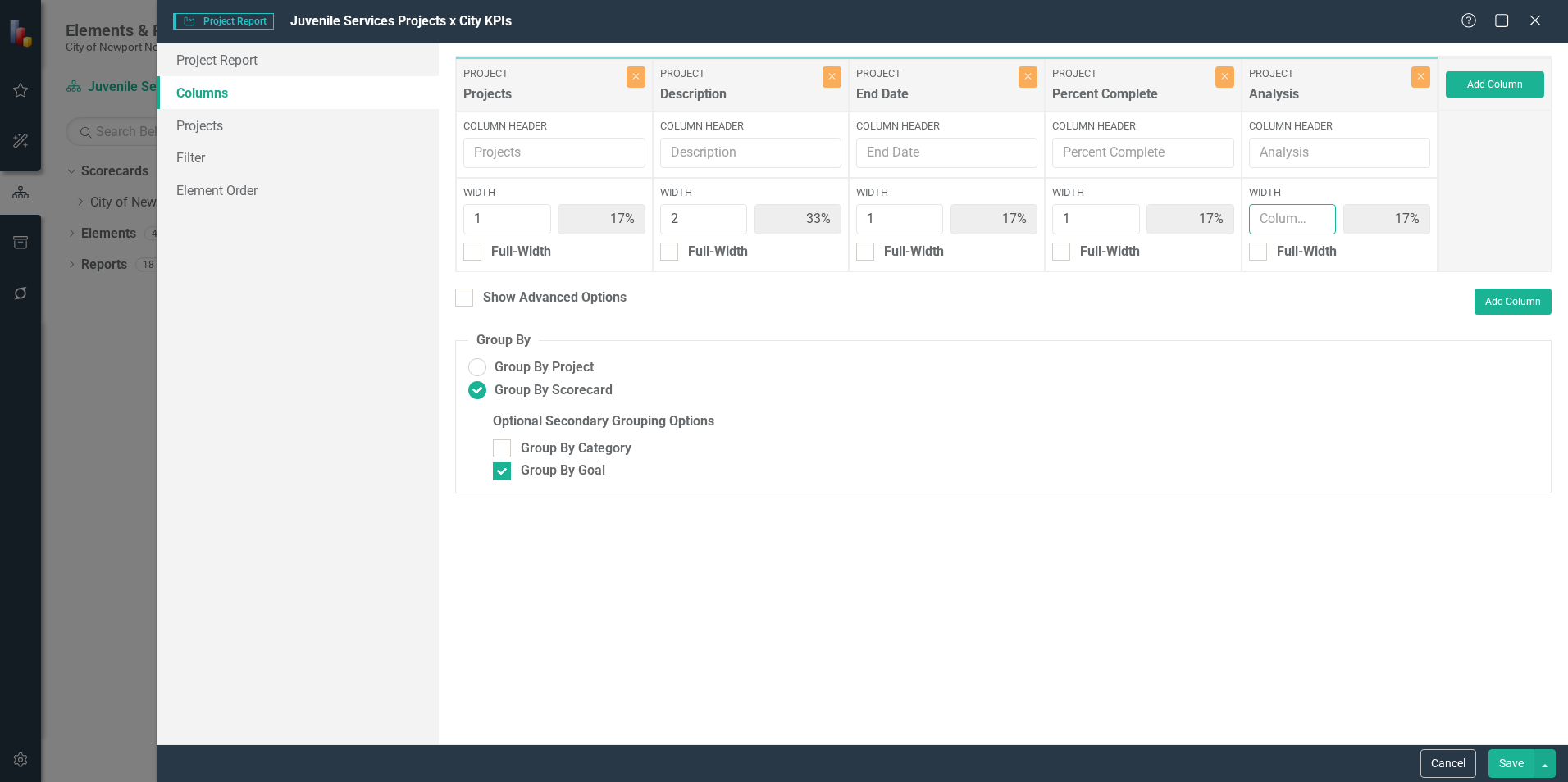 type on "2" 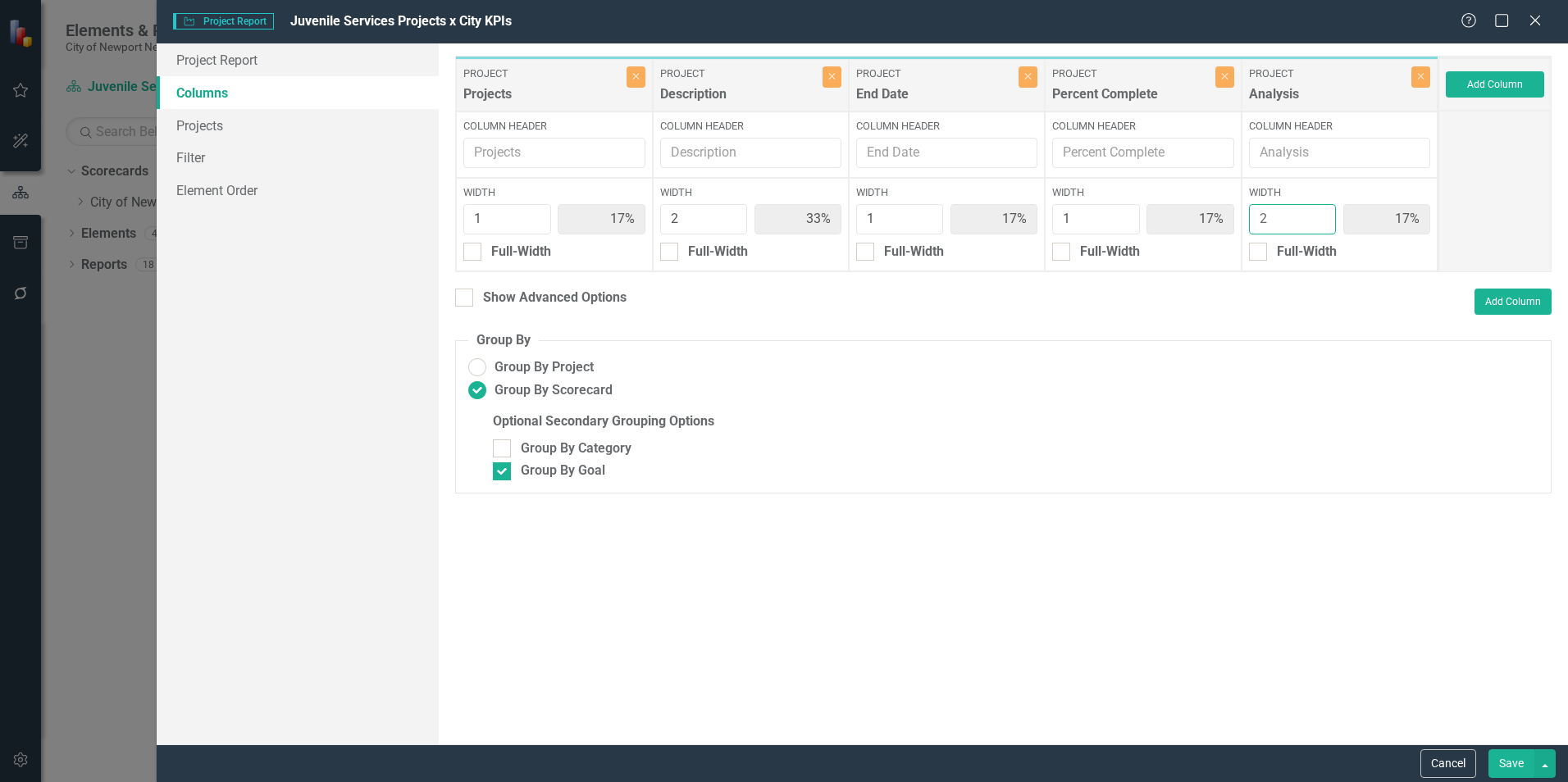 type on "14%" 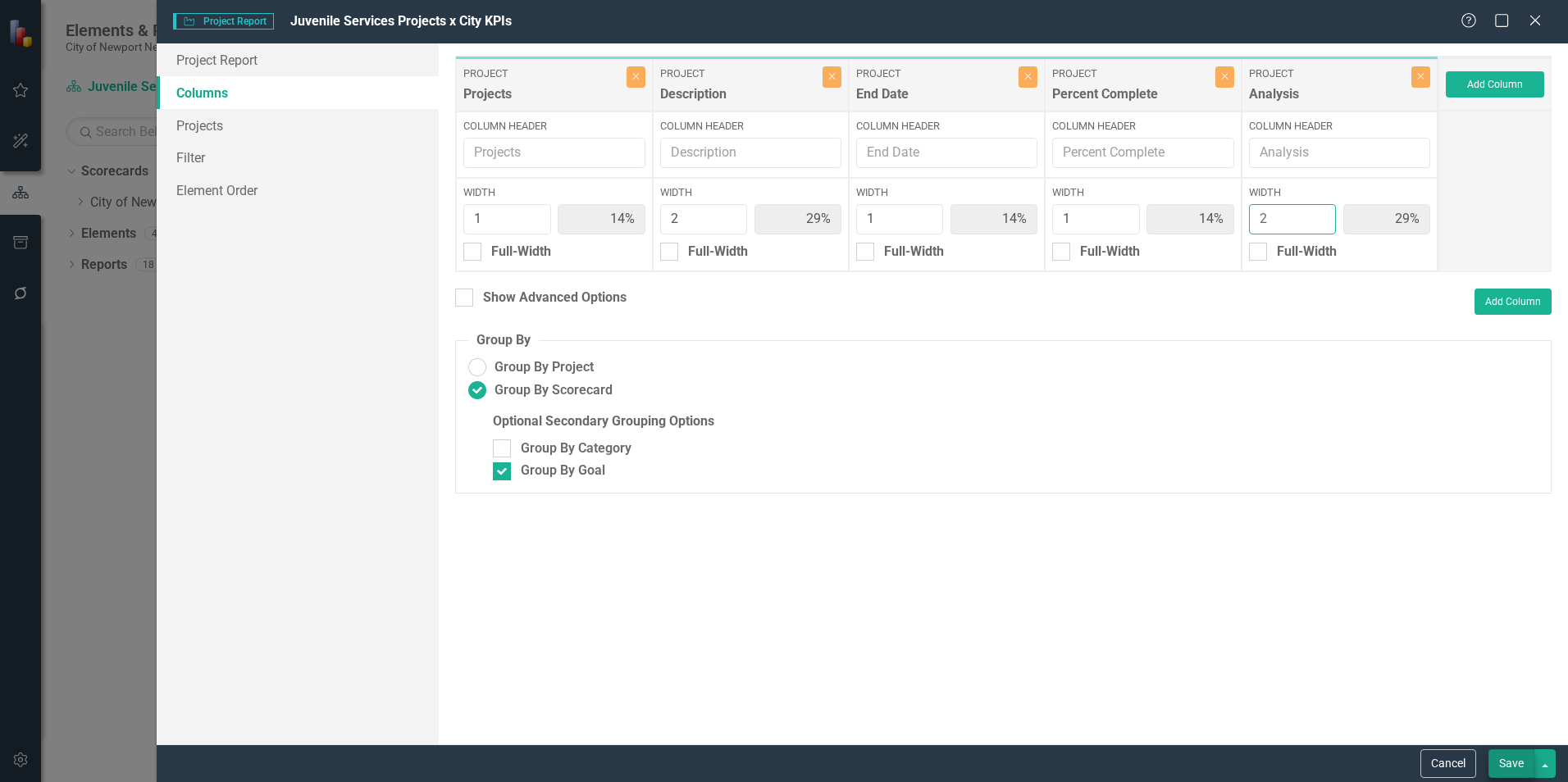 type on "2" 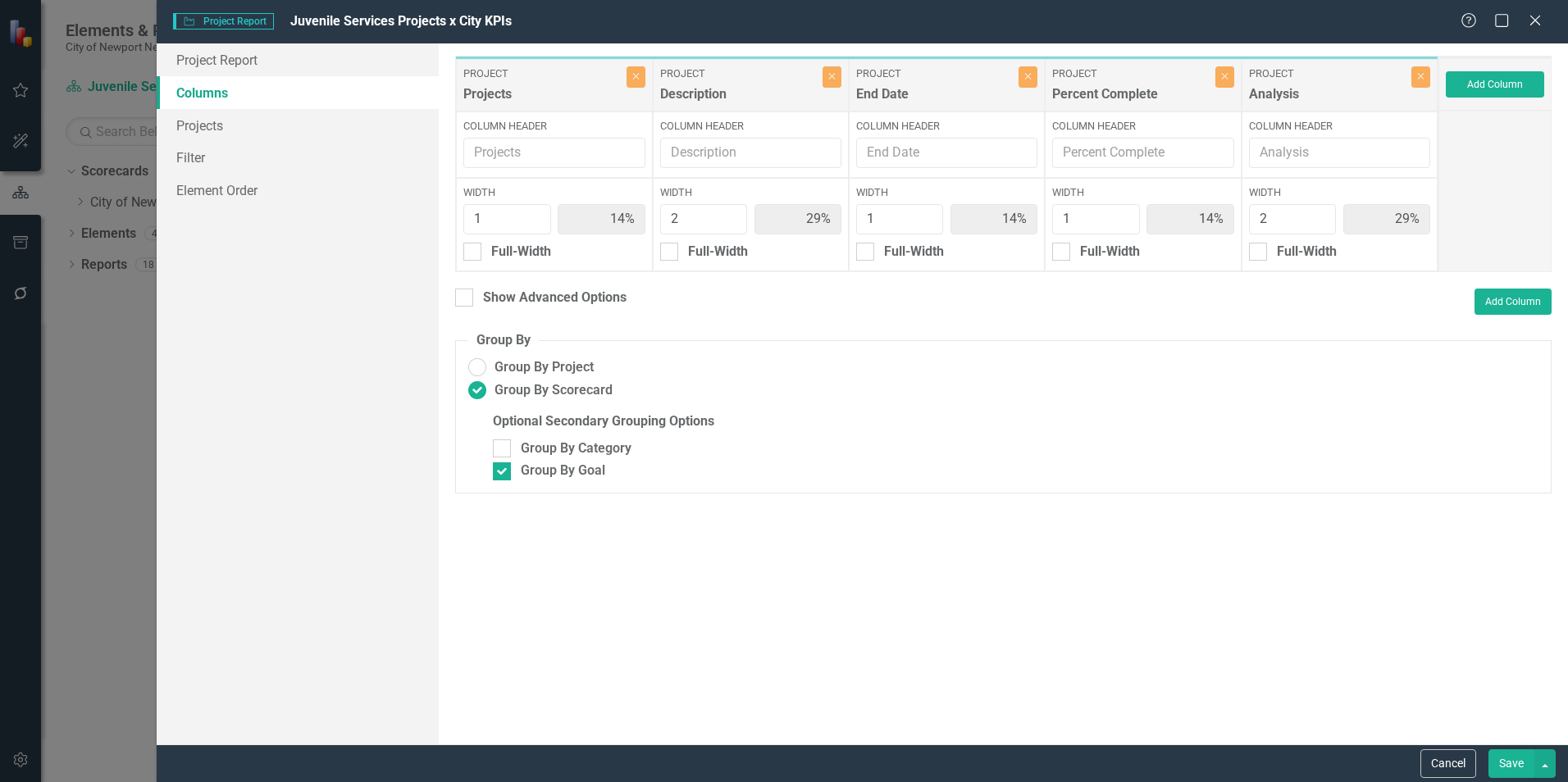 click on "Save" at bounding box center (1511, 763) 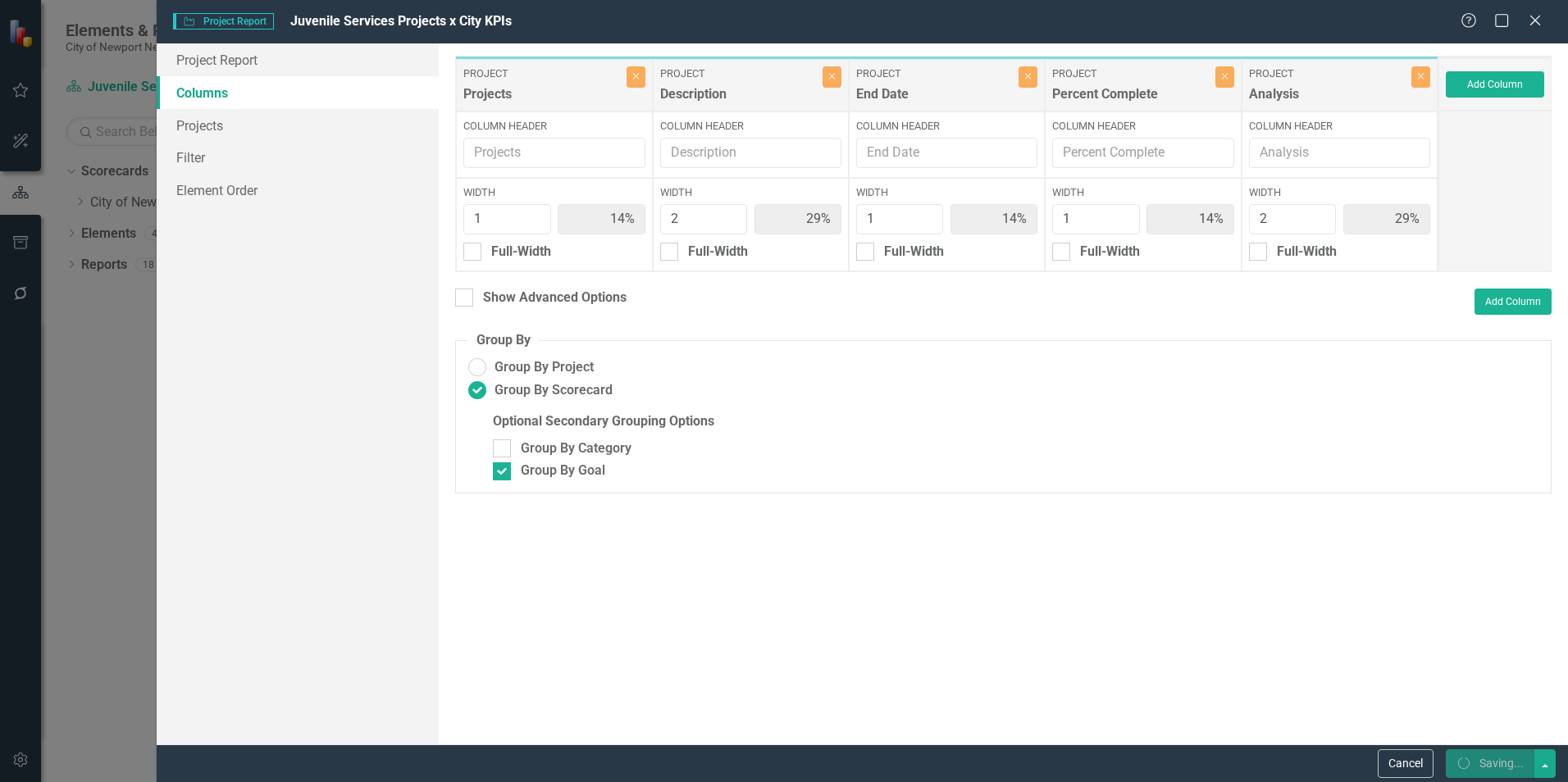 radio on "false" 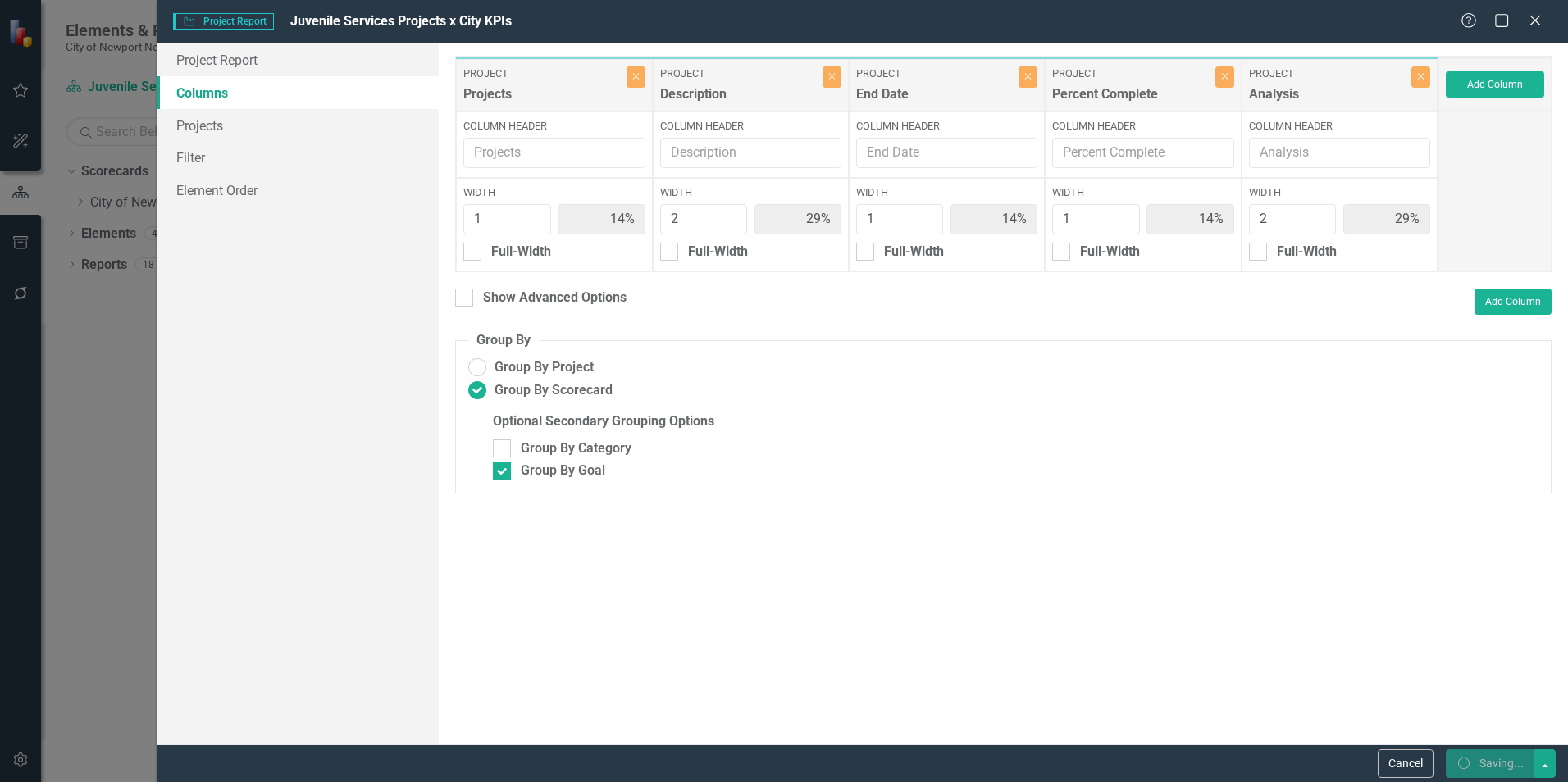 checkbox on "false" 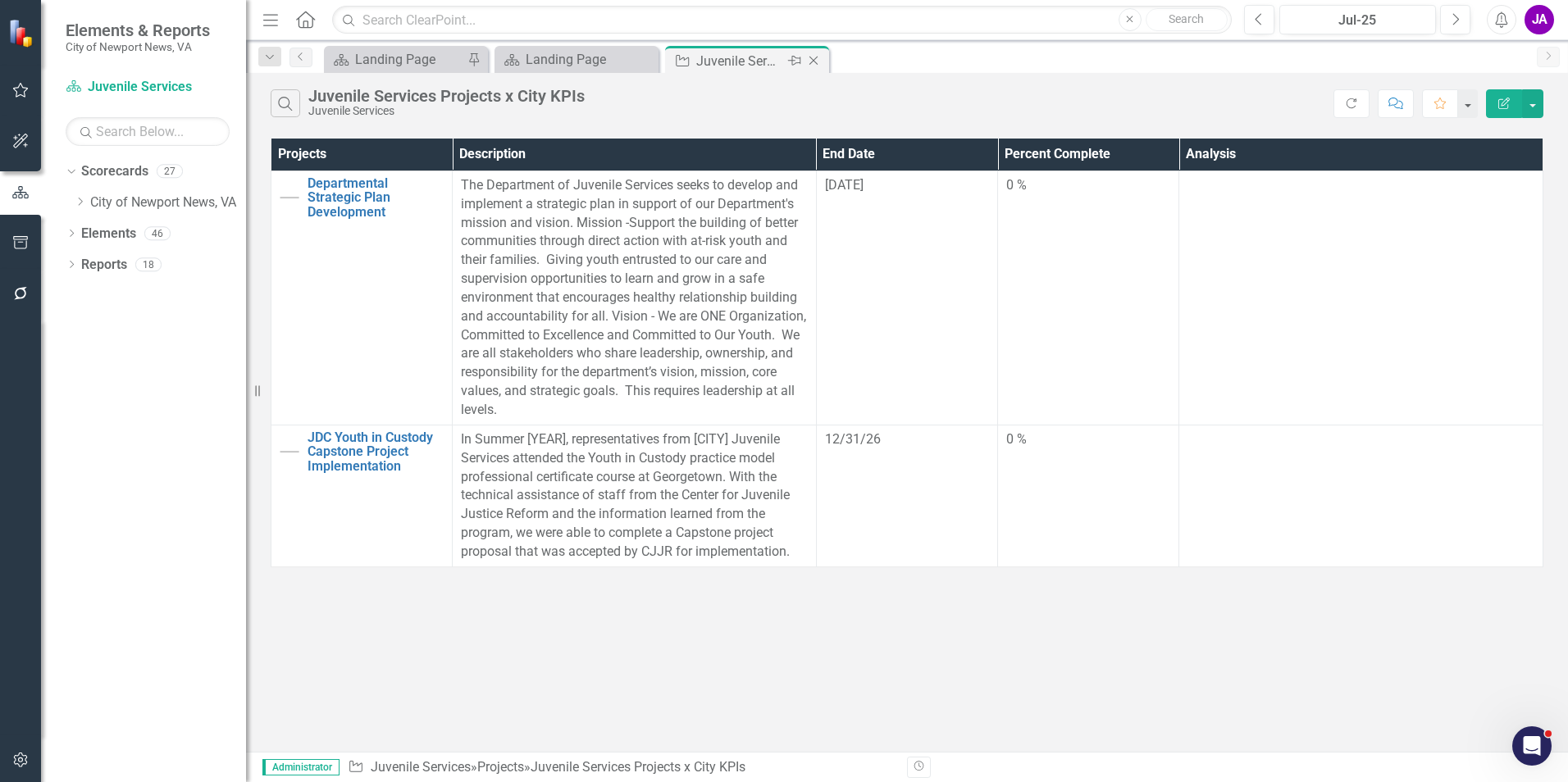 click on "Close" 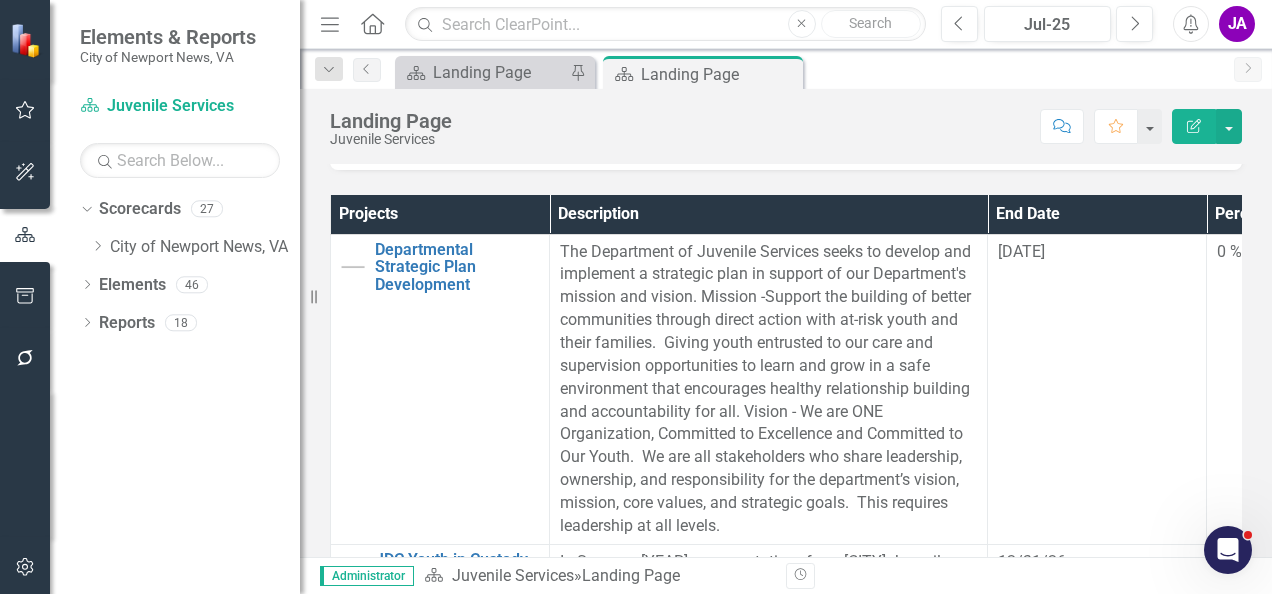 scroll, scrollTop: 500, scrollLeft: 0, axis: vertical 